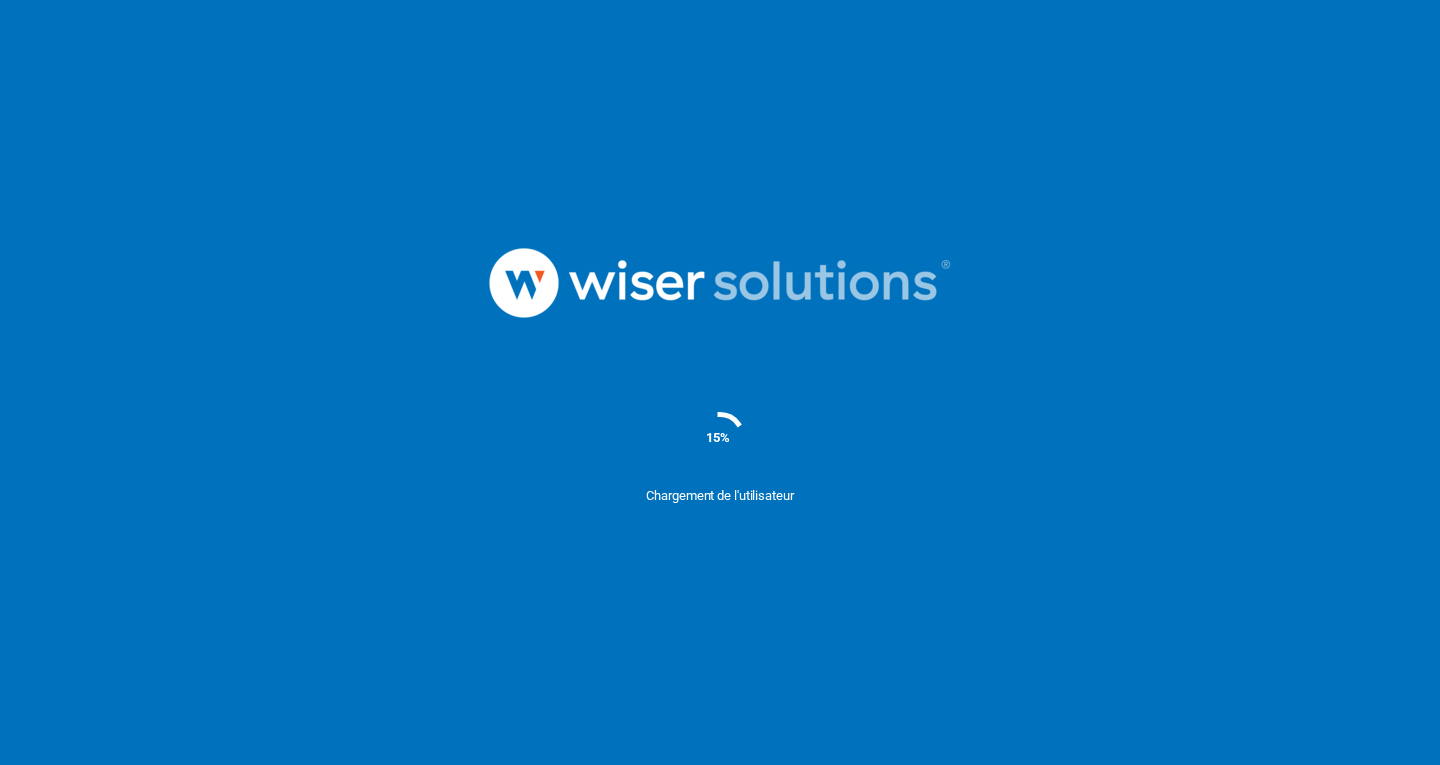 scroll, scrollTop: 0, scrollLeft: 0, axis: both 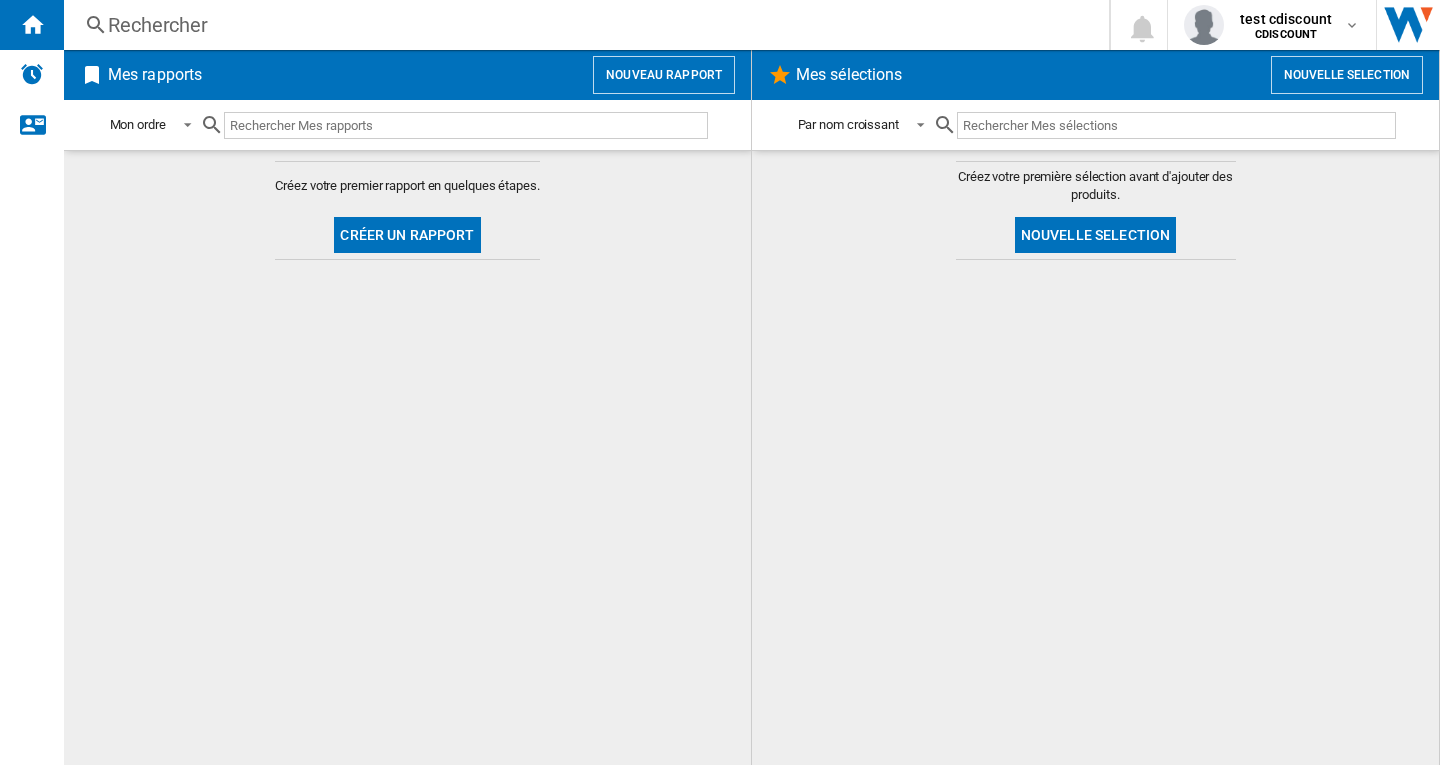 click on "Nouveau rapport" at bounding box center (664, 75) 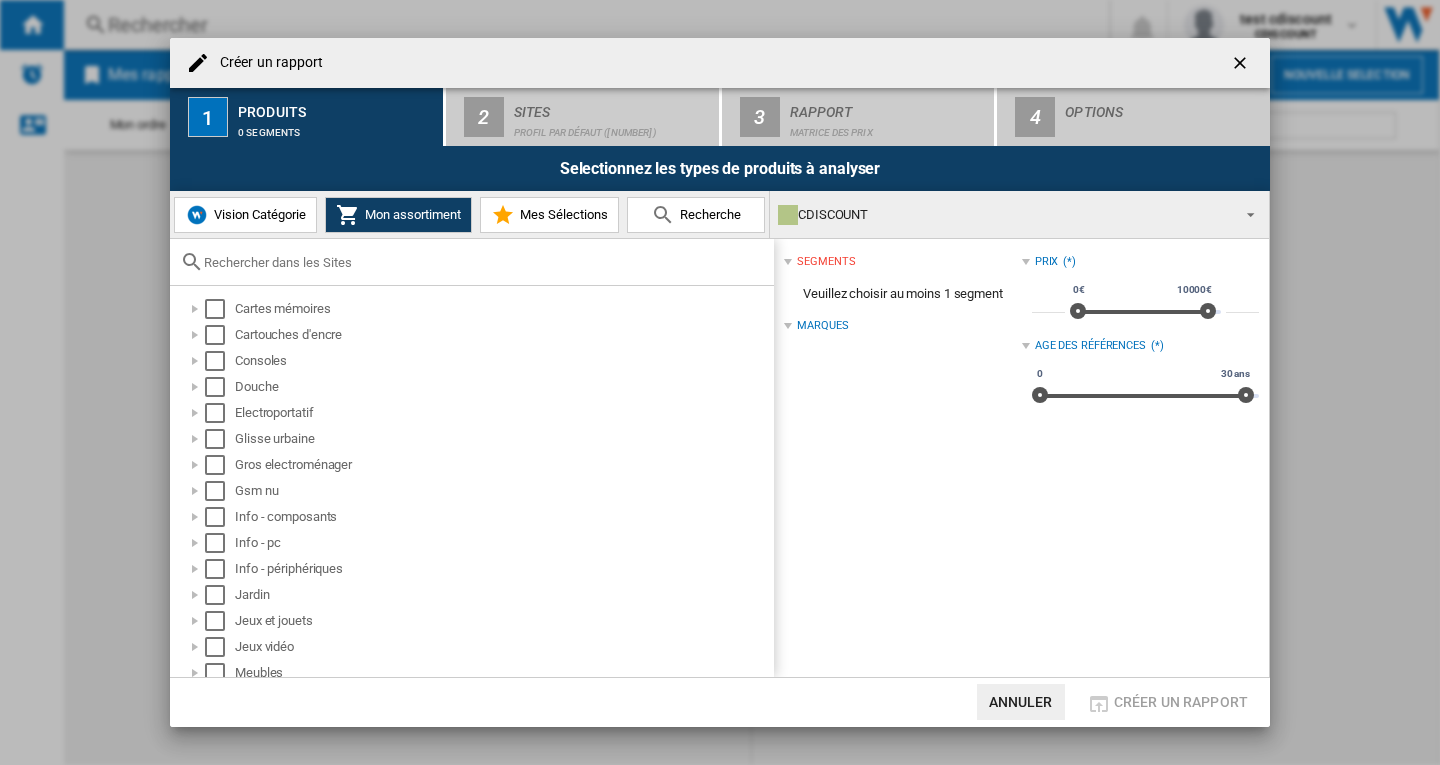 drag, startPoint x: 247, startPoint y: 215, endPoint x: 243, endPoint y: 267, distance: 52.153618 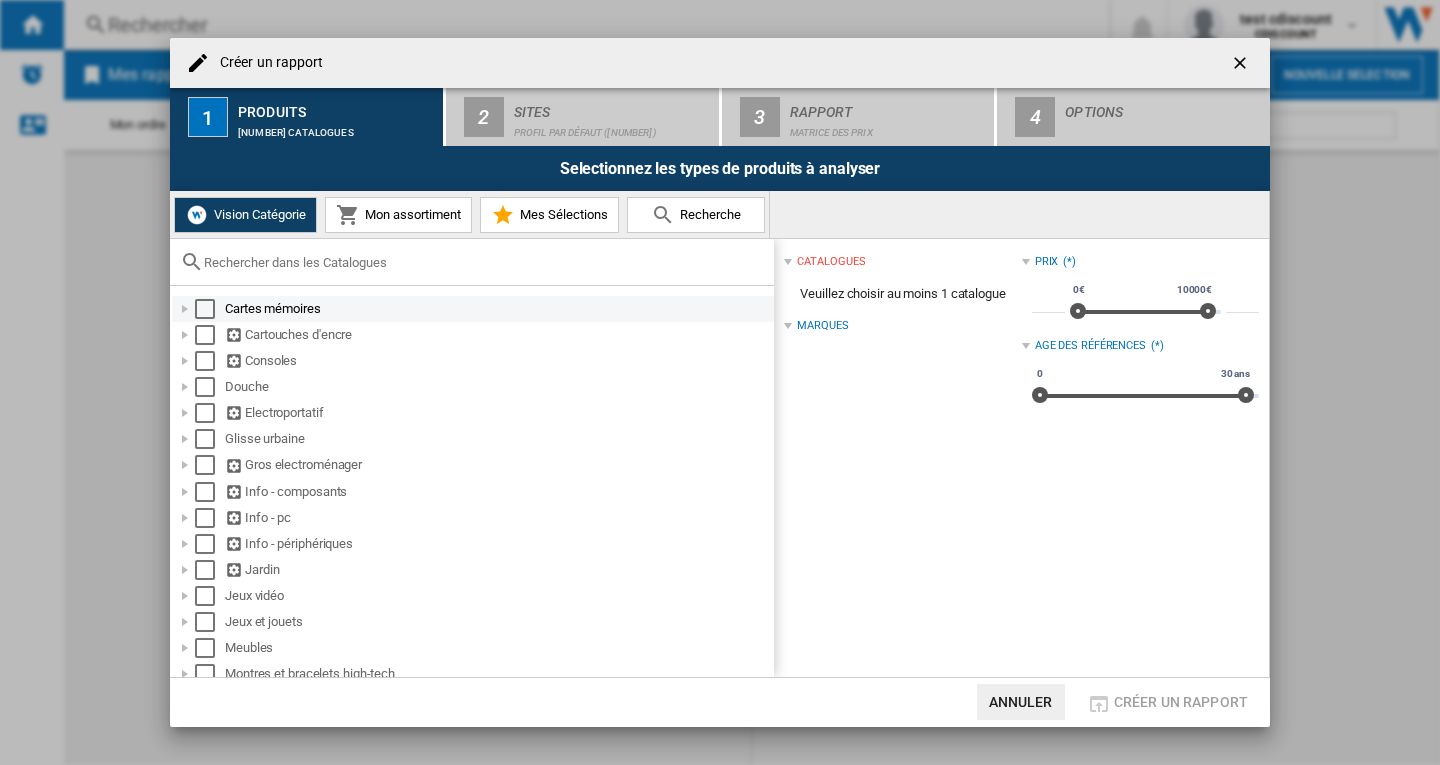 click at bounding box center (205, 309) 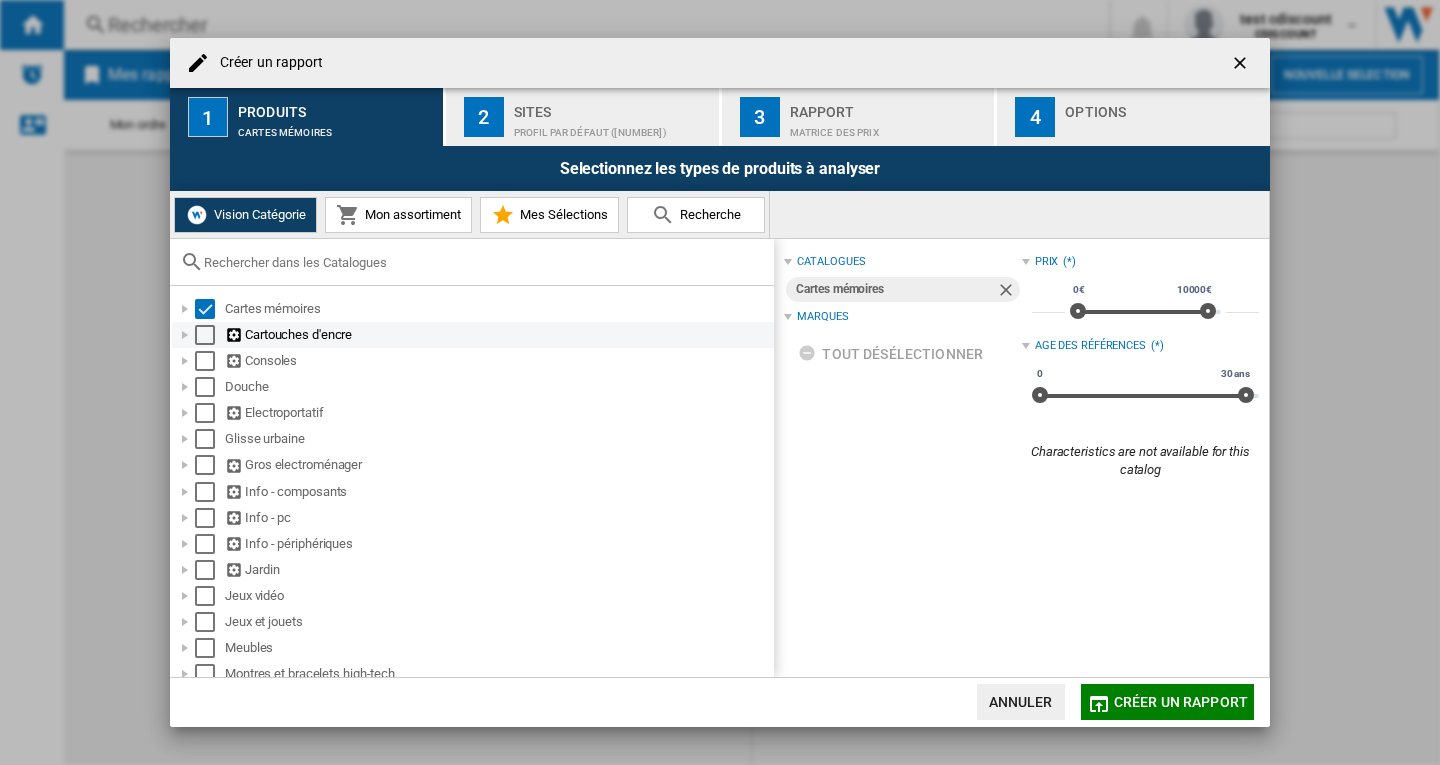 drag, startPoint x: 206, startPoint y: 337, endPoint x: 202, endPoint y: 361, distance: 24.33105 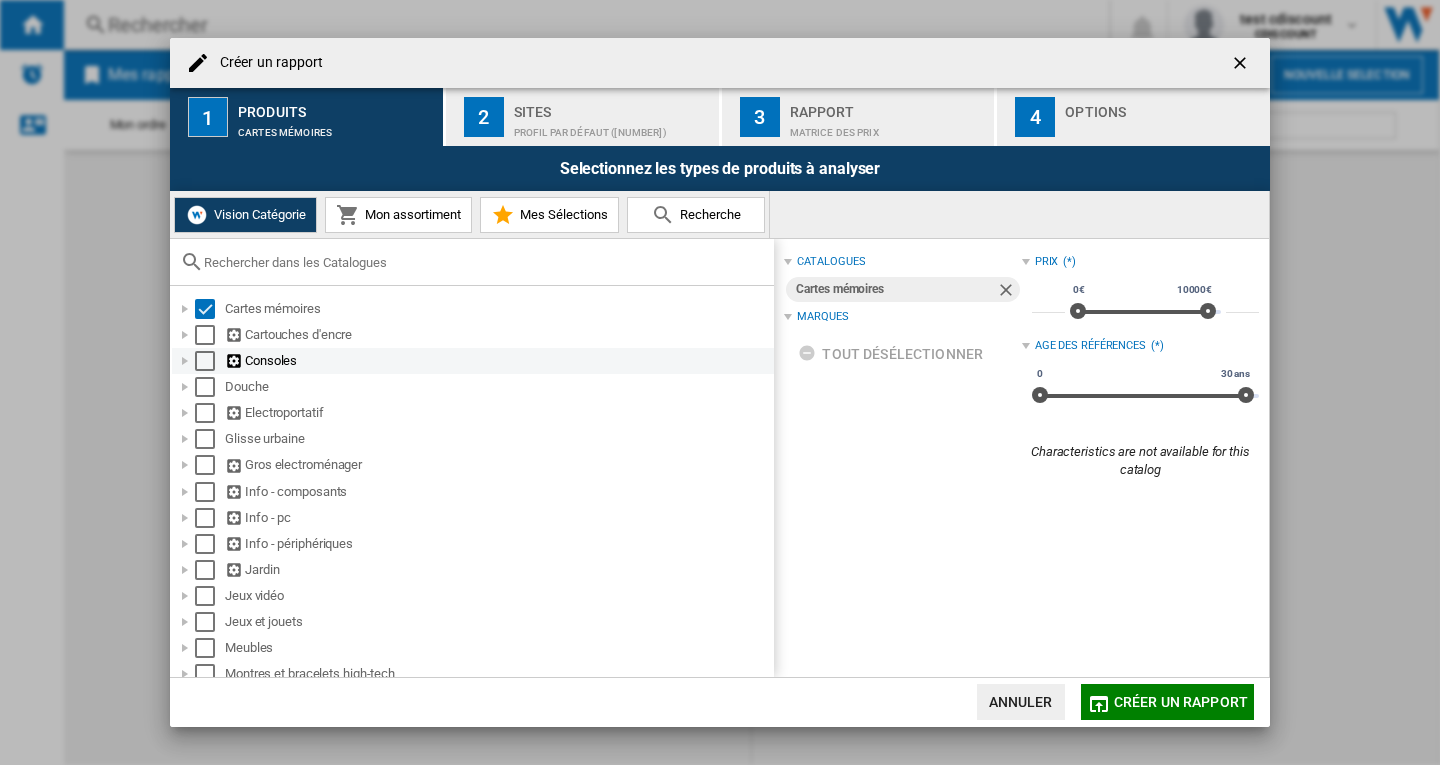 click at bounding box center (205, 335) 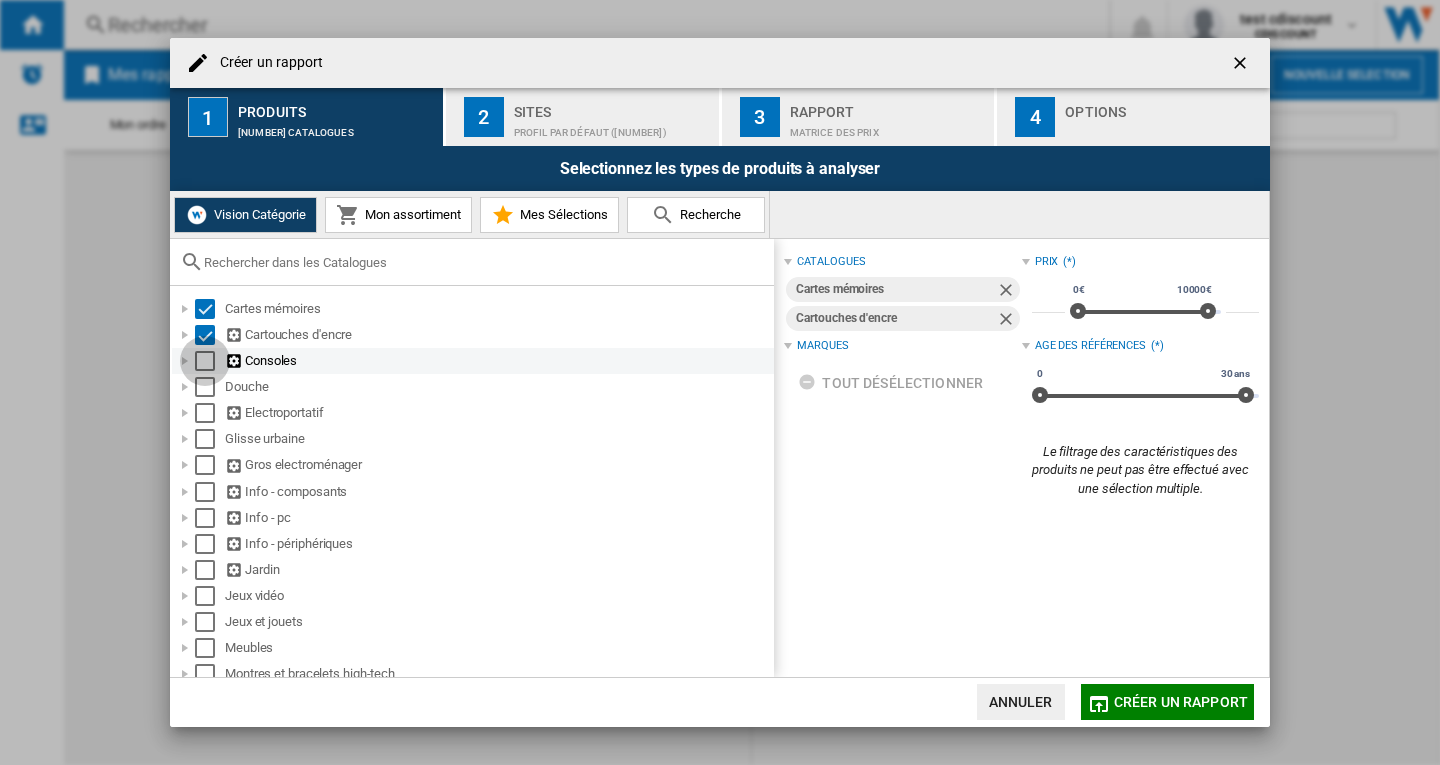 drag, startPoint x: 202, startPoint y: 363, endPoint x: 204, endPoint y: 383, distance: 20.09975 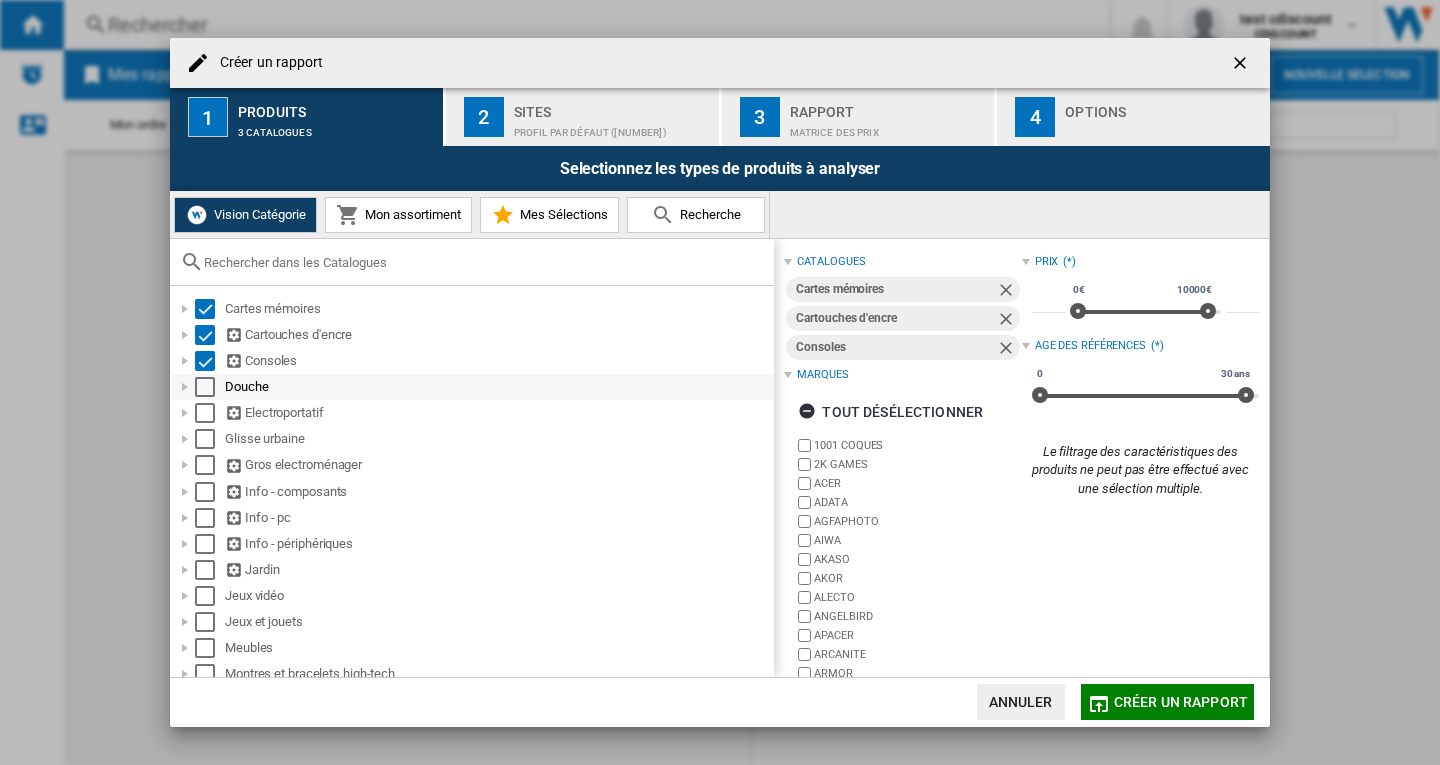 click at bounding box center [205, 387] 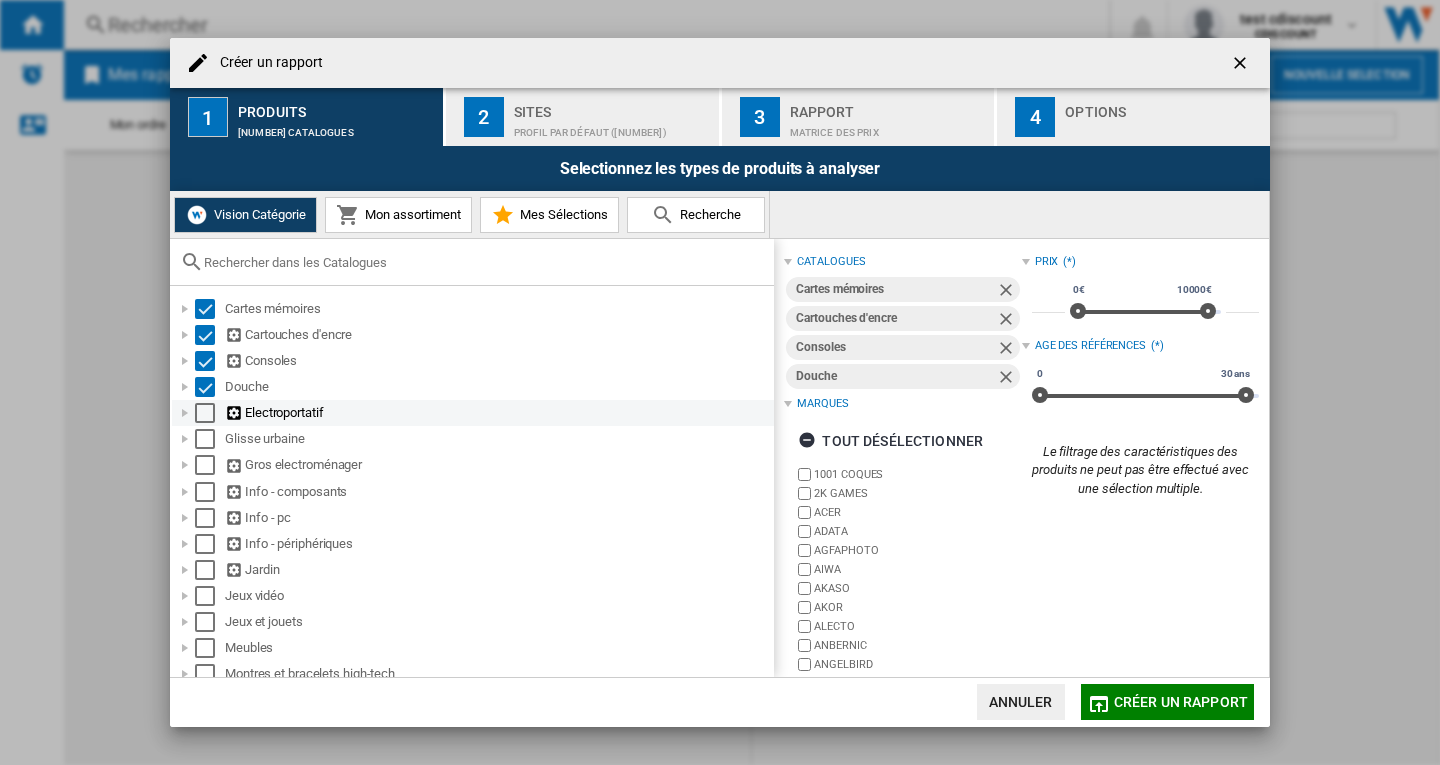 click at bounding box center (205, 413) 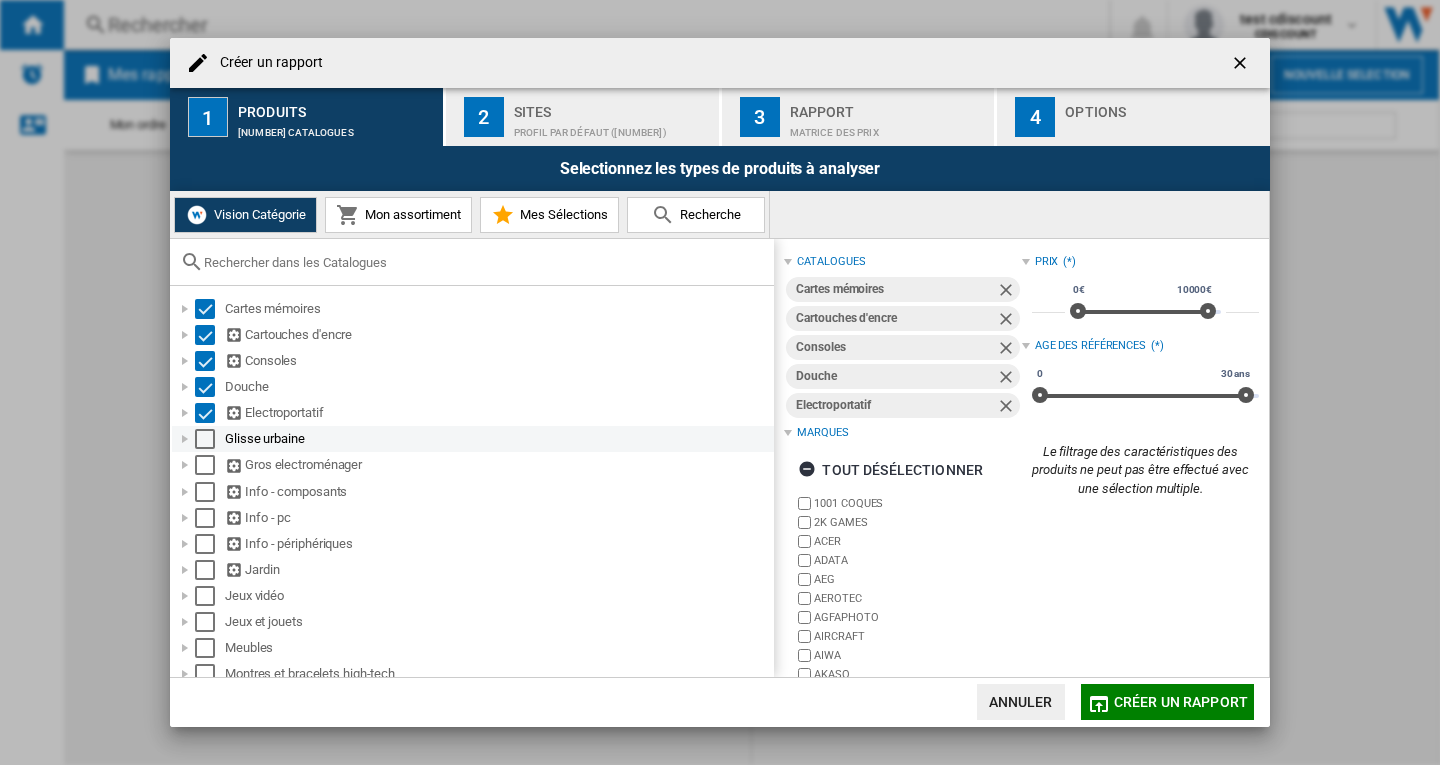 click at bounding box center [205, 439] 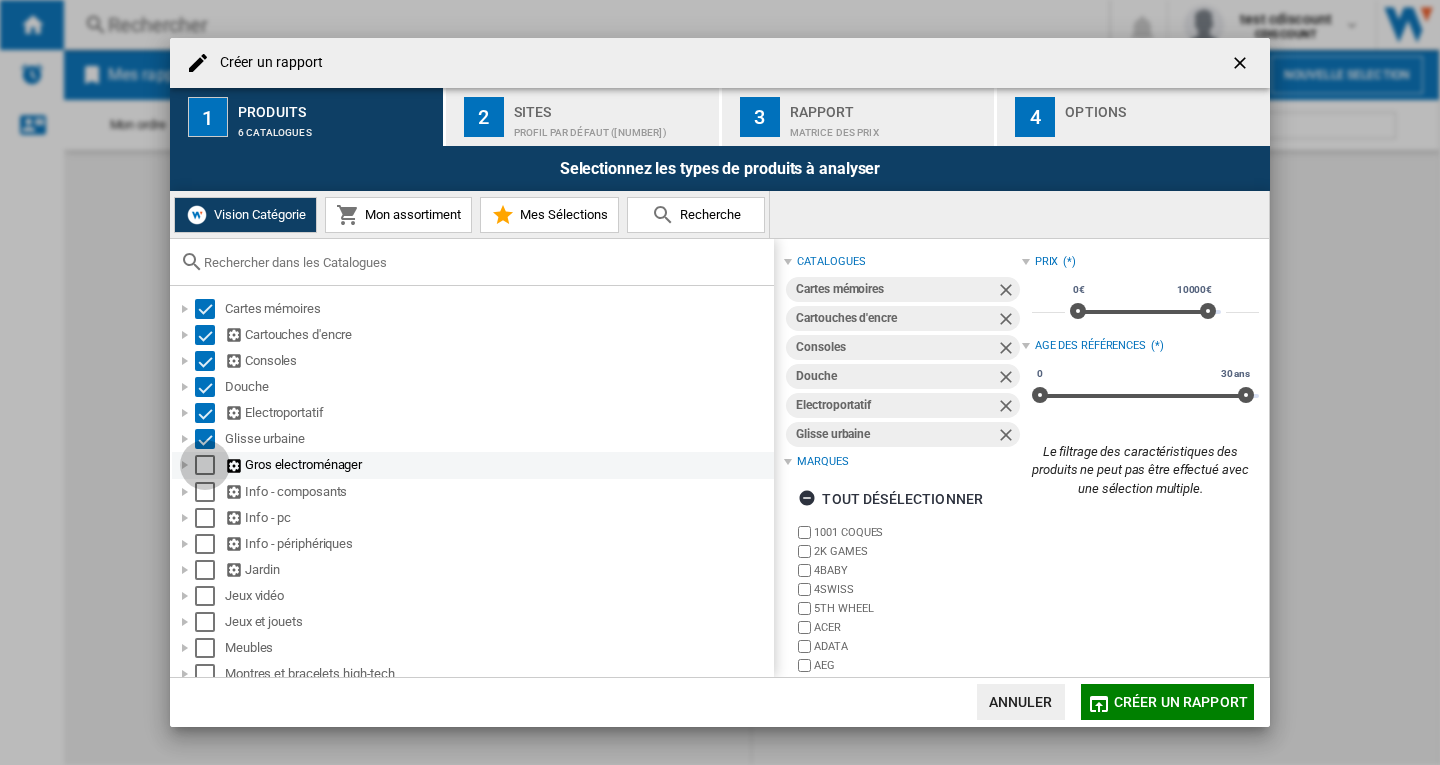 click at bounding box center [205, 465] 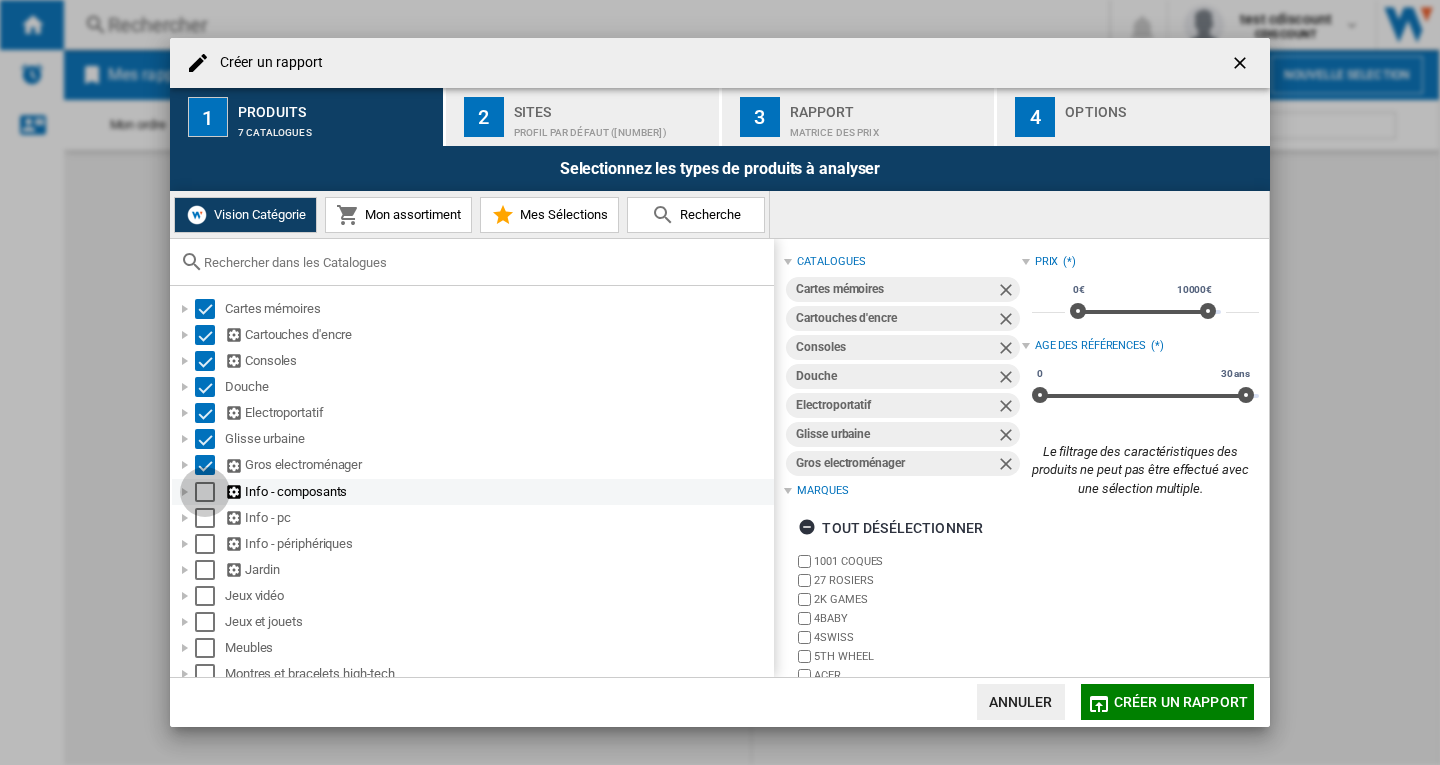 drag, startPoint x: 199, startPoint y: 491, endPoint x: 205, endPoint y: 507, distance: 17.088007 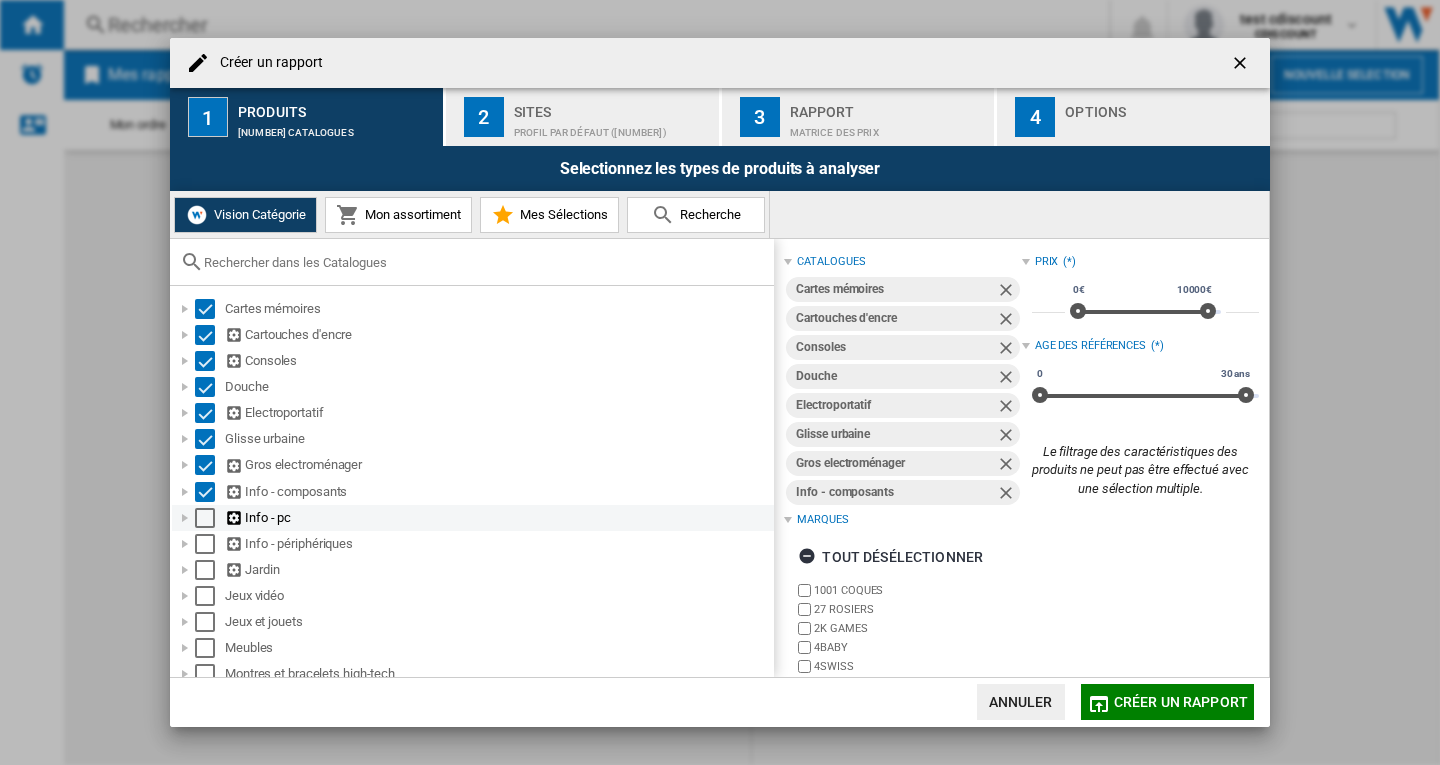 click at bounding box center (205, 518) 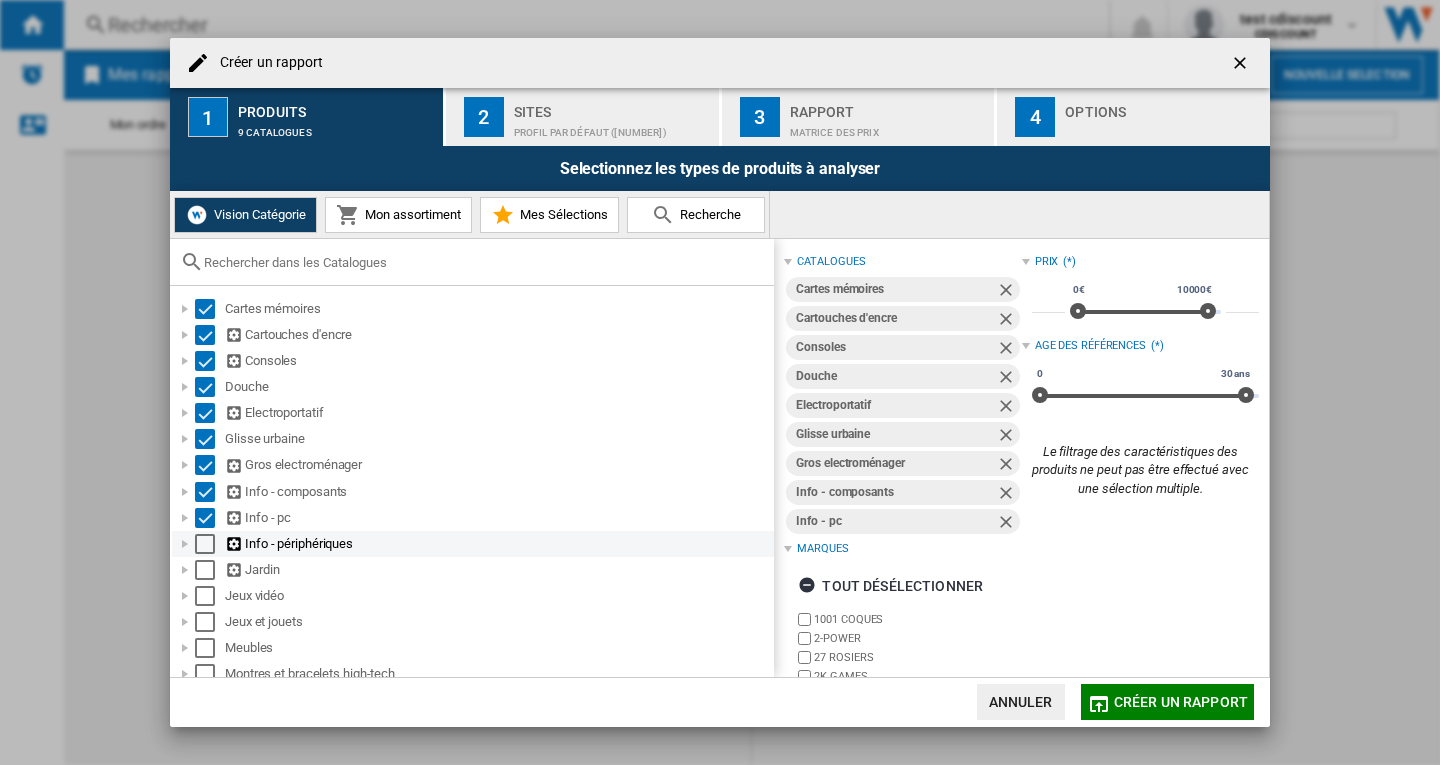 click at bounding box center [205, 544] 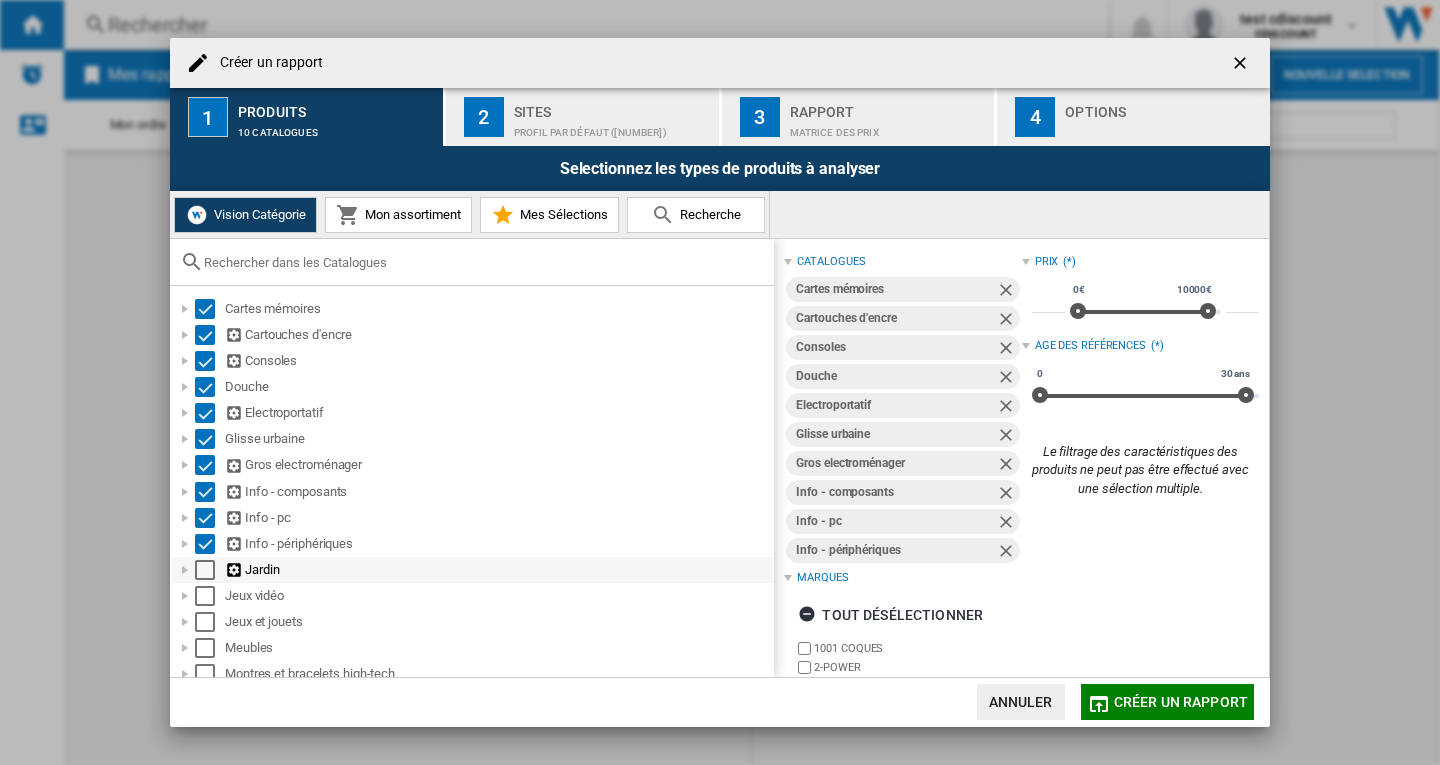 click at bounding box center (205, 570) 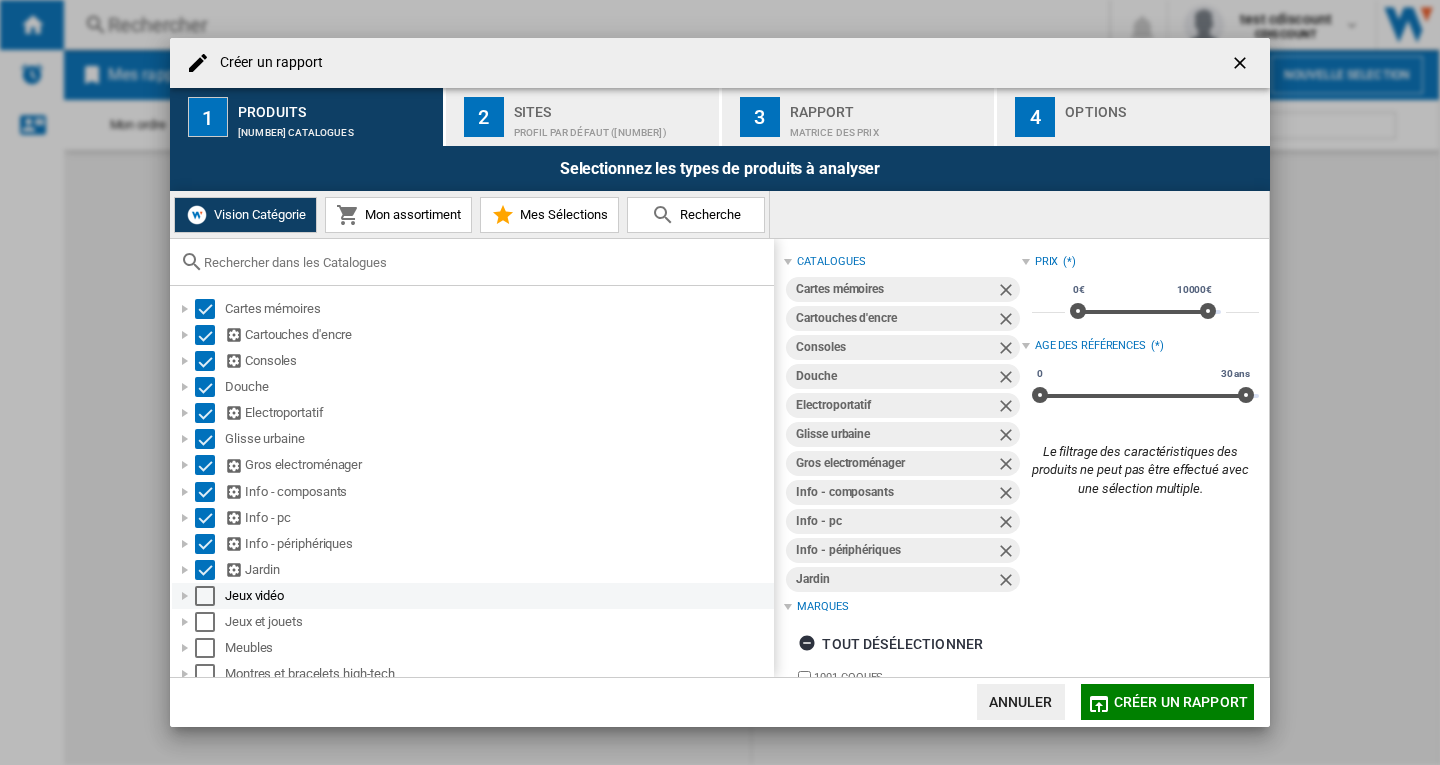 drag, startPoint x: 202, startPoint y: 598, endPoint x: 207, endPoint y: 625, distance: 27.45906 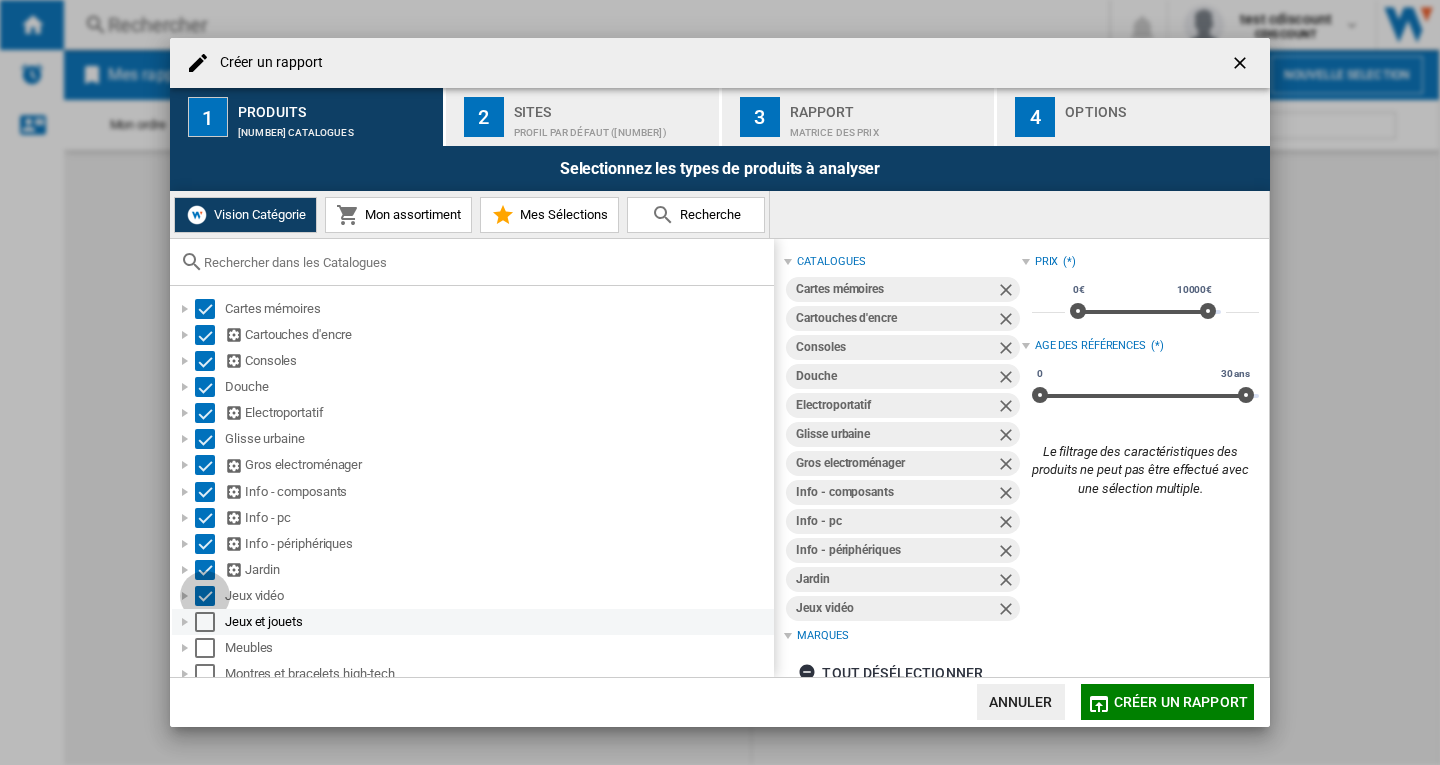 click at bounding box center (205, 622) 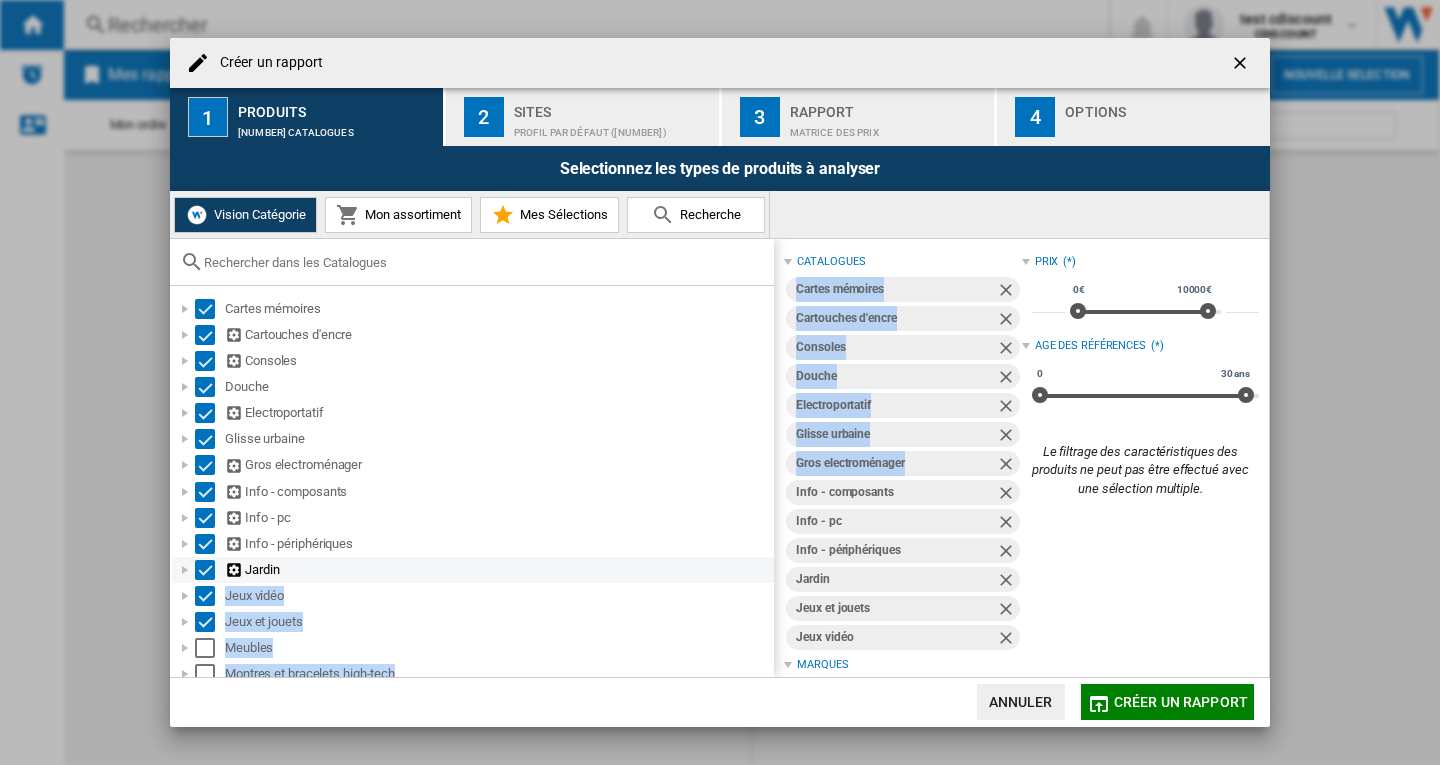 drag, startPoint x: 775, startPoint y: 478, endPoint x: 759, endPoint y: 560, distance: 83.546394 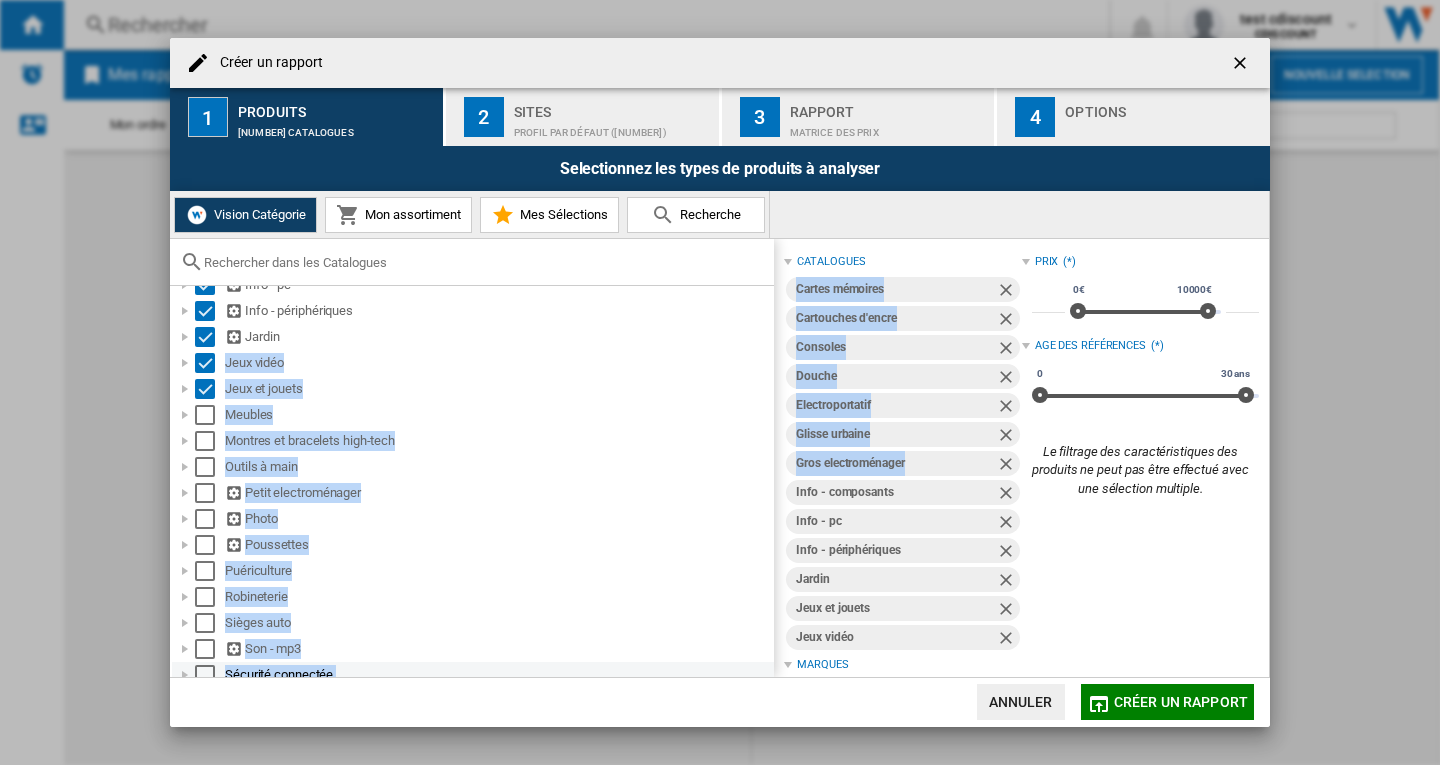 scroll, scrollTop: 271, scrollLeft: 0, axis: vertical 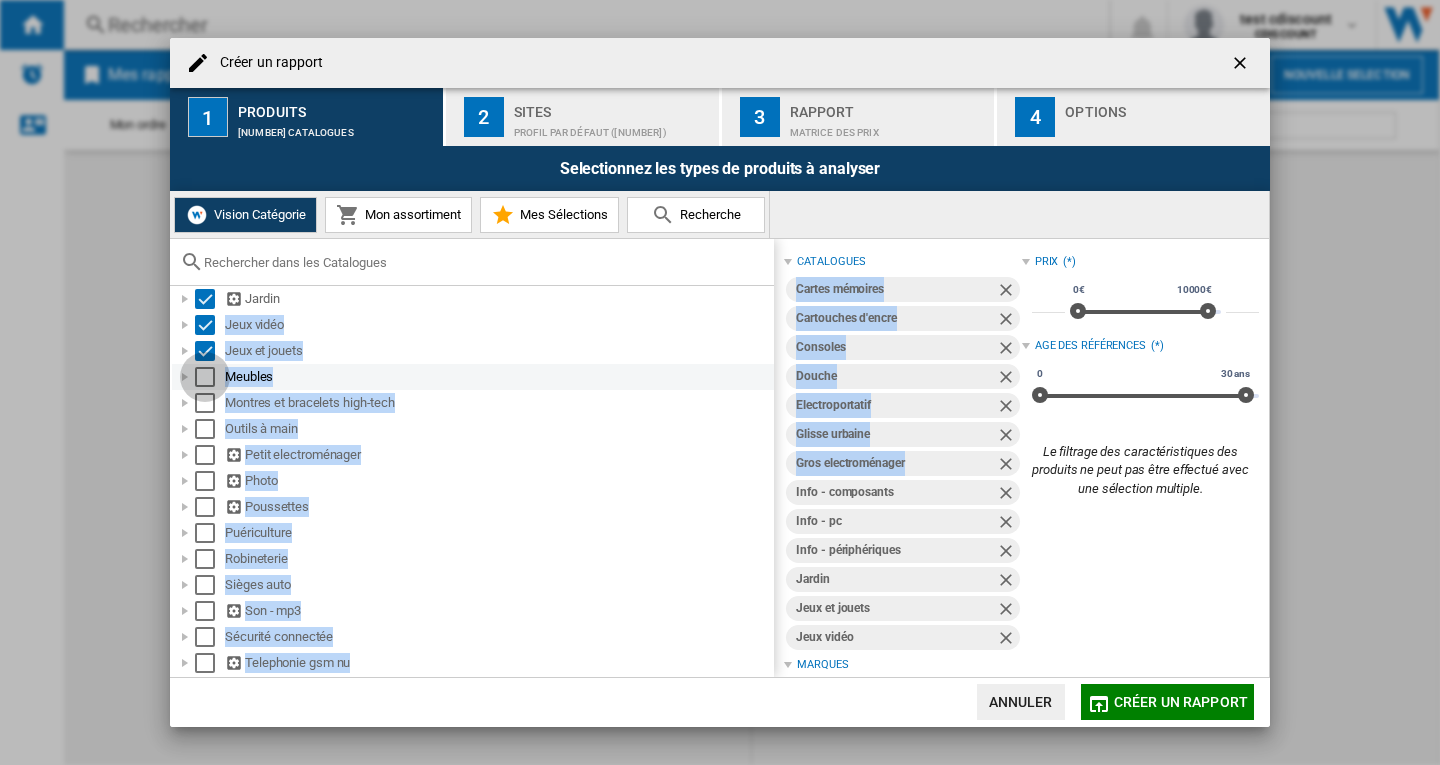 drag, startPoint x: 205, startPoint y: 378, endPoint x: 207, endPoint y: 405, distance: 27.073973 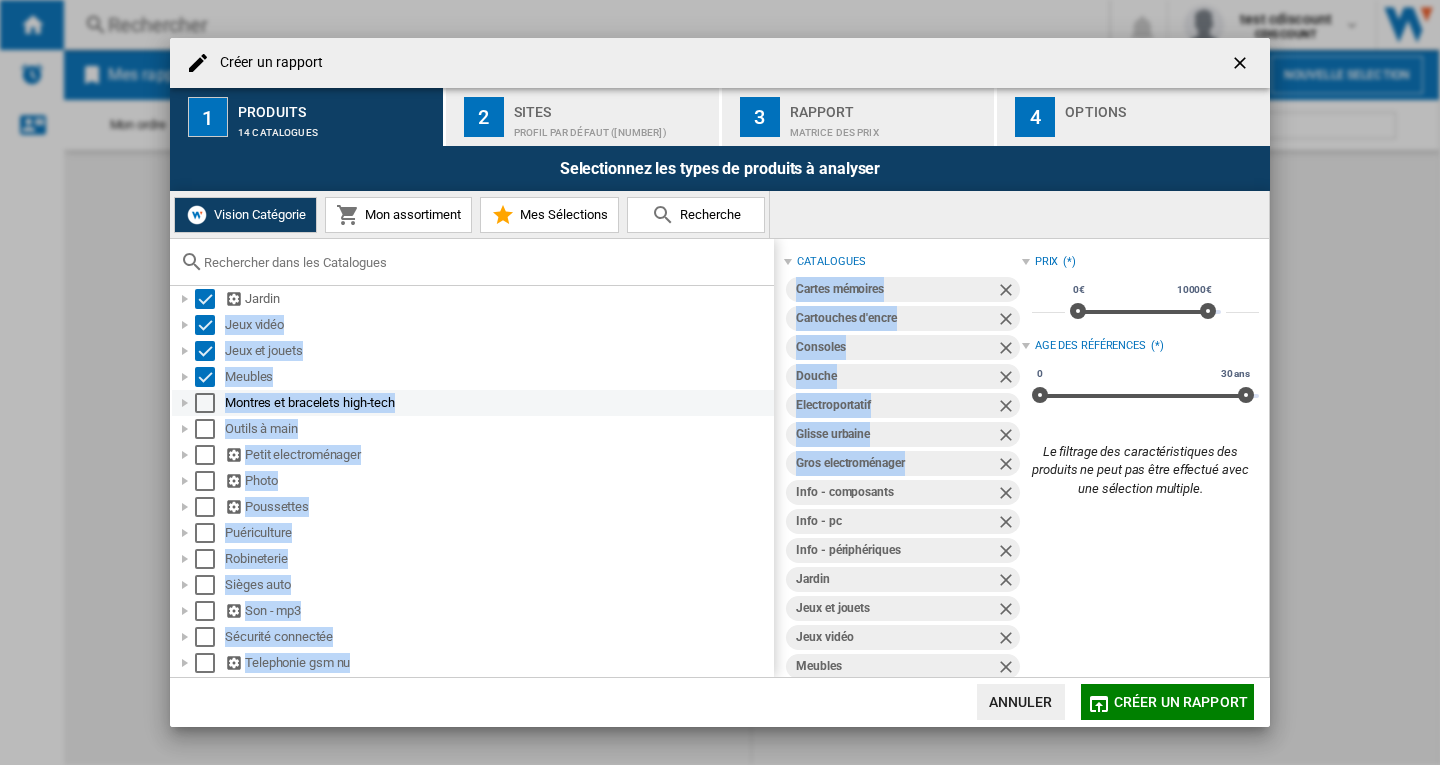 click at bounding box center (205, 403) 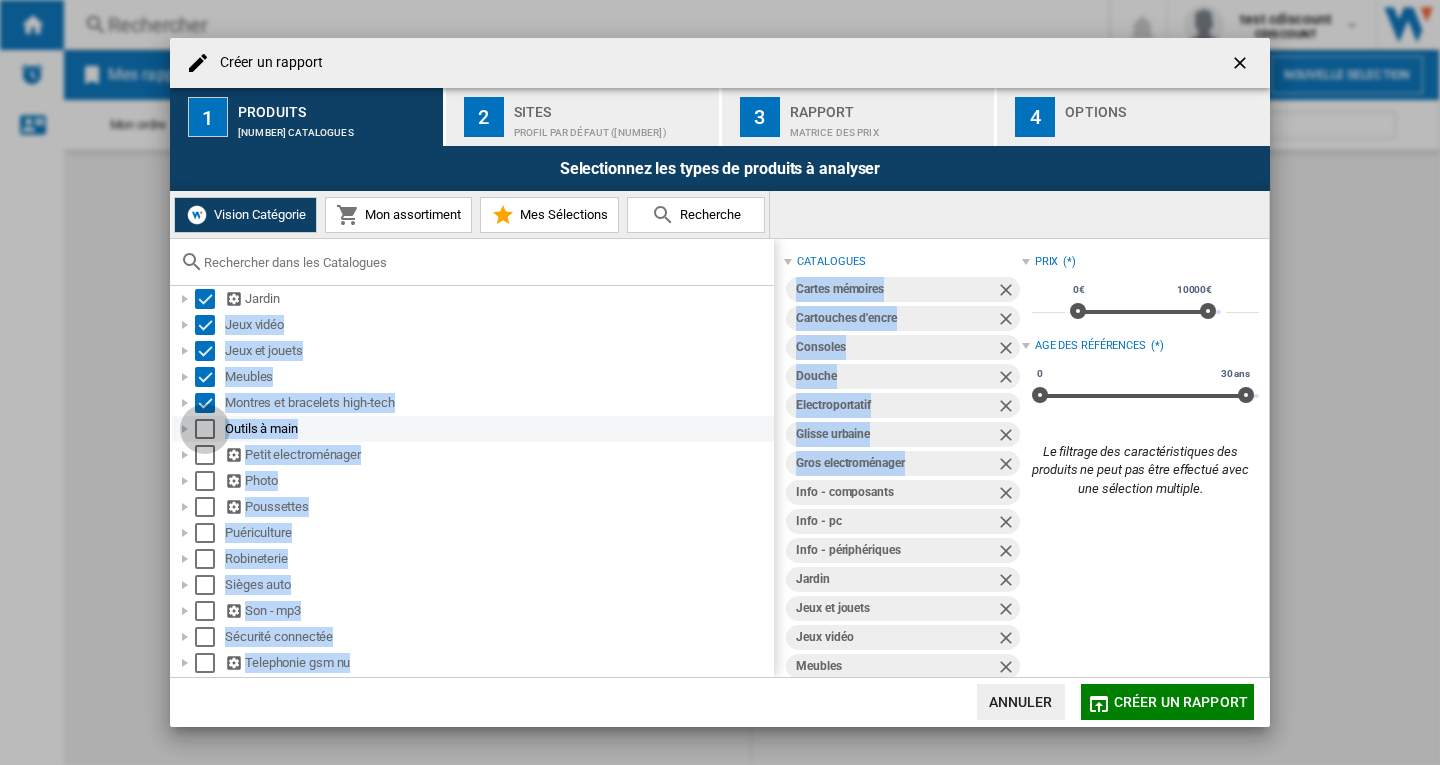 click at bounding box center [205, 429] 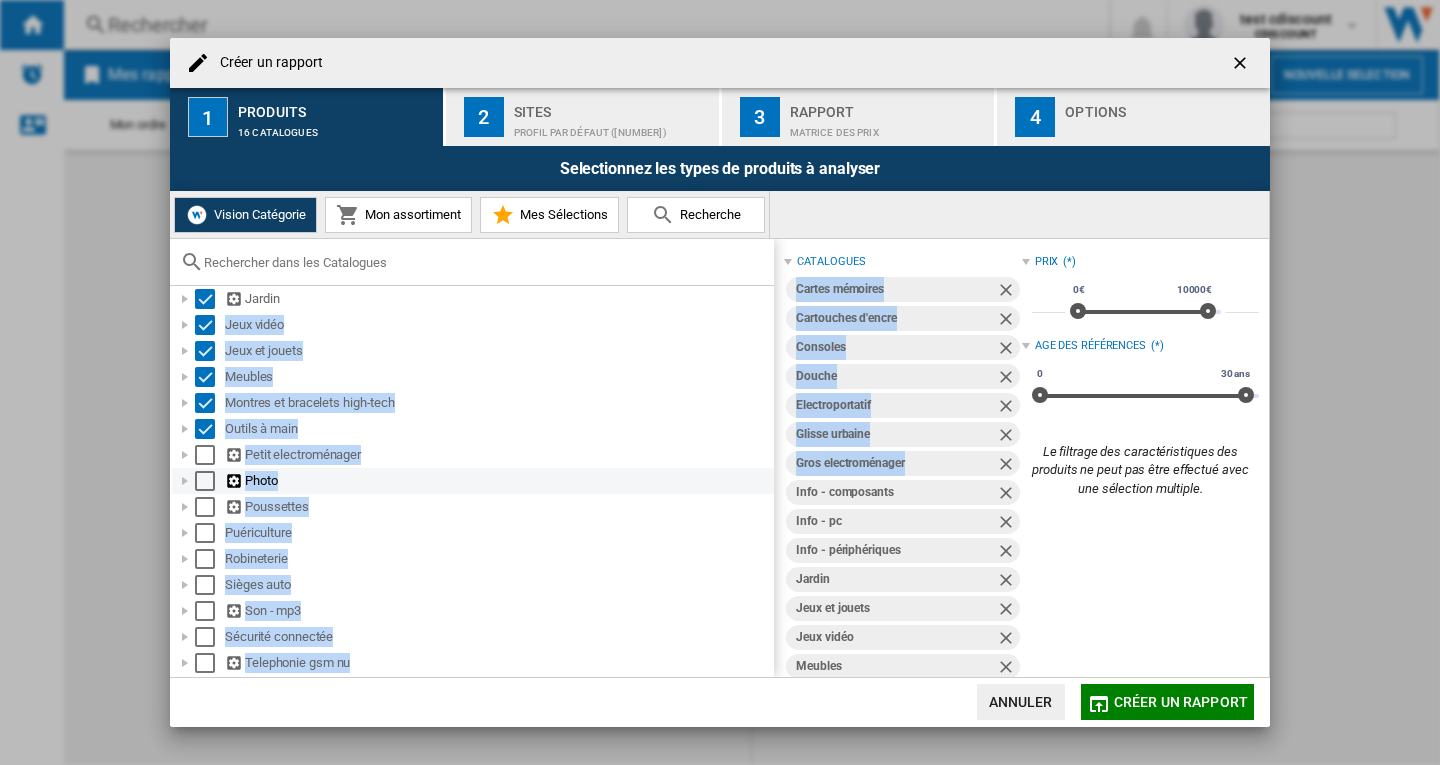 drag, startPoint x: 200, startPoint y: 457, endPoint x: 201, endPoint y: 473, distance: 16.03122 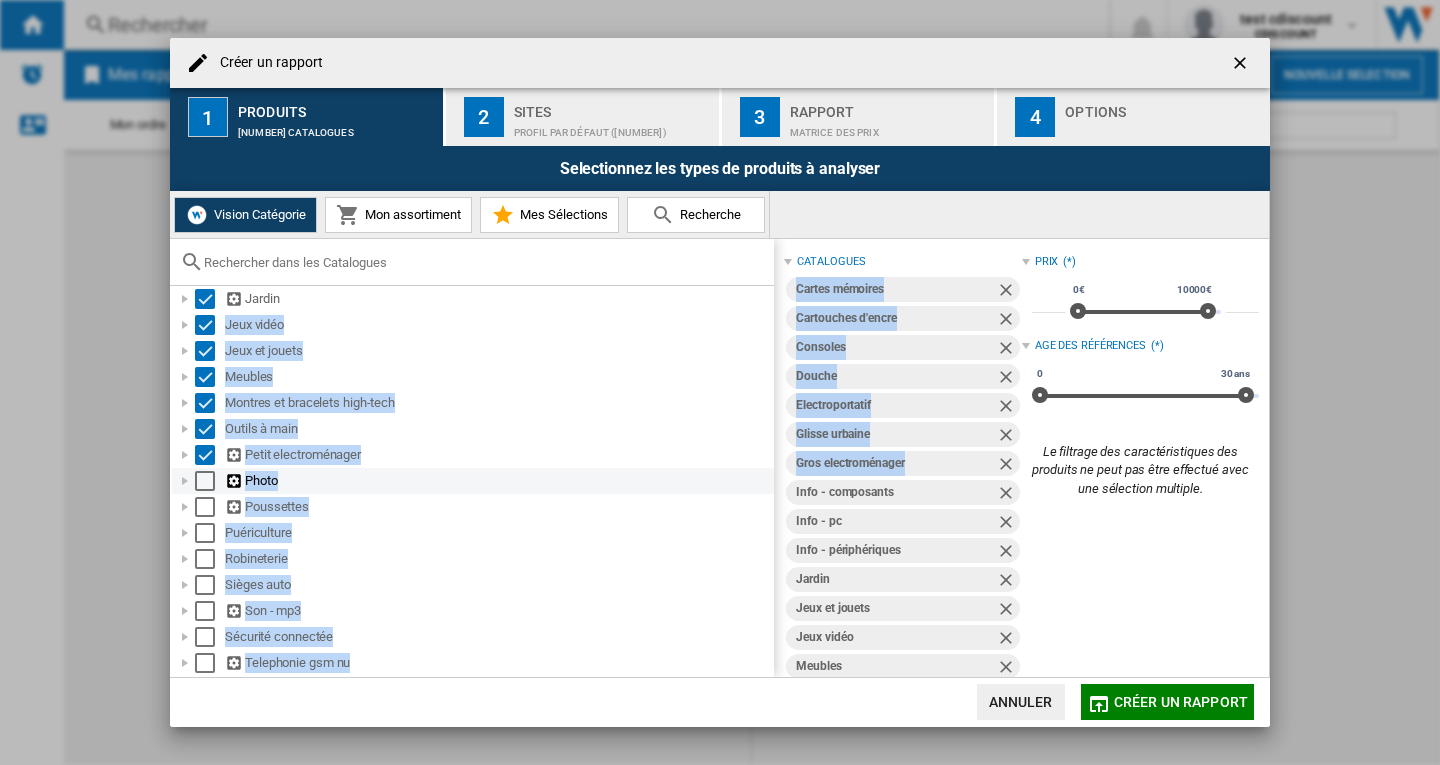 click at bounding box center (205, 481) 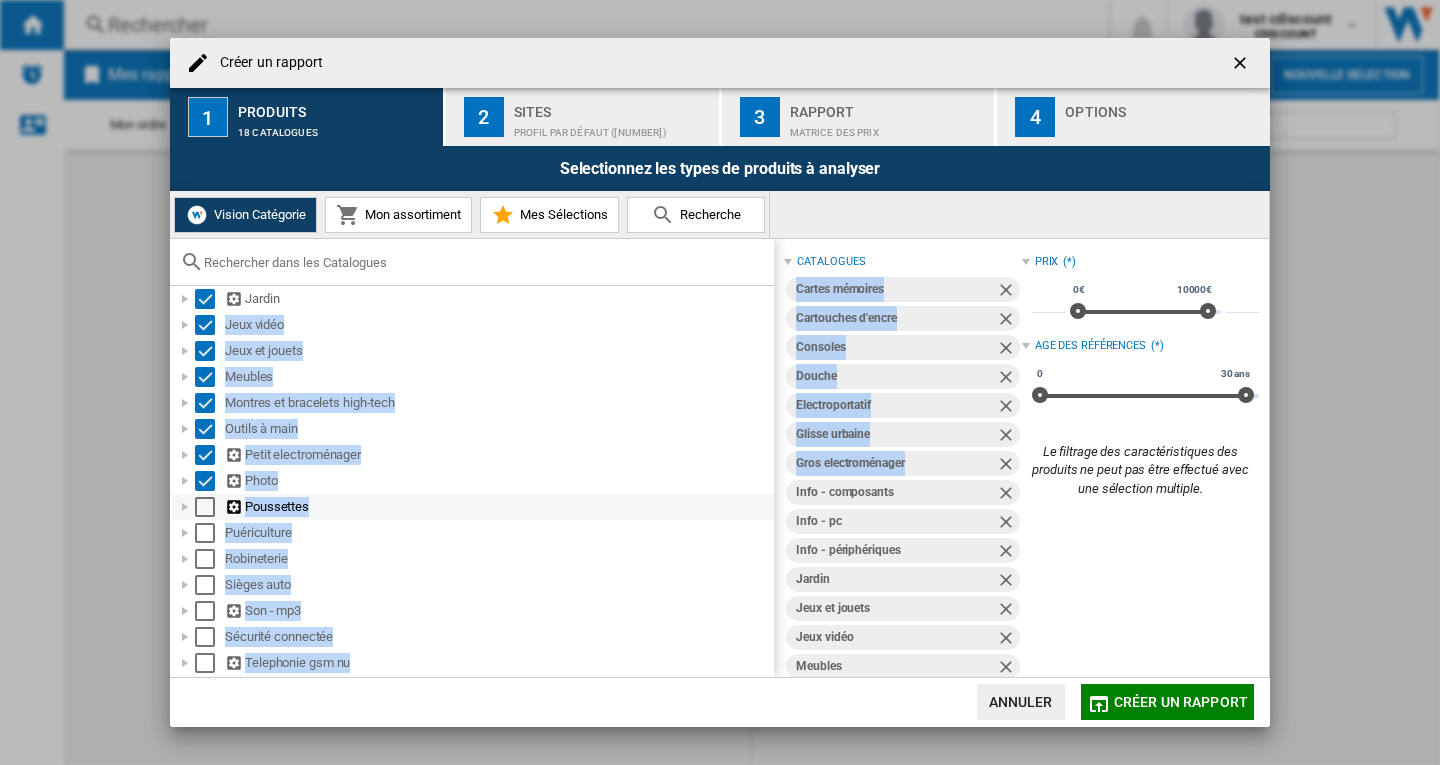 click at bounding box center [205, 507] 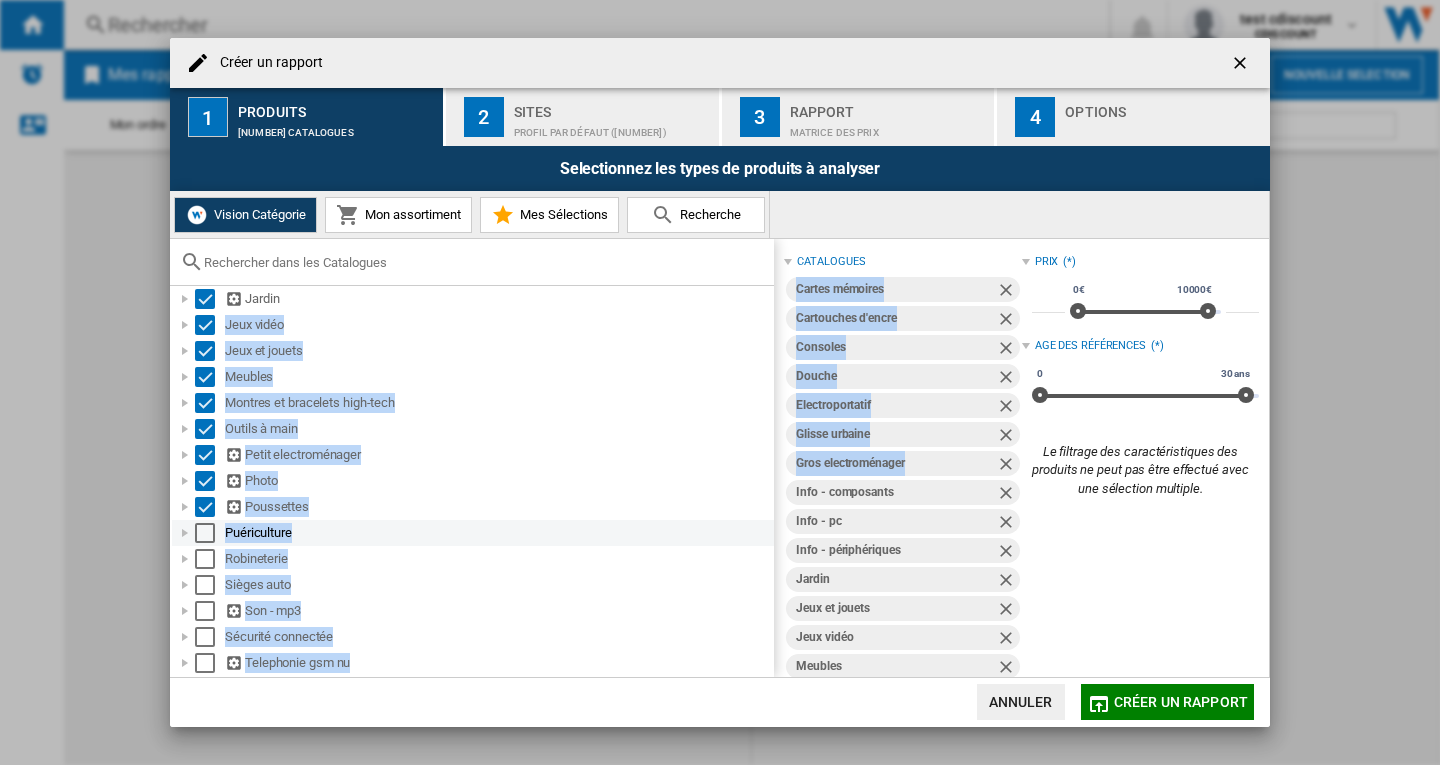 drag, startPoint x: 205, startPoint y: 535, endPoint x: 204, endPoint y: 560, distance: 25.019993 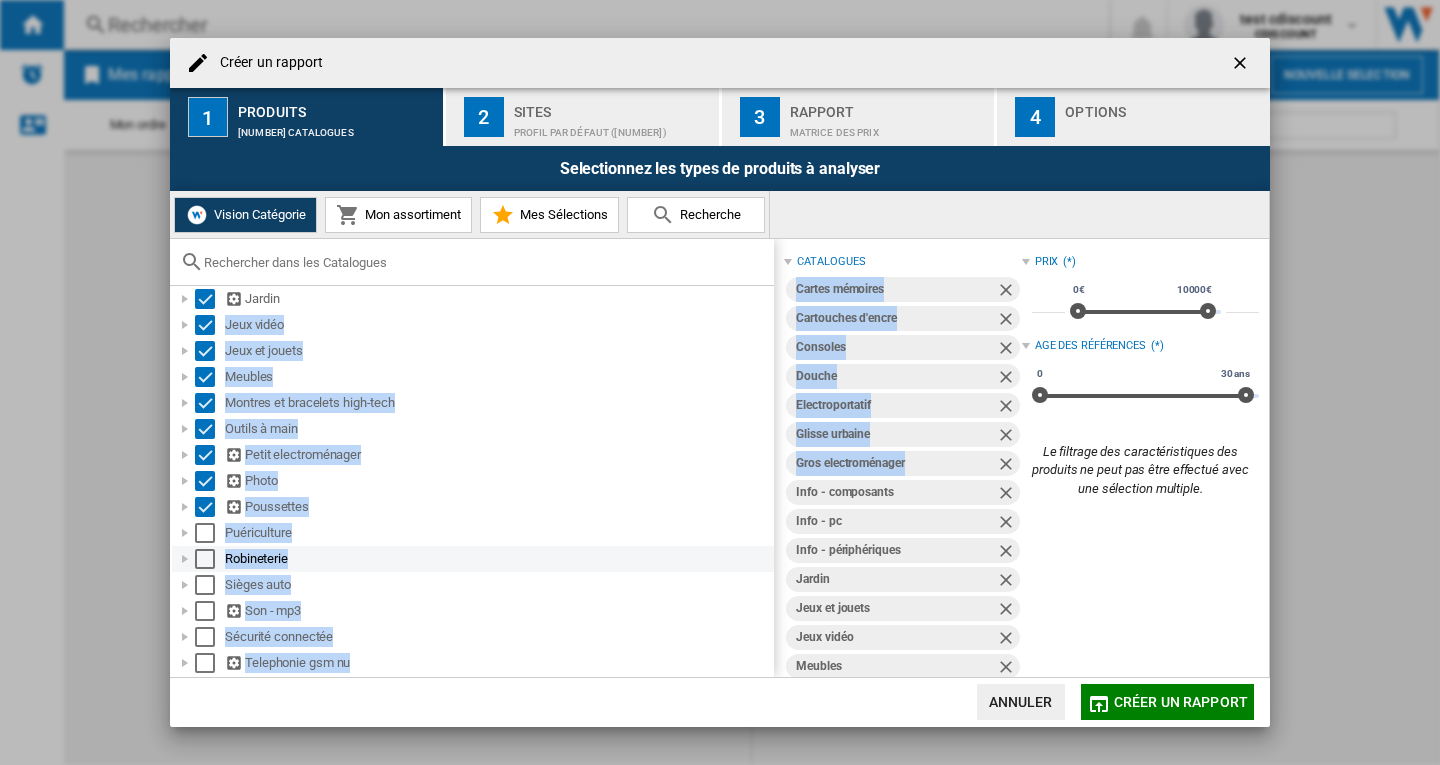 click at bounding box center [205, 533] 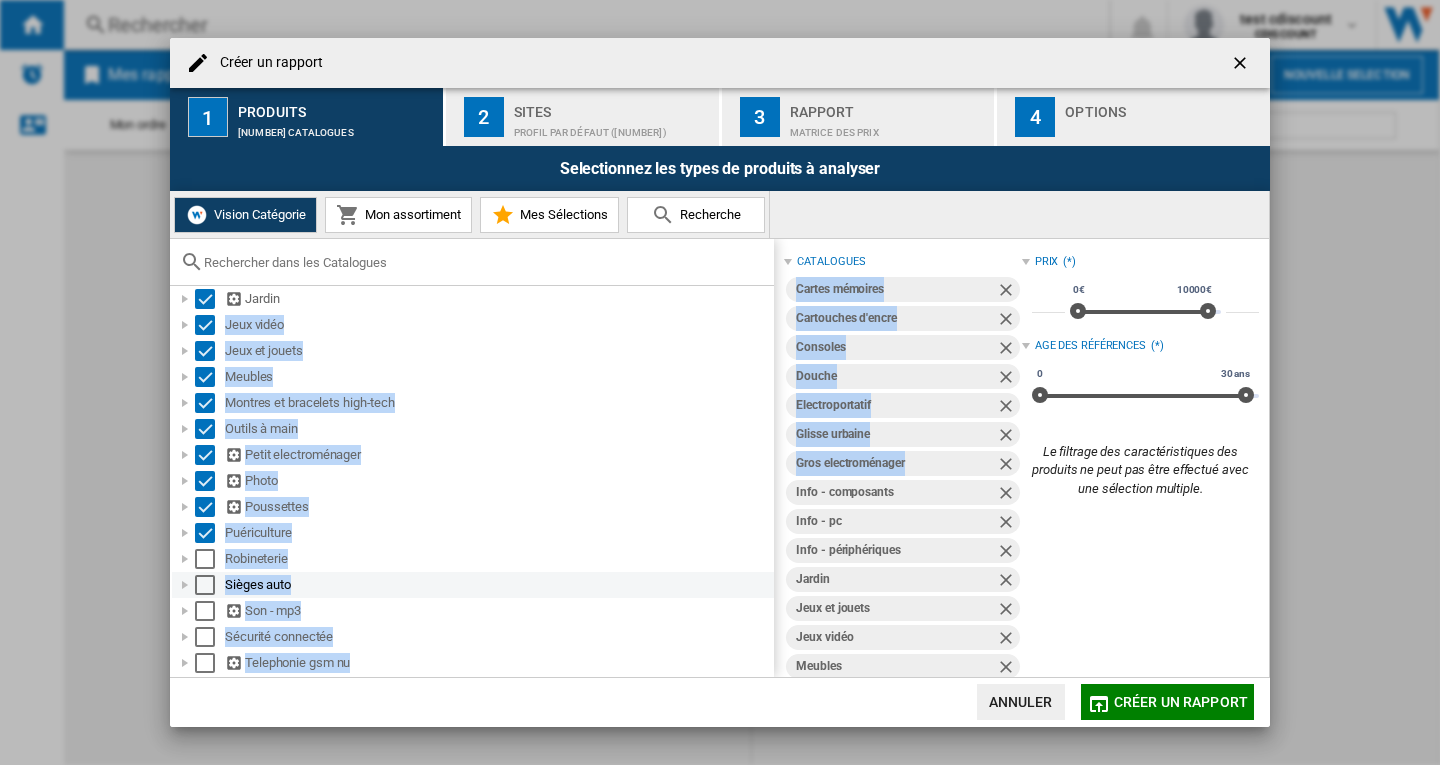 drag, startPoint x: 208, startPoint y: 563, endPoint x: 206, endPoint y: 575, distance: 12.165525 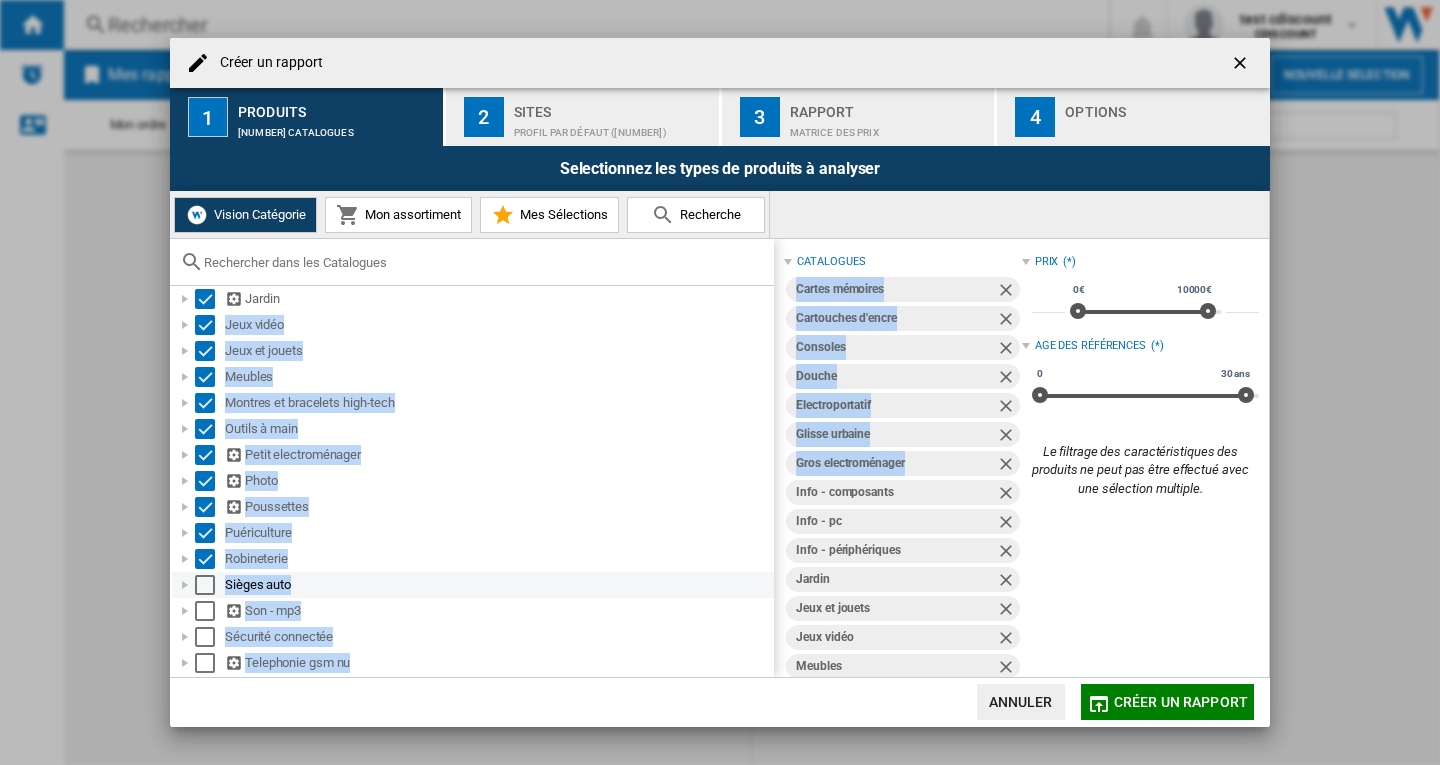 click at bounding box center (205, 585) 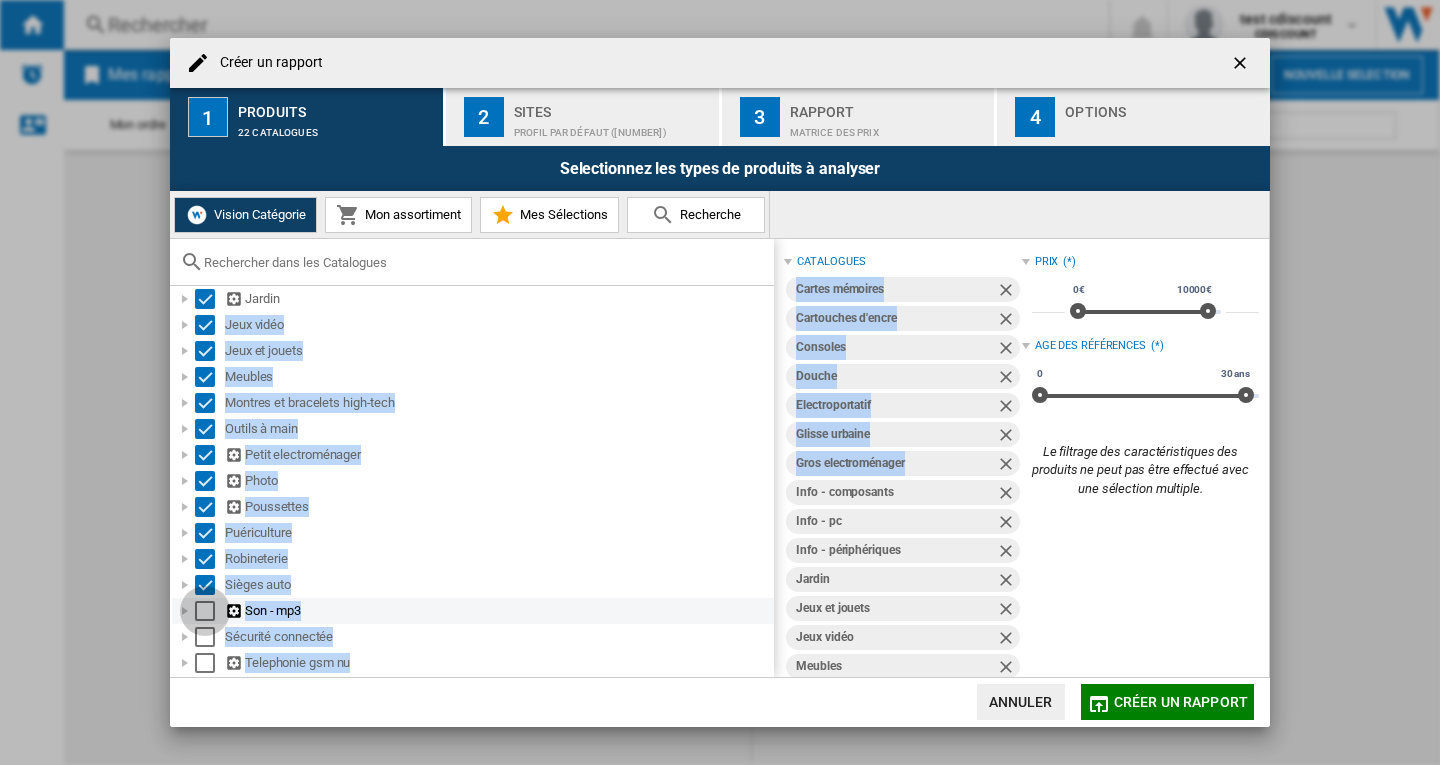 drag, startPoint x: 206, startPoint y: 614, endPoint x: 198, endPoint y: 638, distance: 25.298222 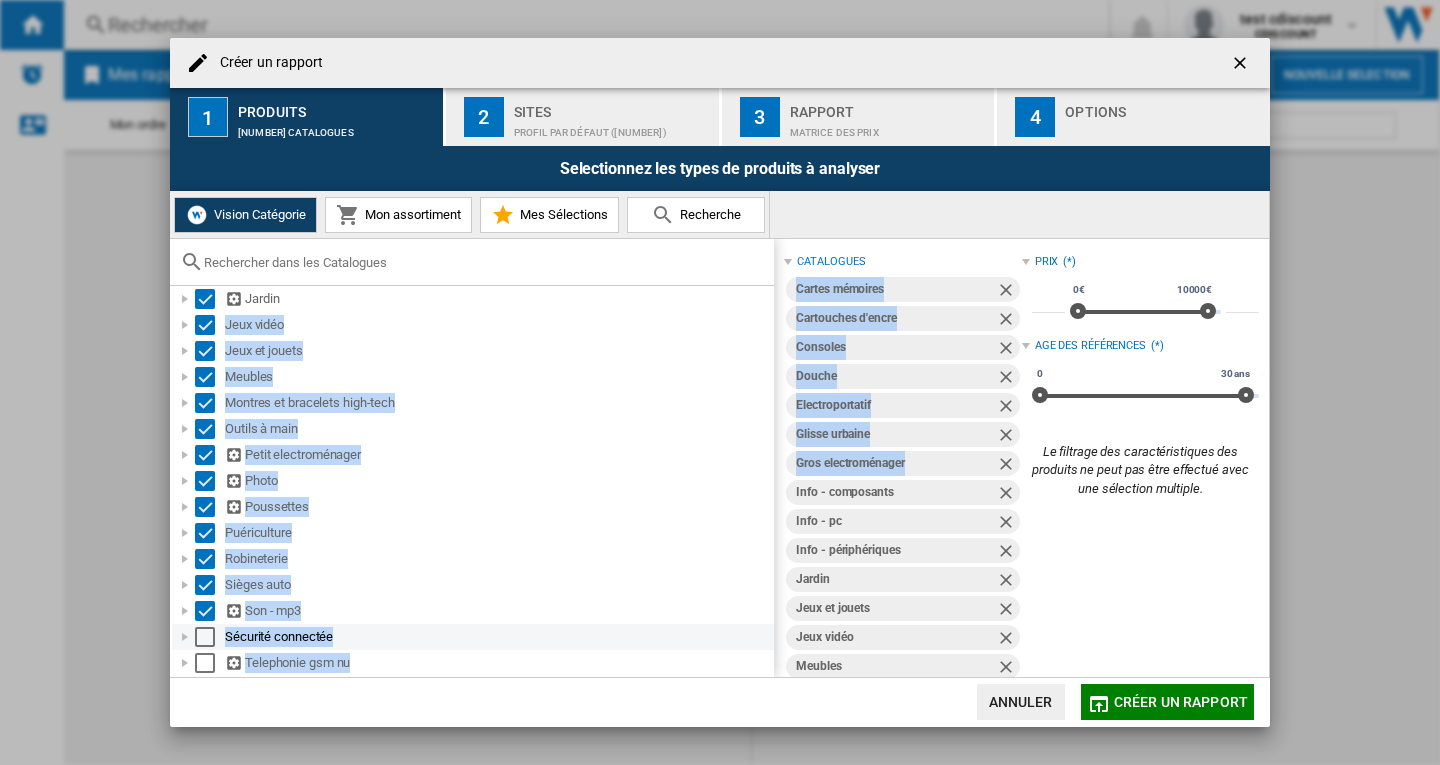 click at bounding box center (205, 637) 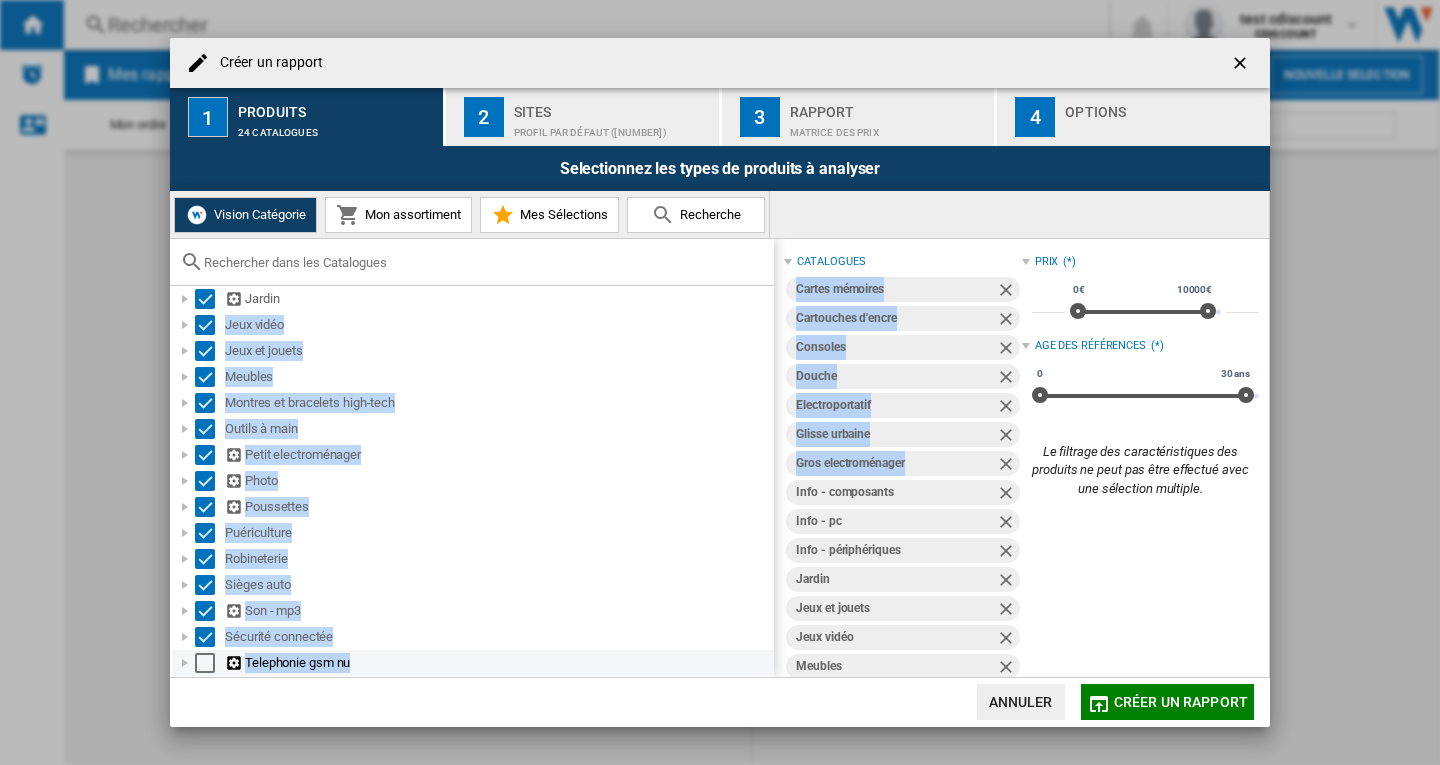 click at bounding box center (205, 663) 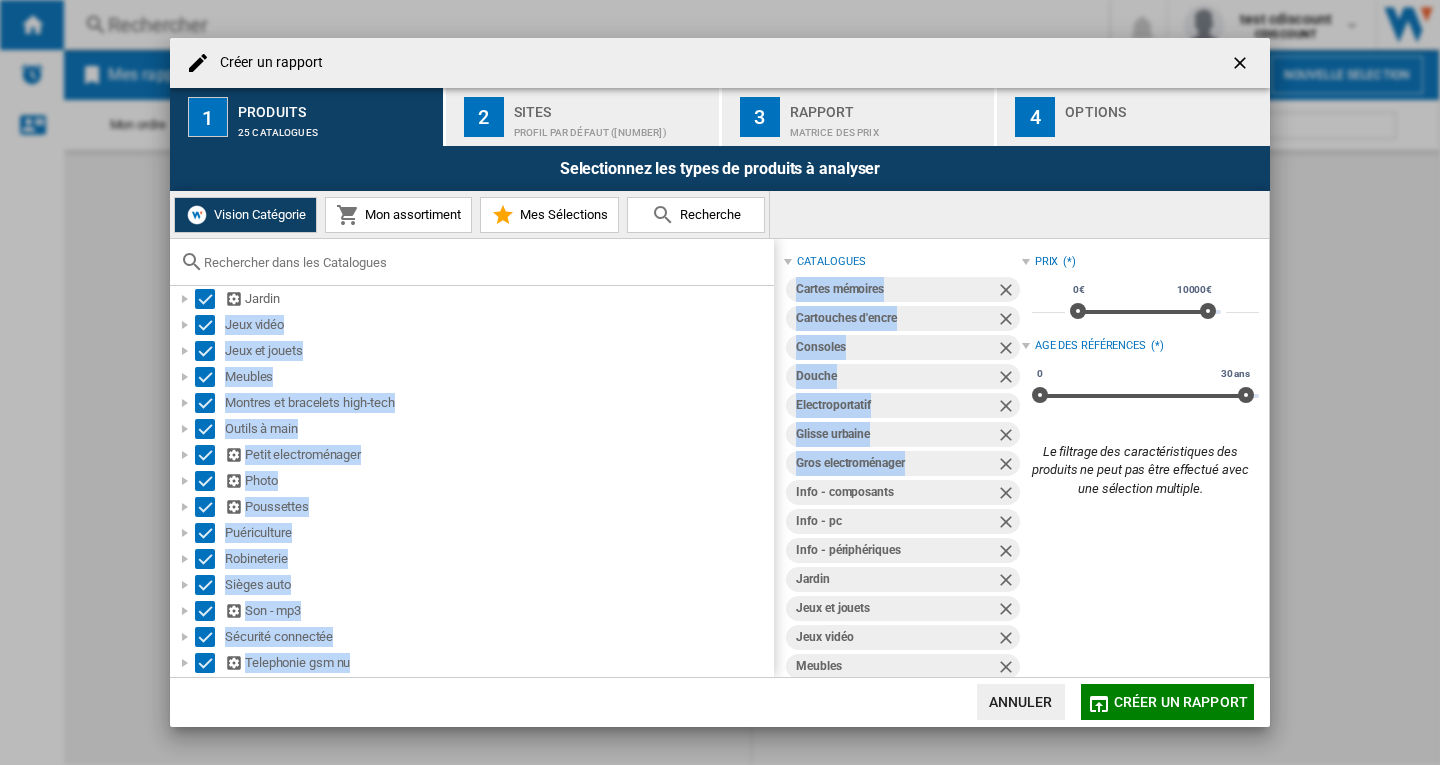 scroll, scrollTop: 326, scrollLeft: 0, axis: vertical 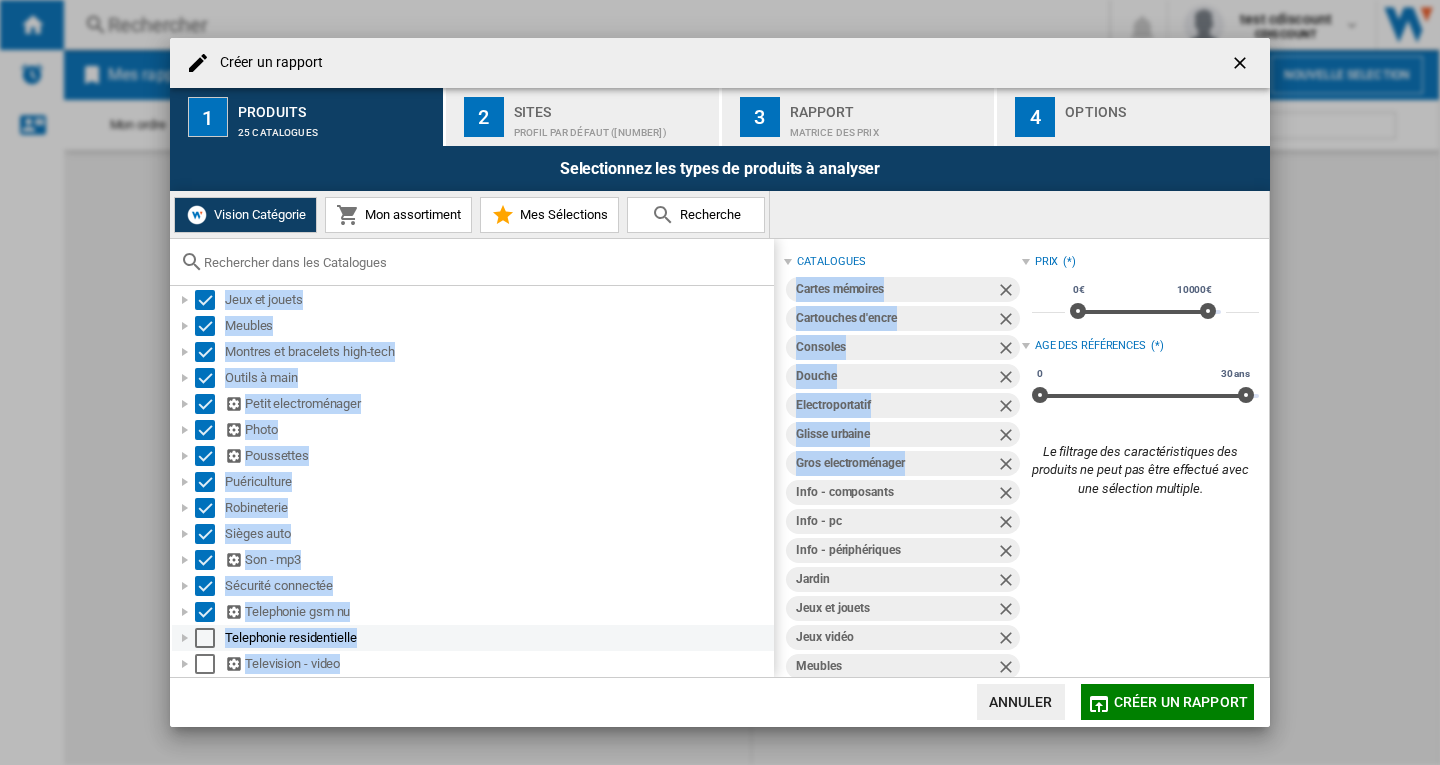 click at bounding box center (205, 638) 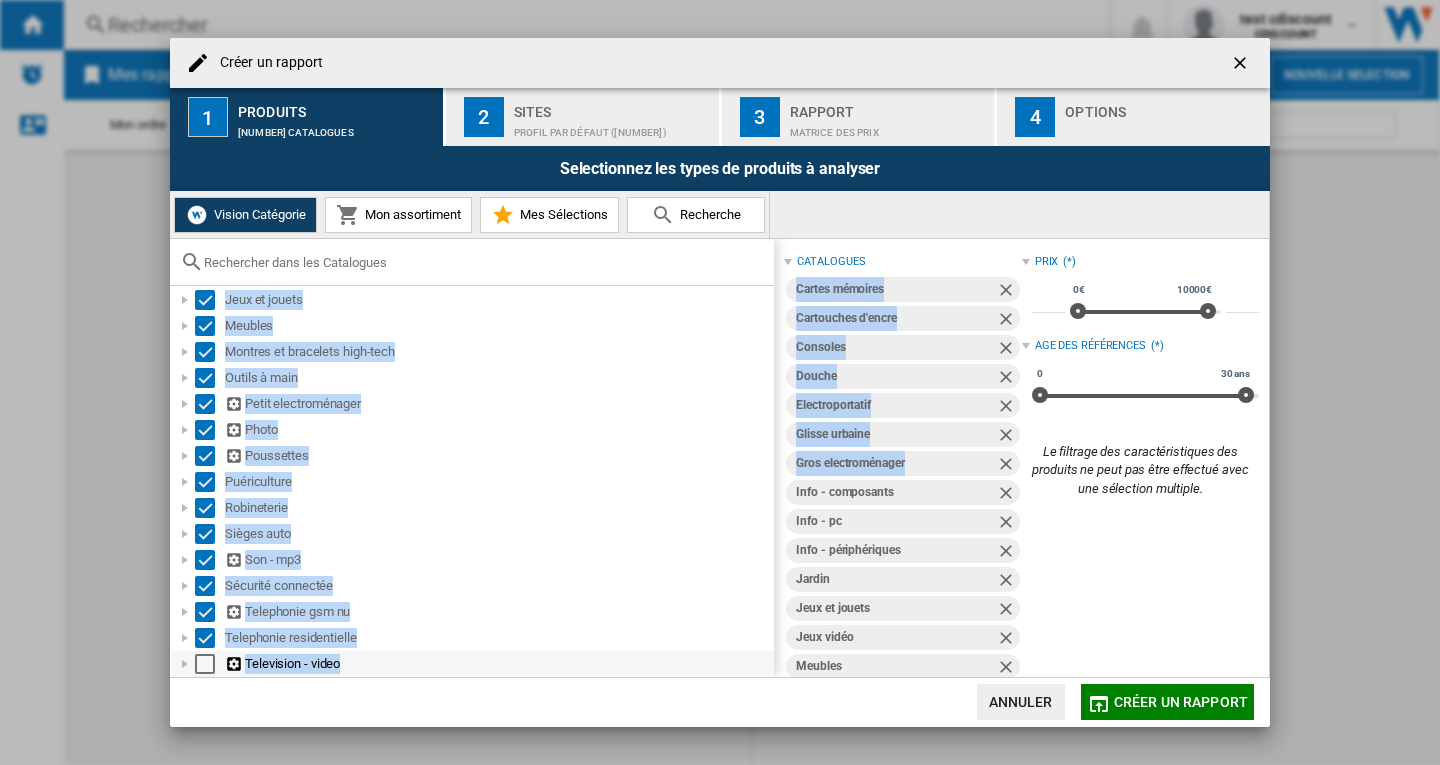 click at bounding box center (205, 664) 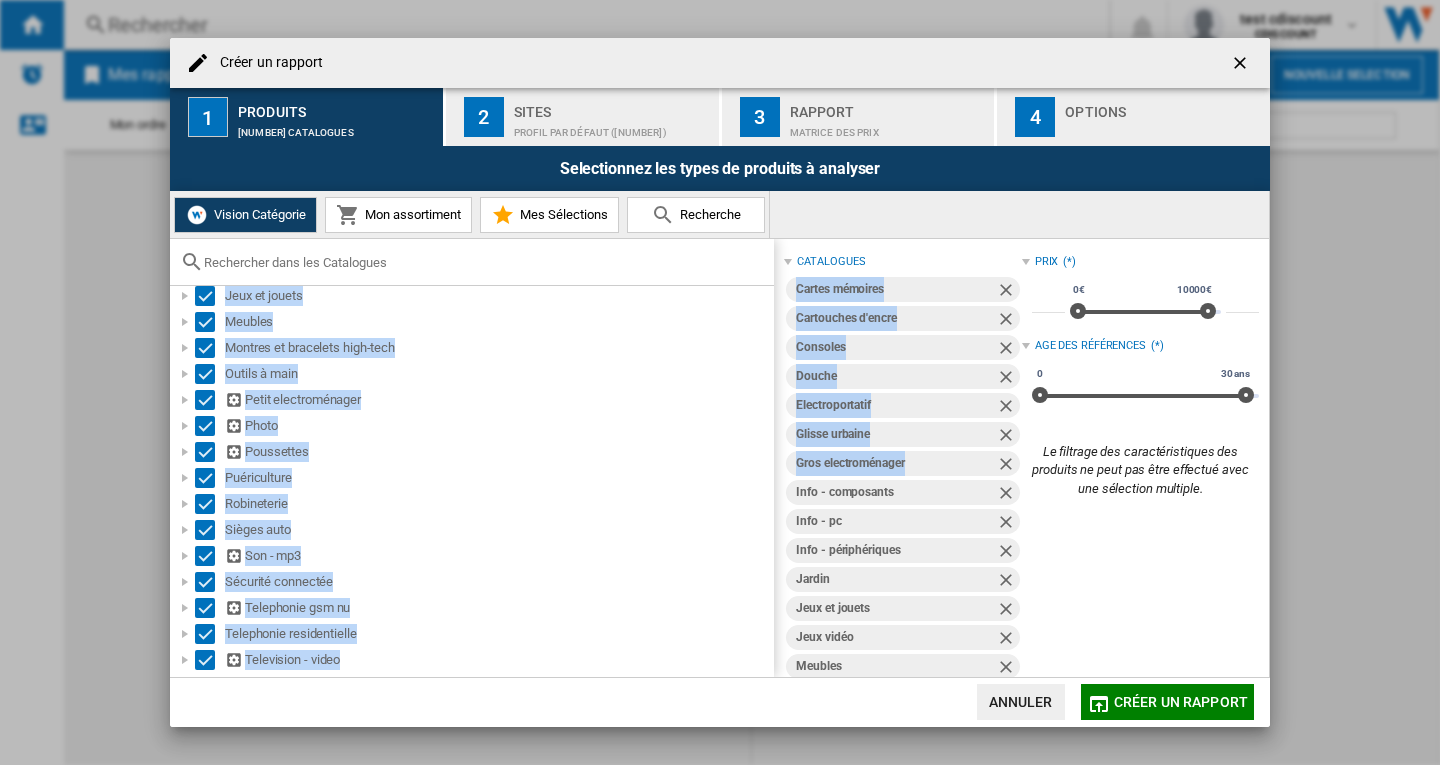 click on "Profil par défaut ([NUMBER])" at bounding box center (612, 127) 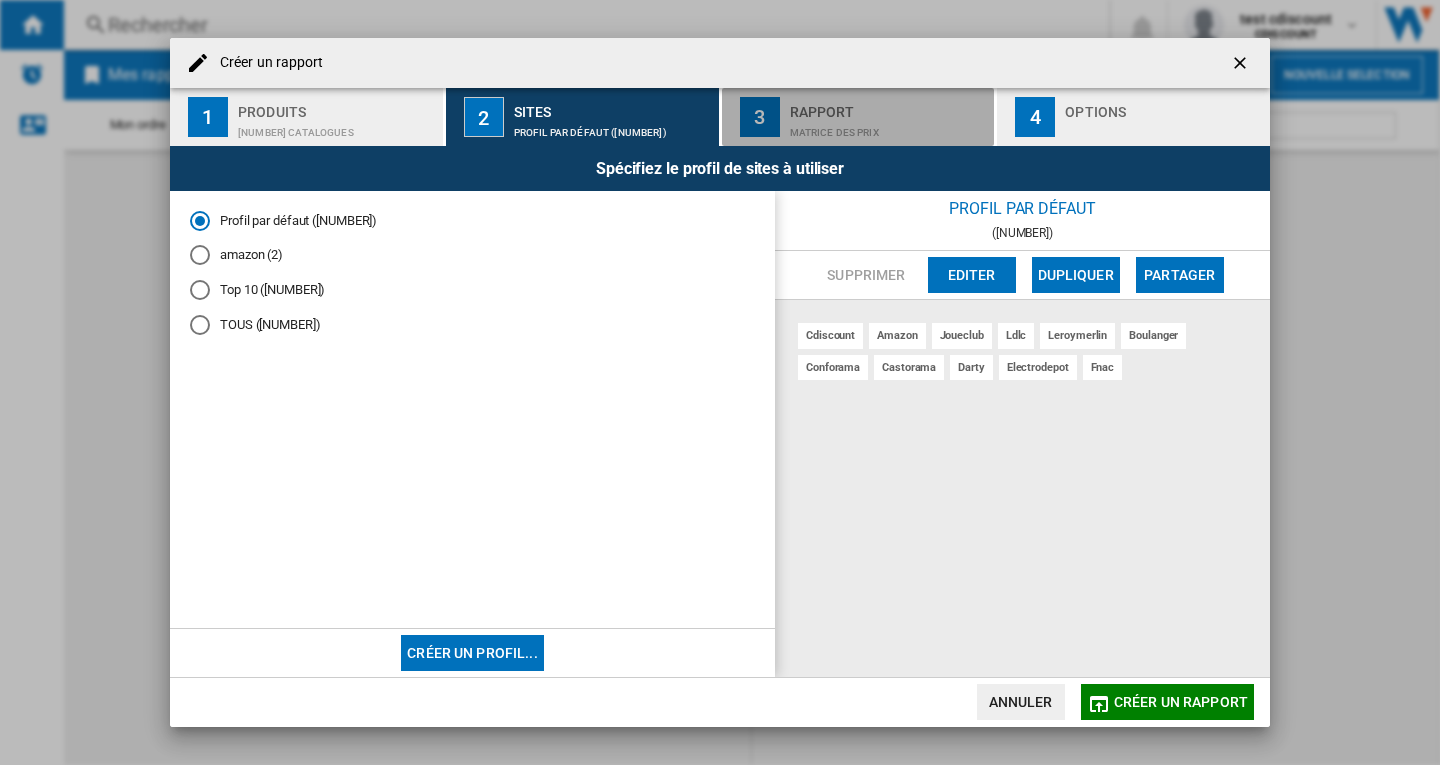 click on "Matrice des prix" at bounding box center [888, 127] 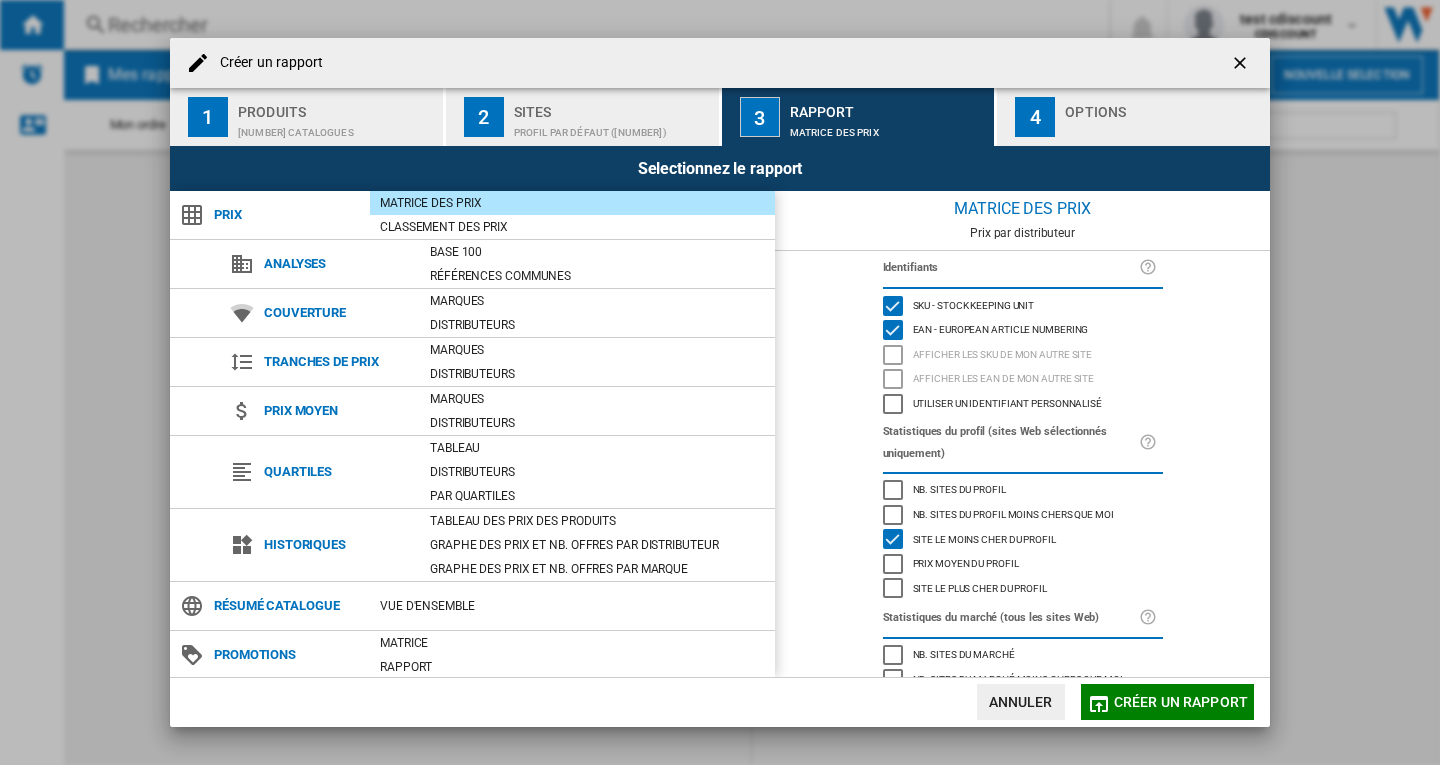 click on "Profil par défaut ([NUMBER])" at bounding box center (612, 127) 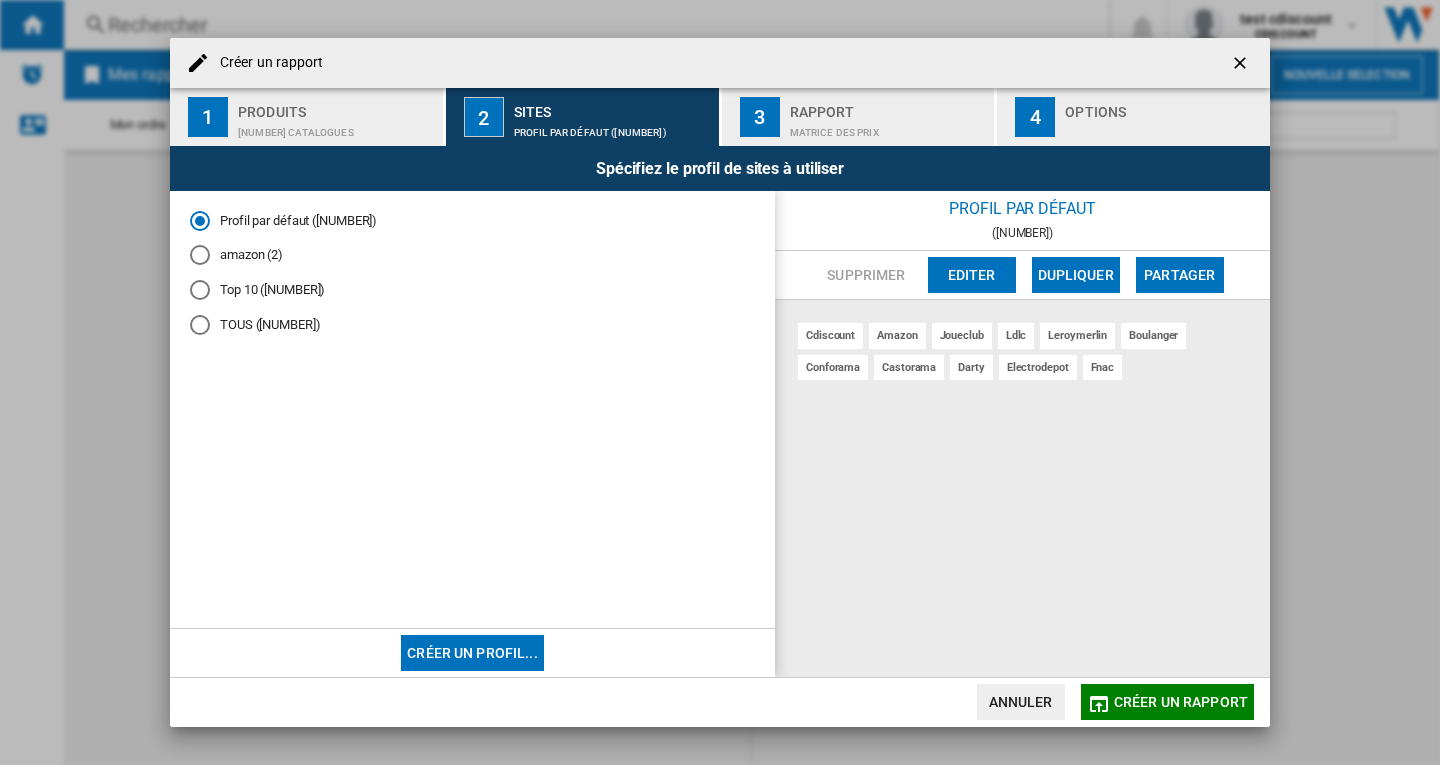 click on "Créer un profil..." at bounding box center (472, 653) 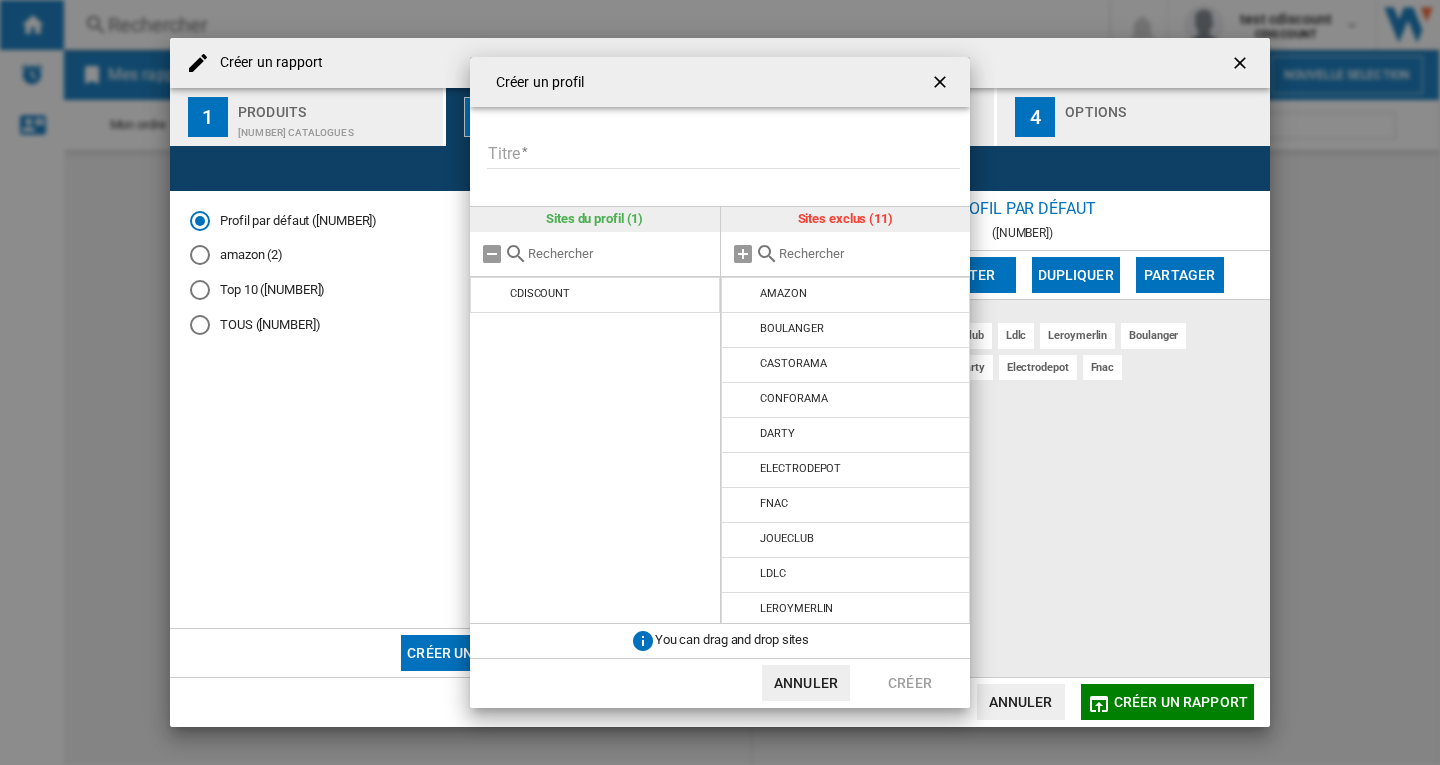 click on "Titre" at bounding box center (723, 154) 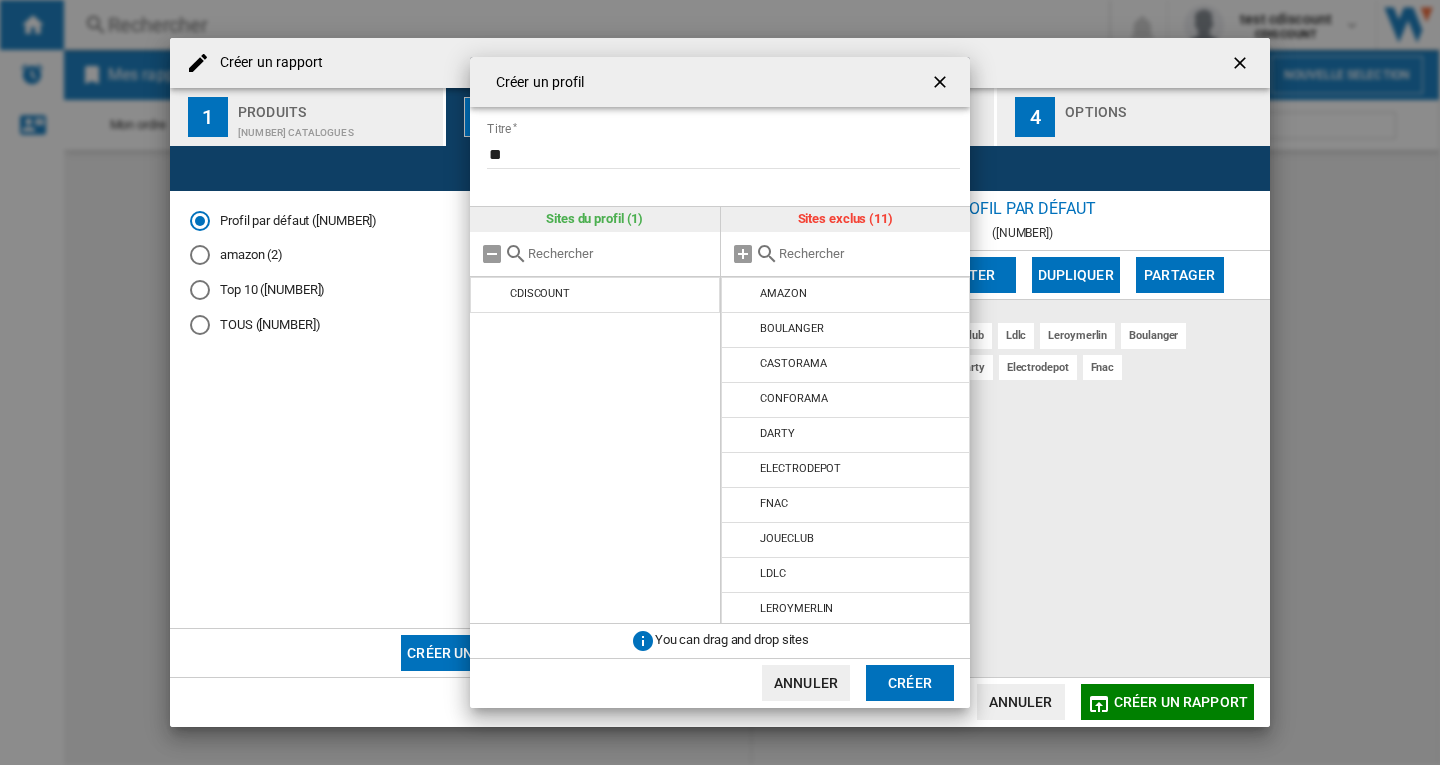click on "**" at bounding box center (723, 154) 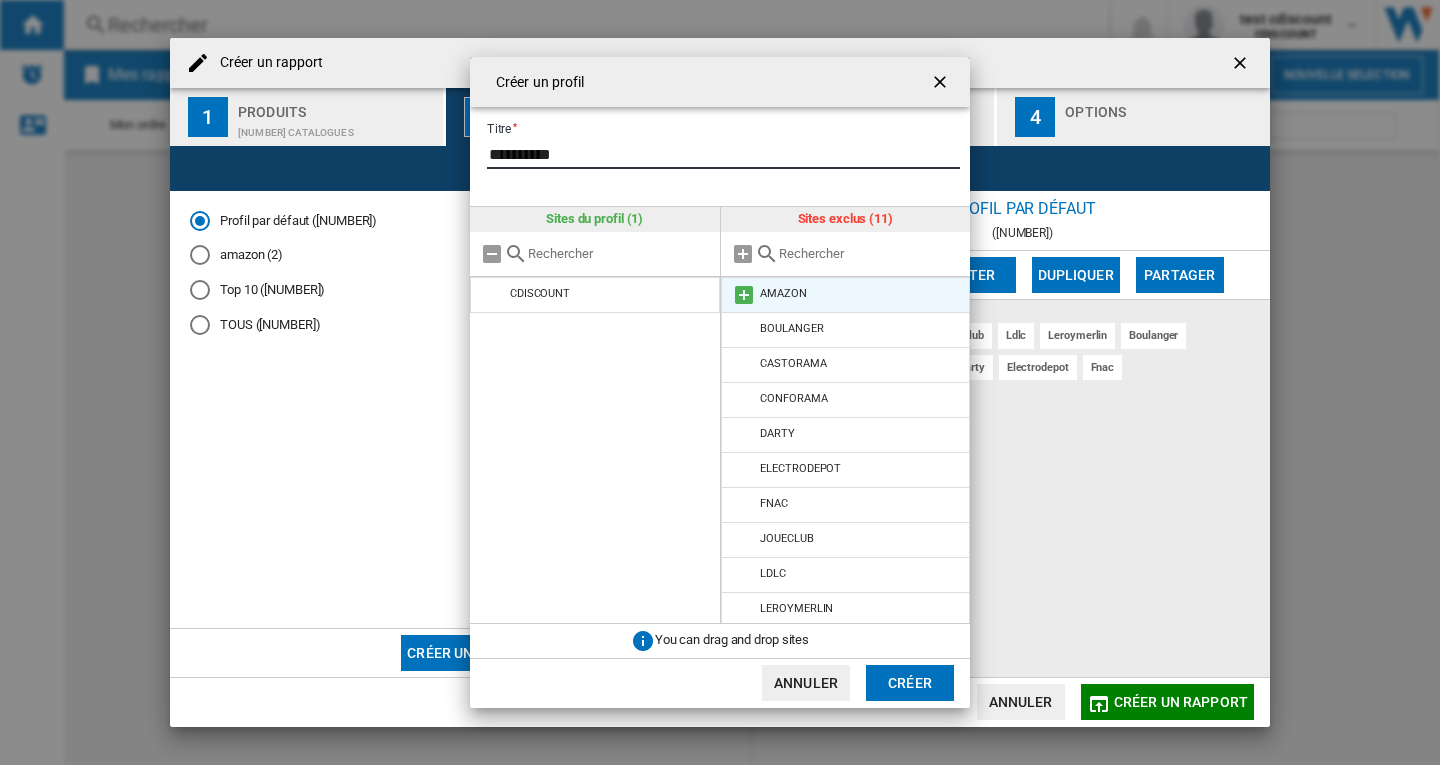 type on "**********" 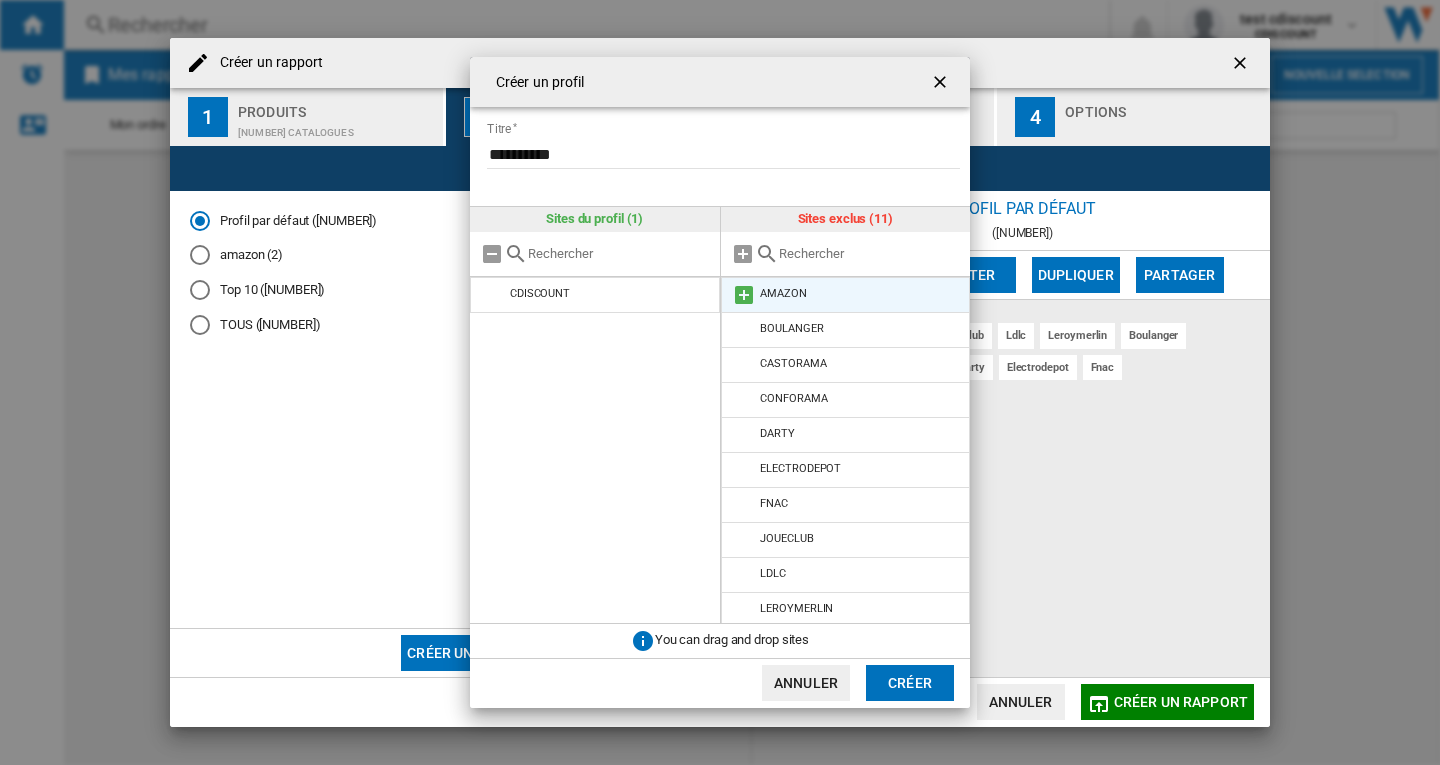 click at bounding box center [744, 295] 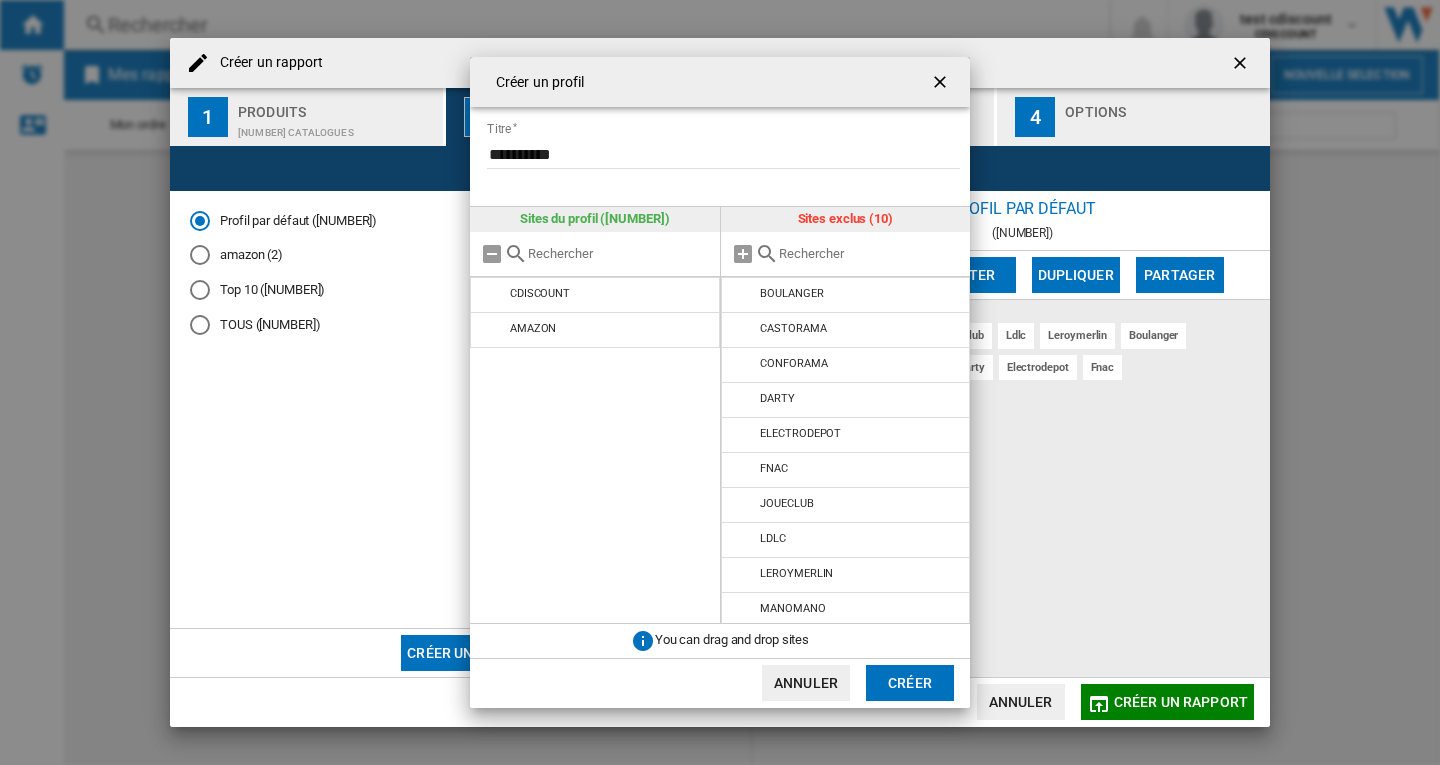 click at bounding box center [744, 295] 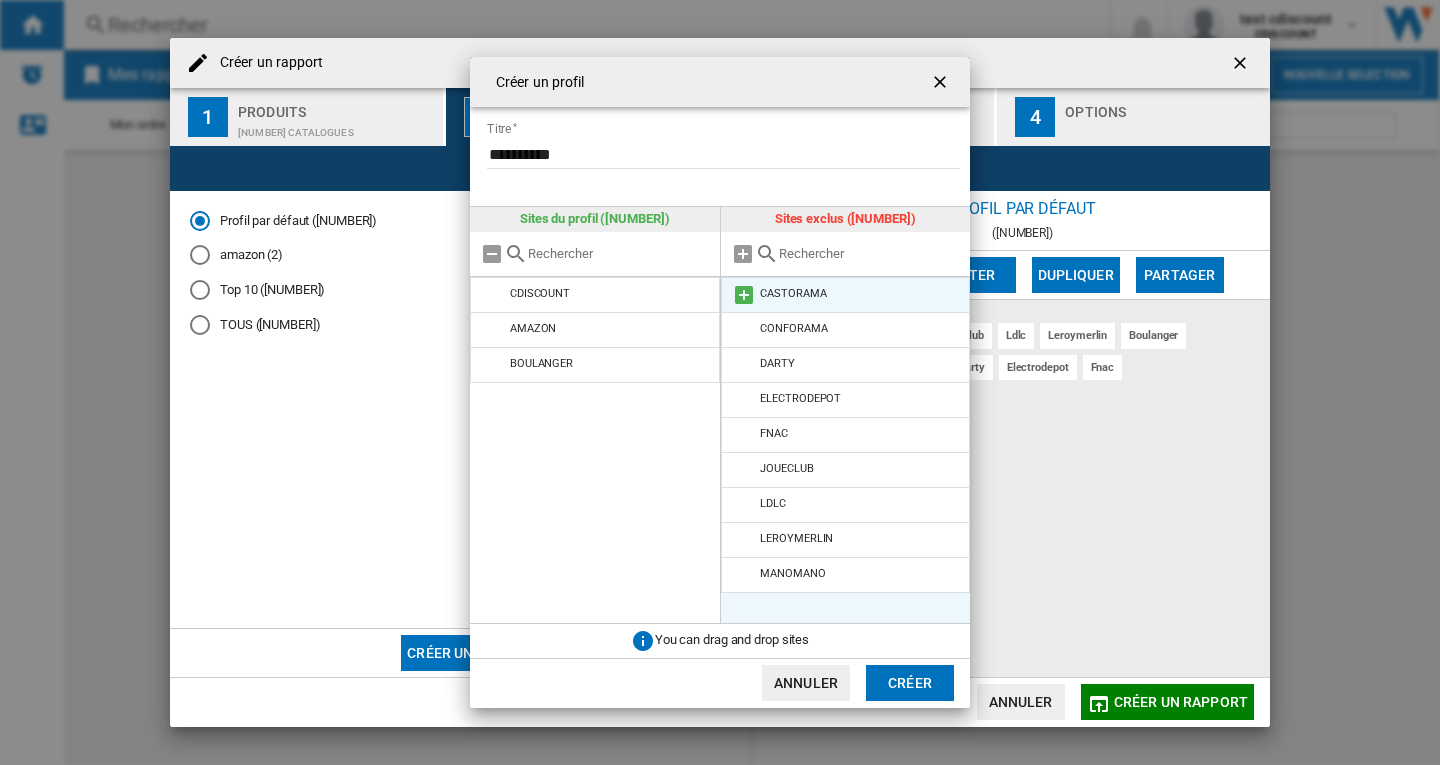 click at bounding box center (744, 295) 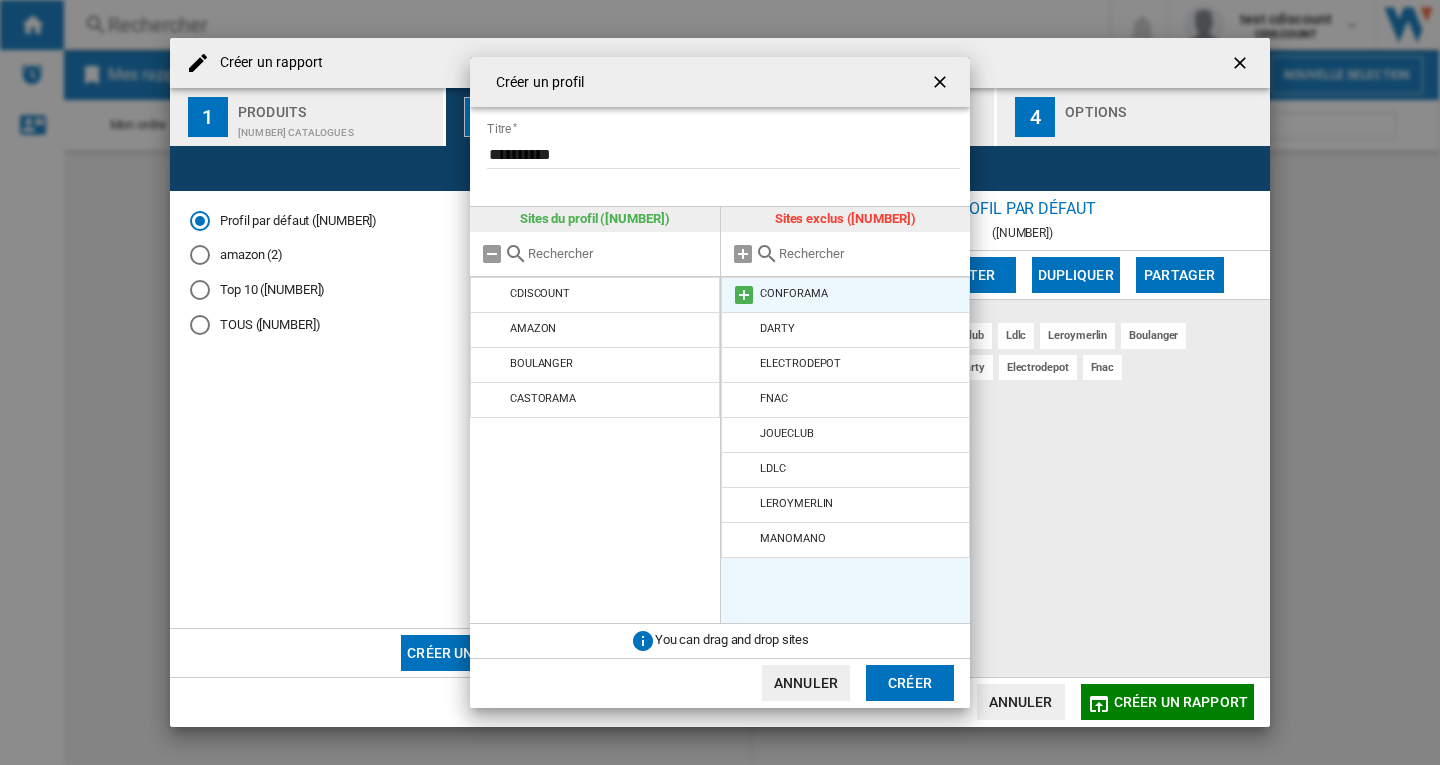 click at bounding box center [744, 295] 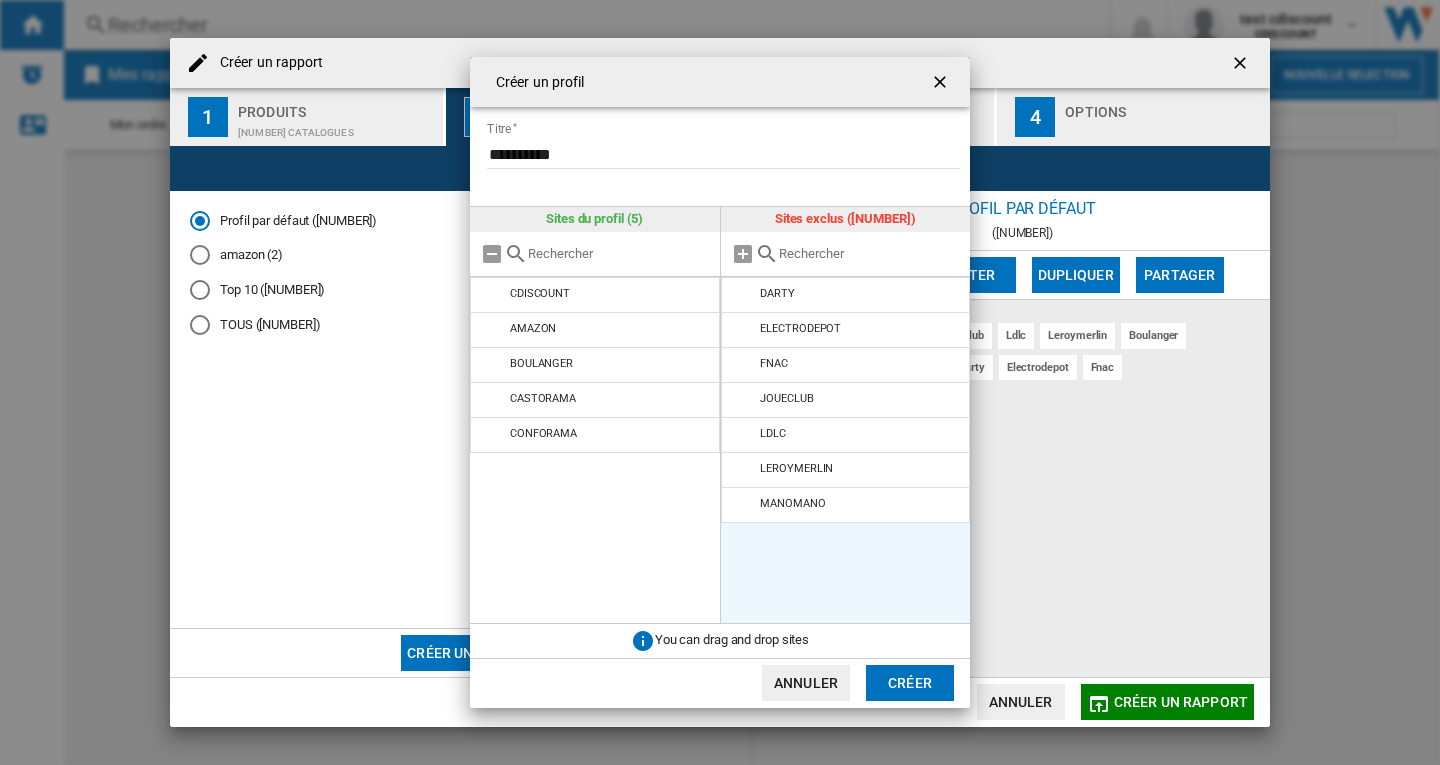 click at bounding box center (744, 295) 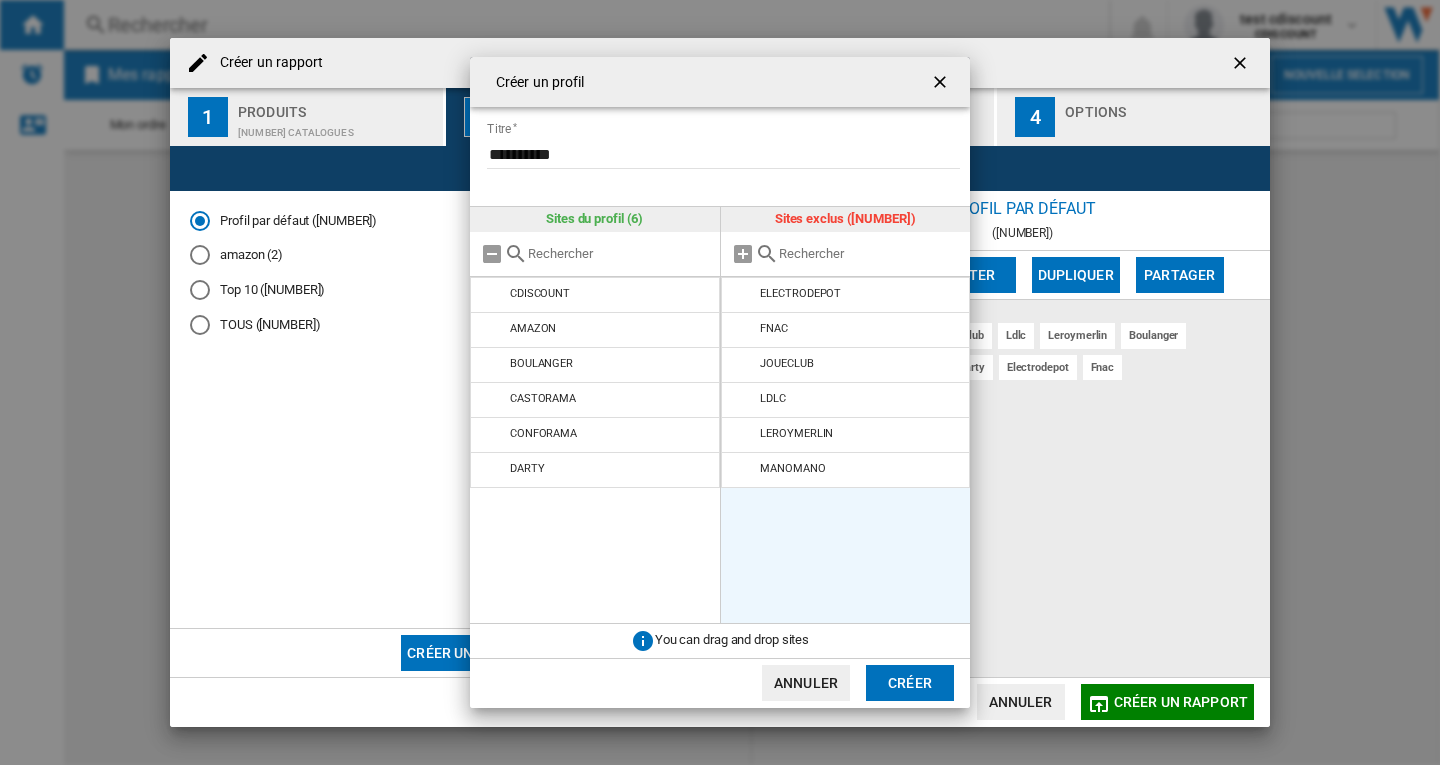 click on "**********" at bounding box center (727, 166) 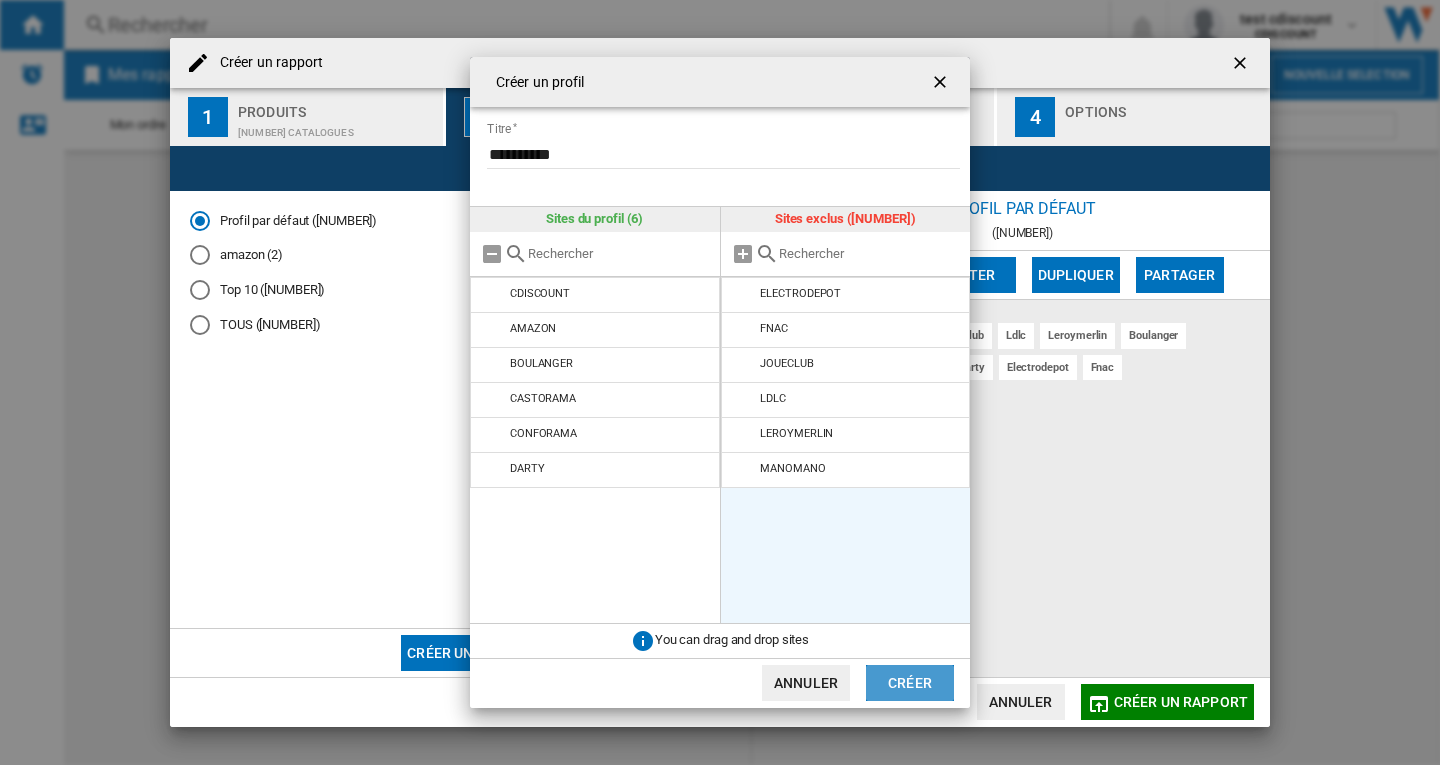 click on "Créer" 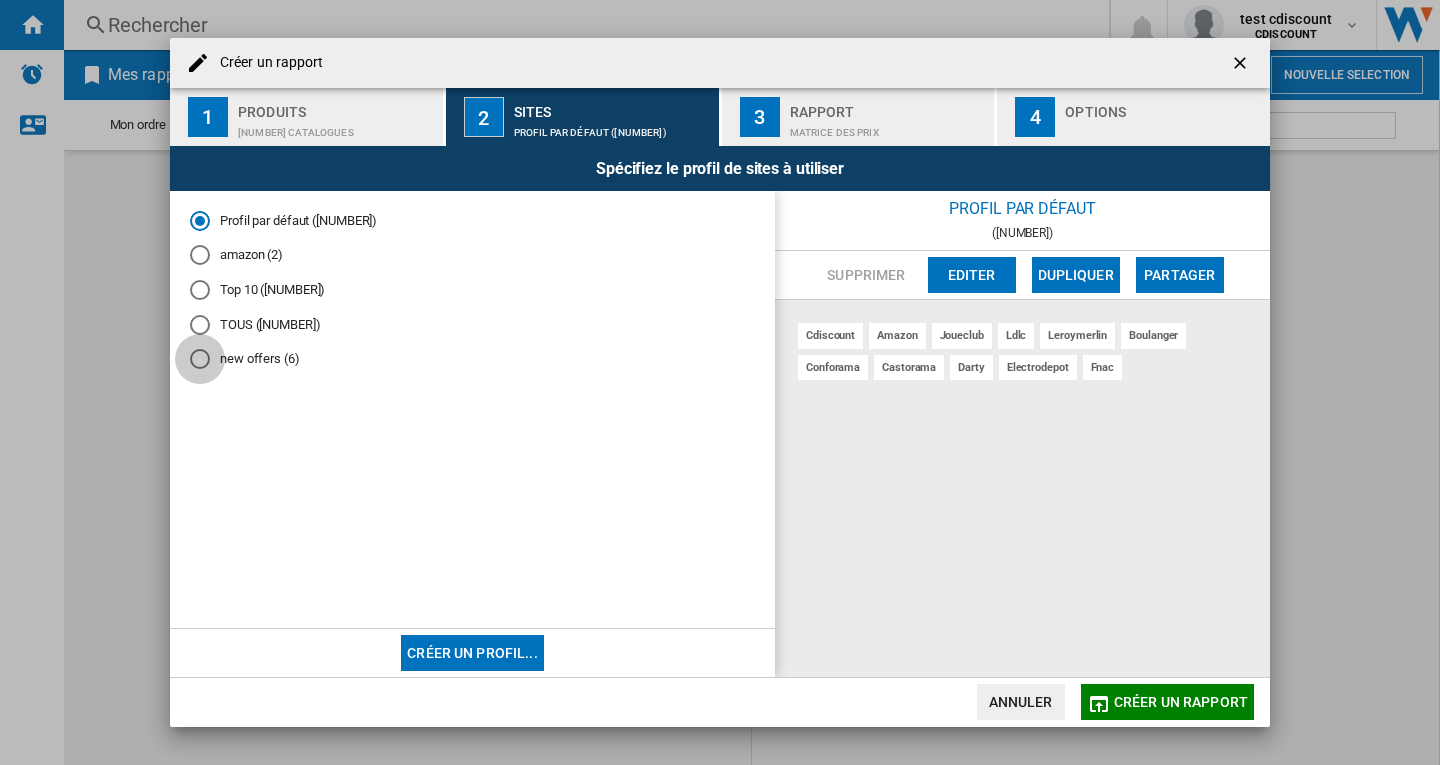 drag, startPoint x: 196, startPoint y: 357, endPoint x: 407, endPoint y: 366, distance: 211.19185 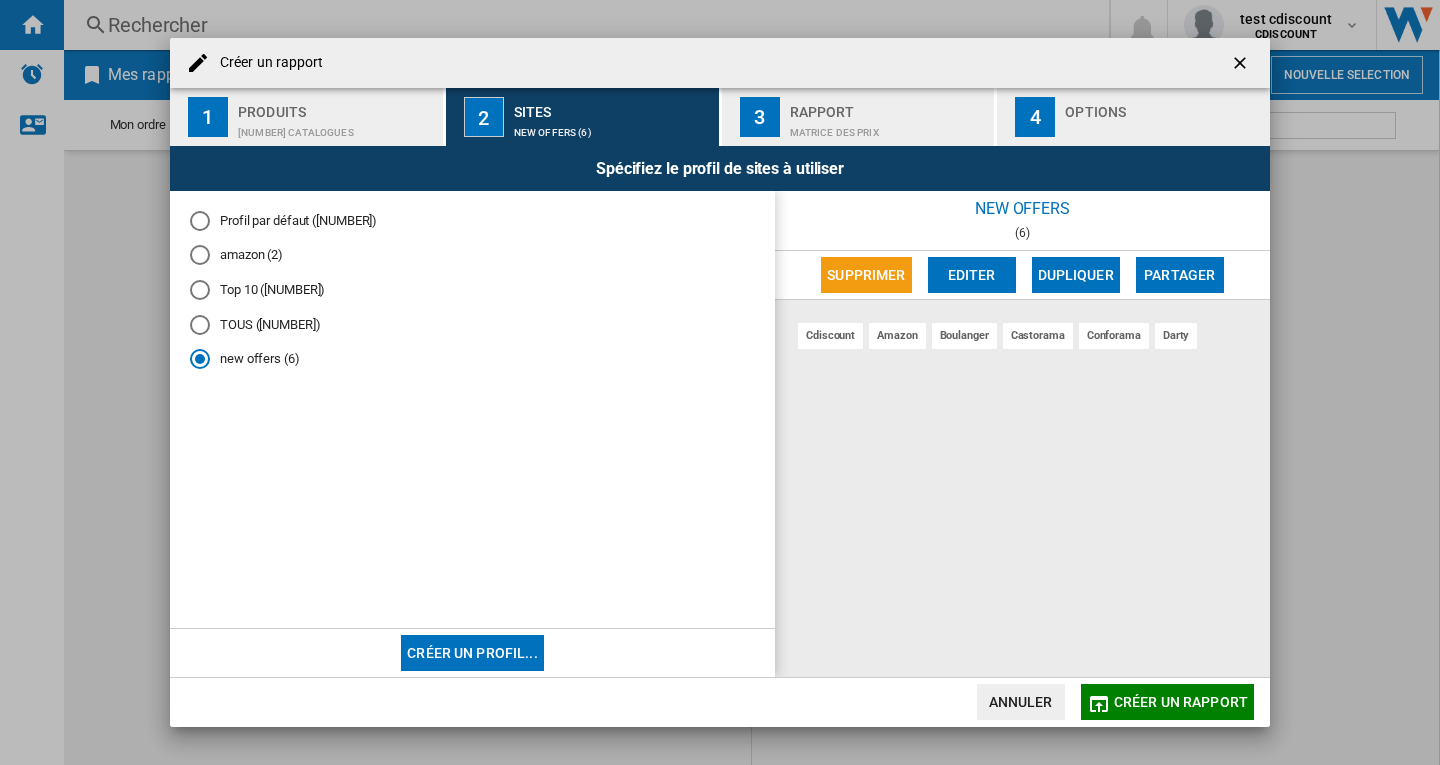 click on "Matrice des prix" at bounding box center [888, 127] 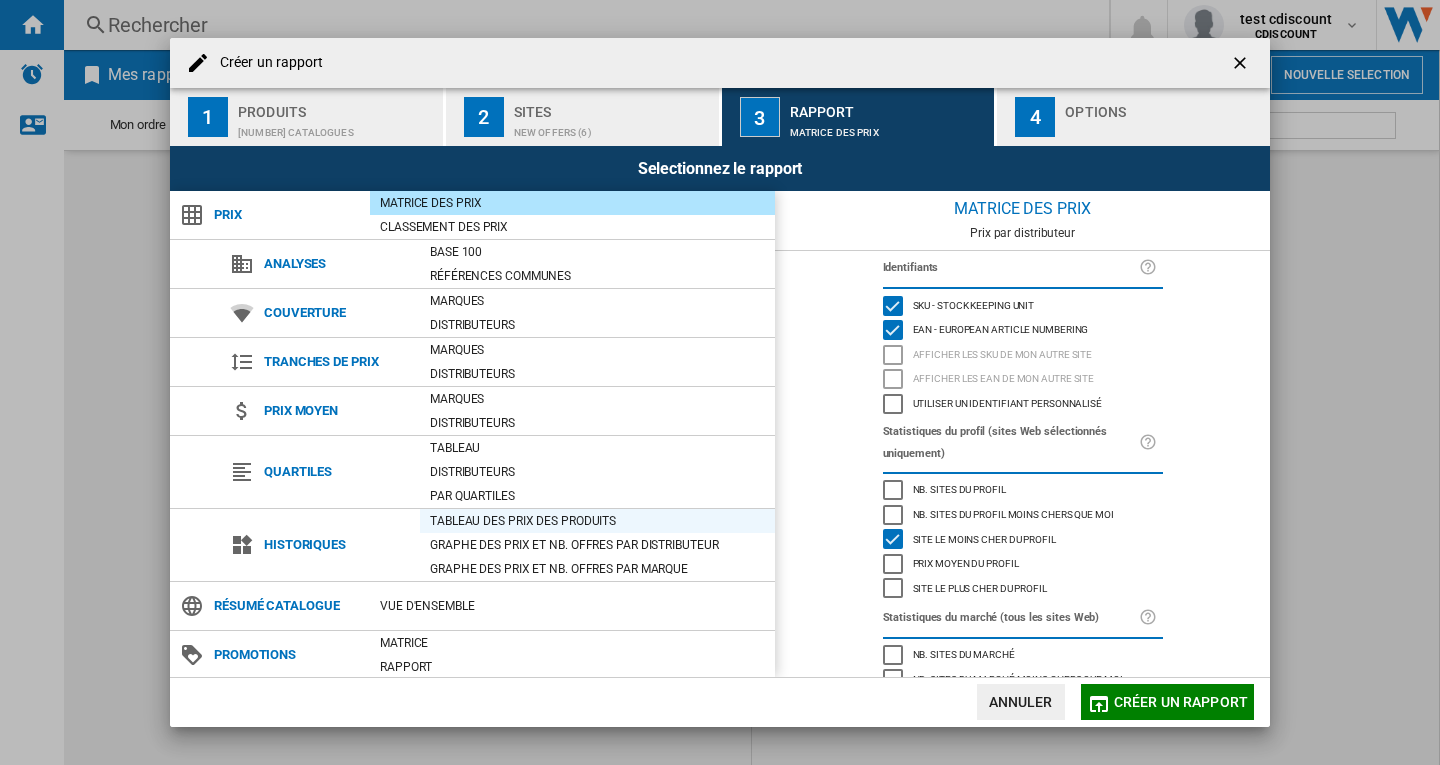 click on "Tableau des prix des produits" at bounding box center (597, 521) 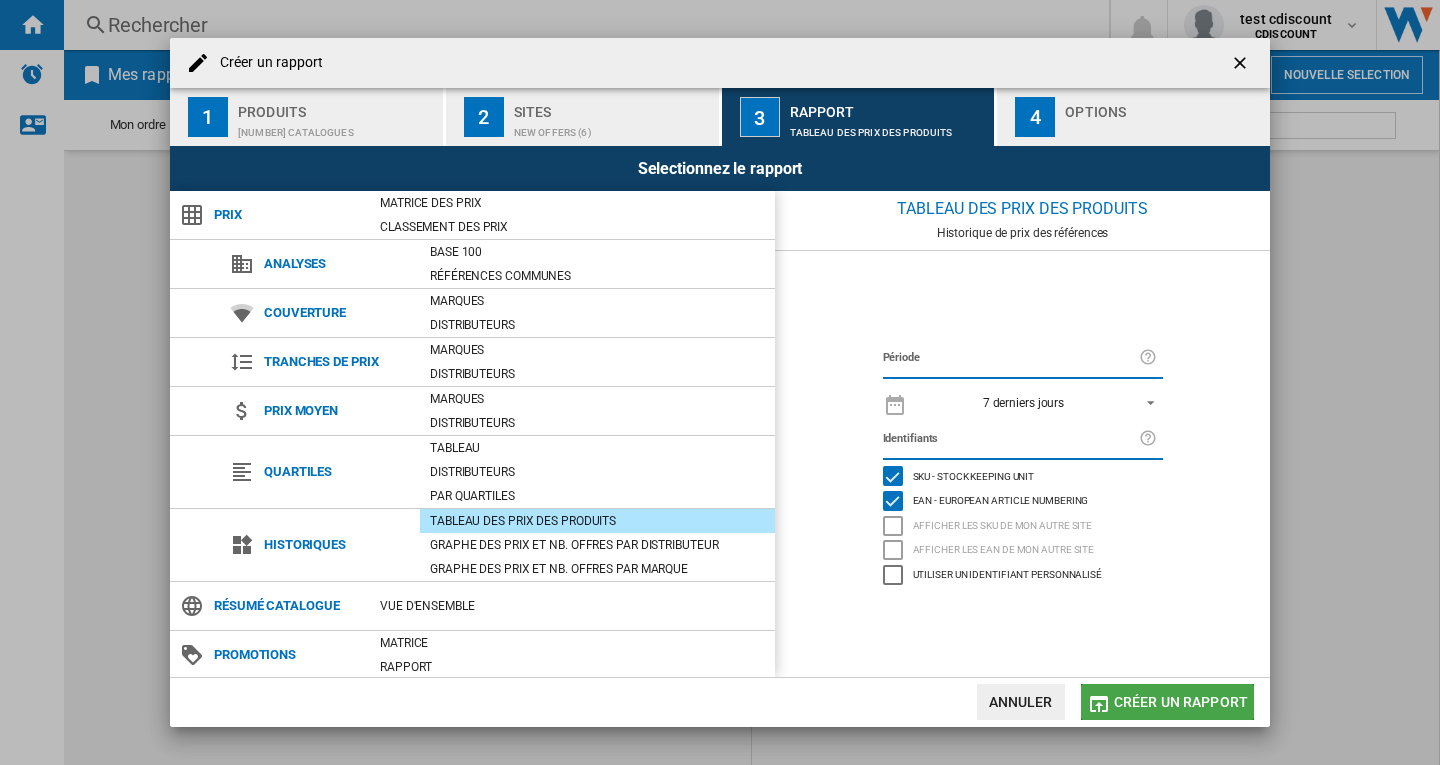 click on "Créer un rapport" 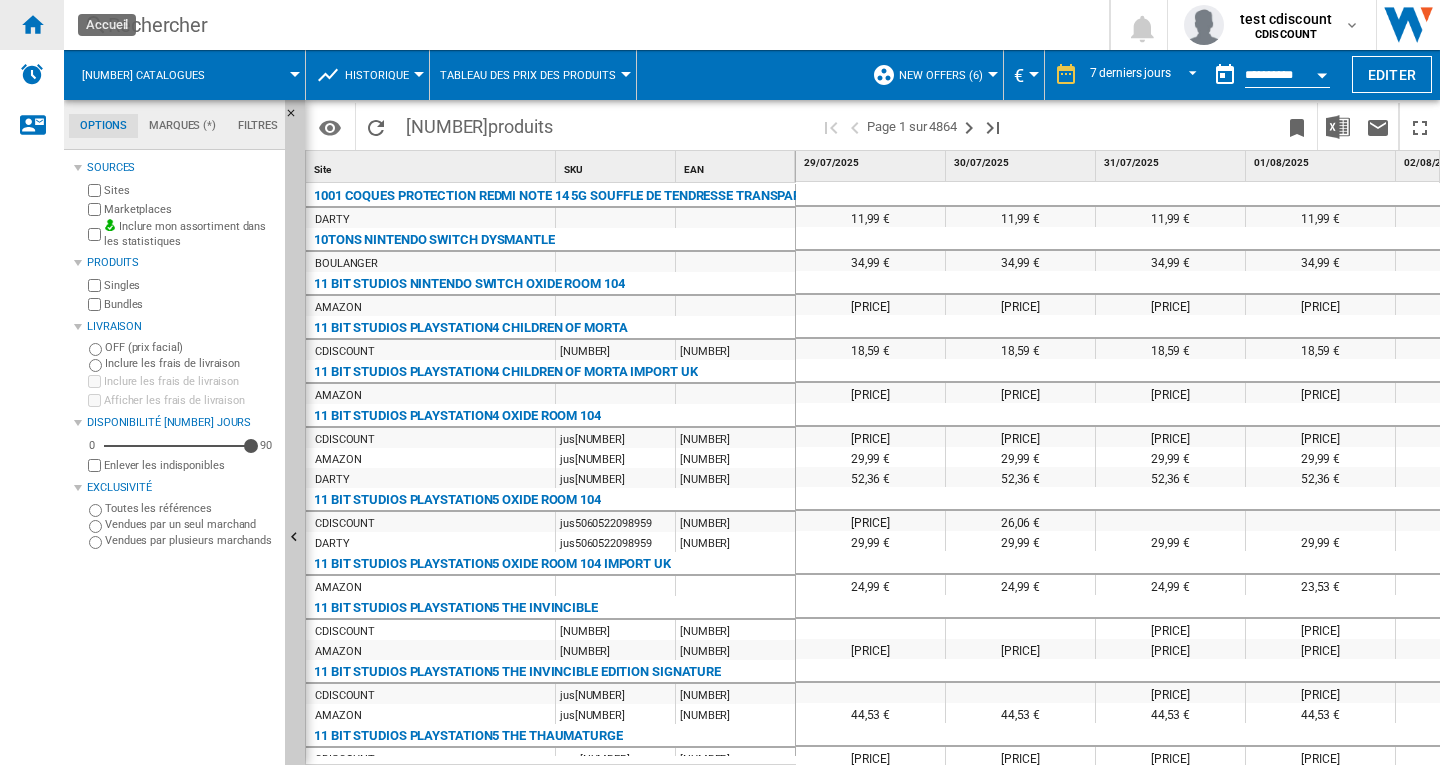 click at bounding box center (32, 24) 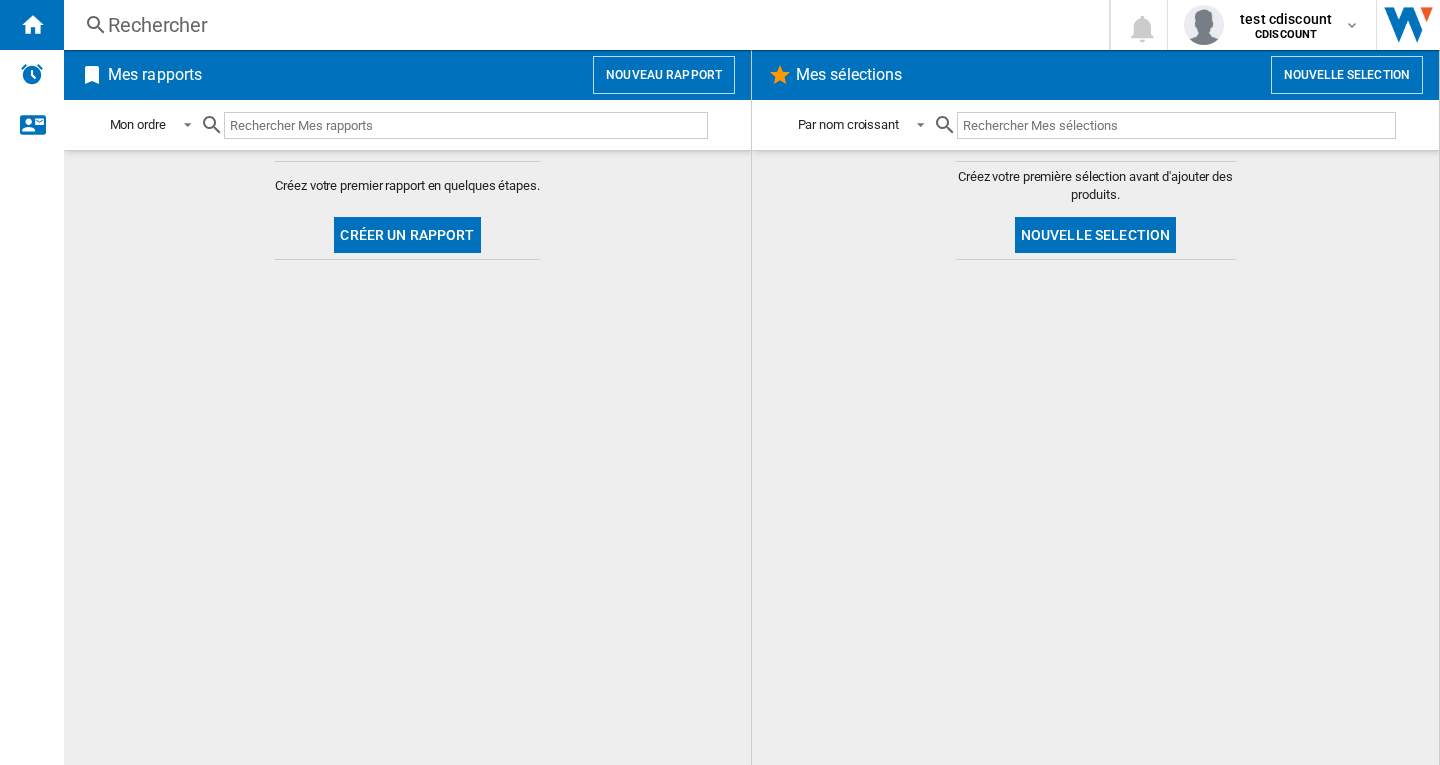 click on "Nouveau rapport" at bounding box center (664, 75) 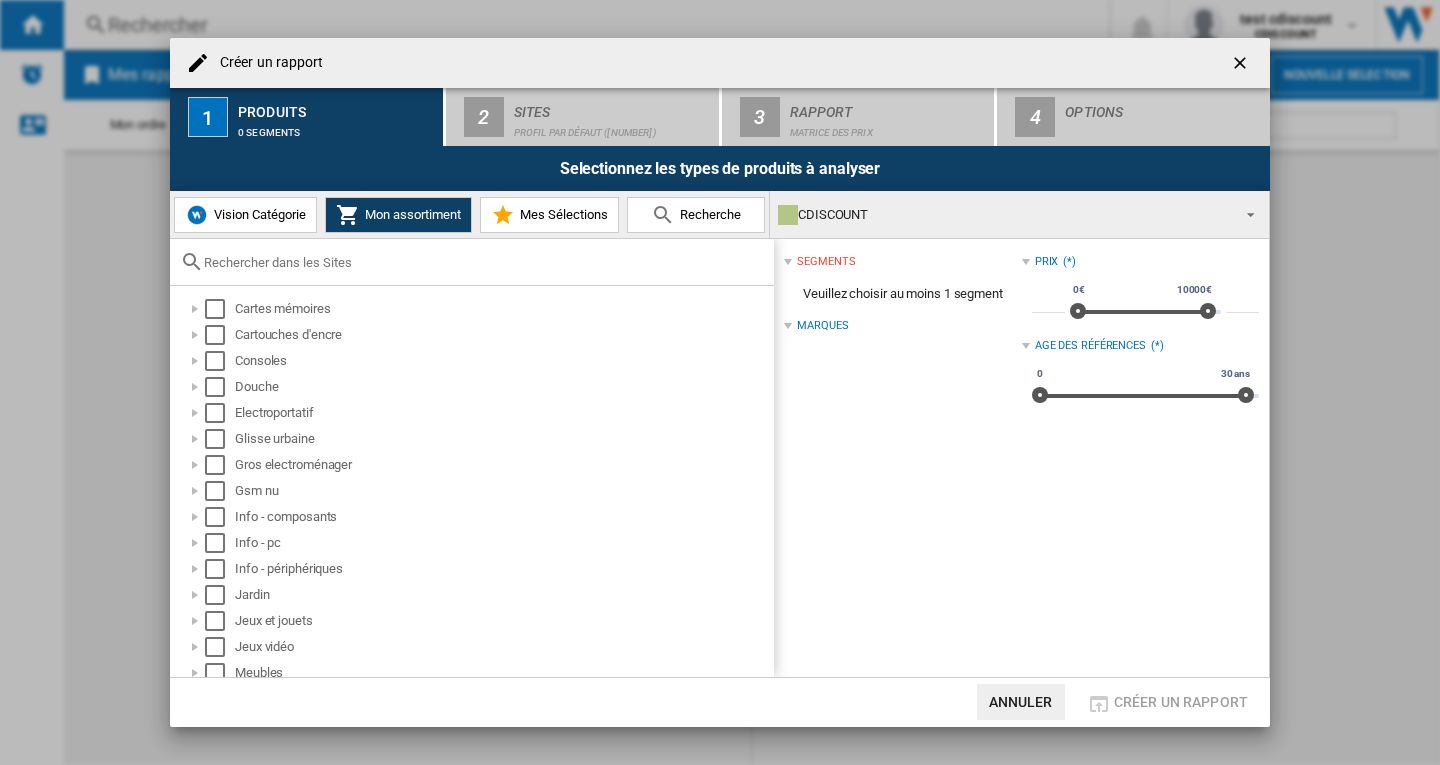 click on "Vision Catégorie" at bounding box center [257, 214] 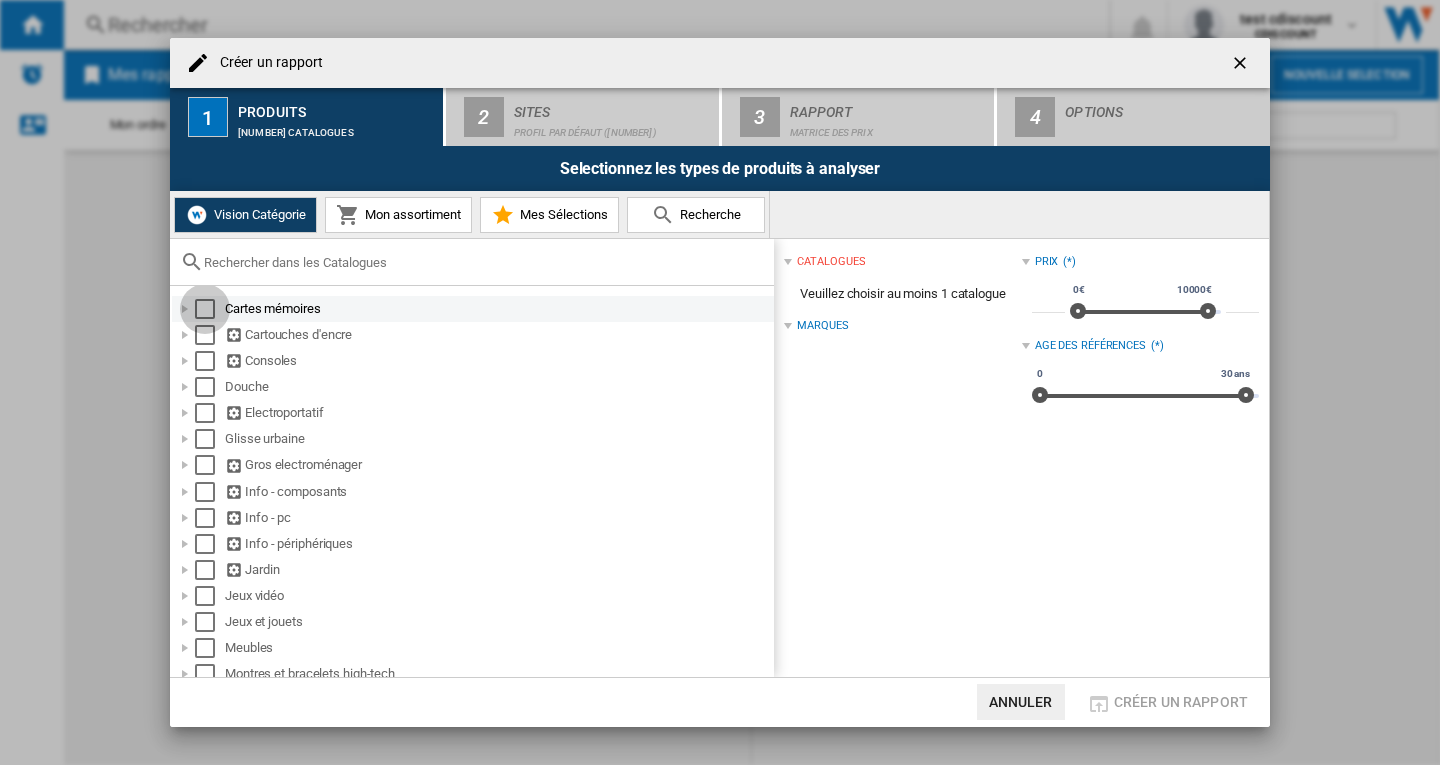 click at bounding box center (205, 309) 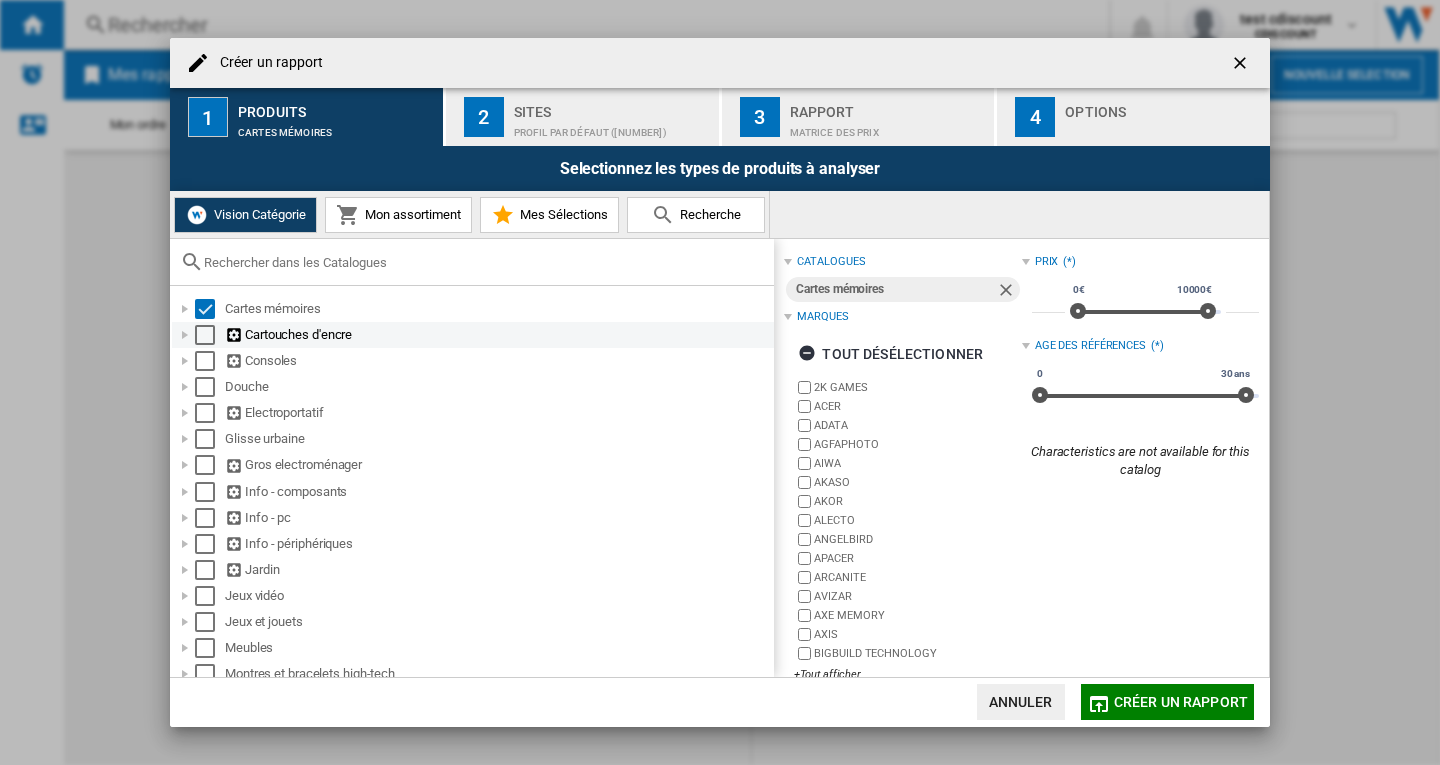 click at bounding box center (205, 335) 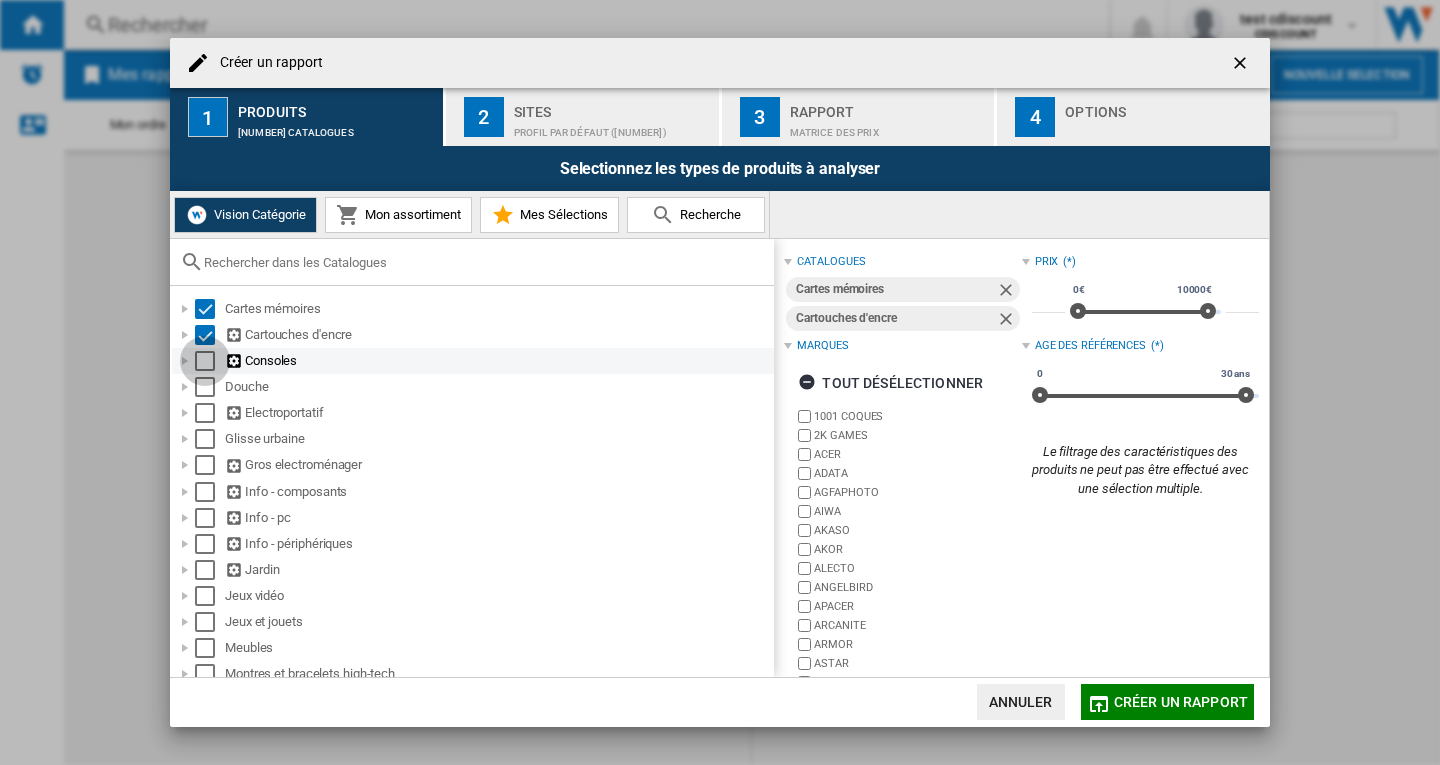 click at bounding box center [205, 361] 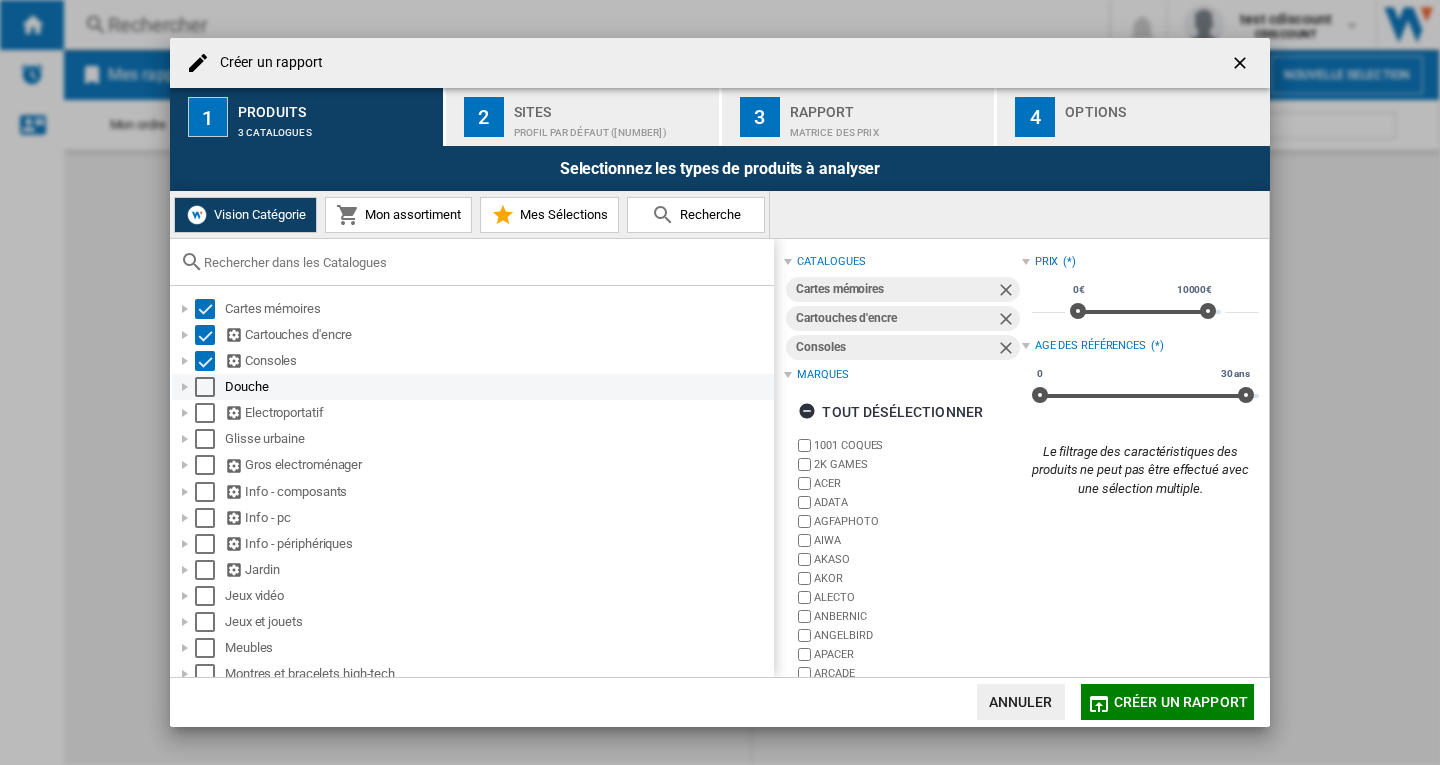 click at bounding box center (205, 387) 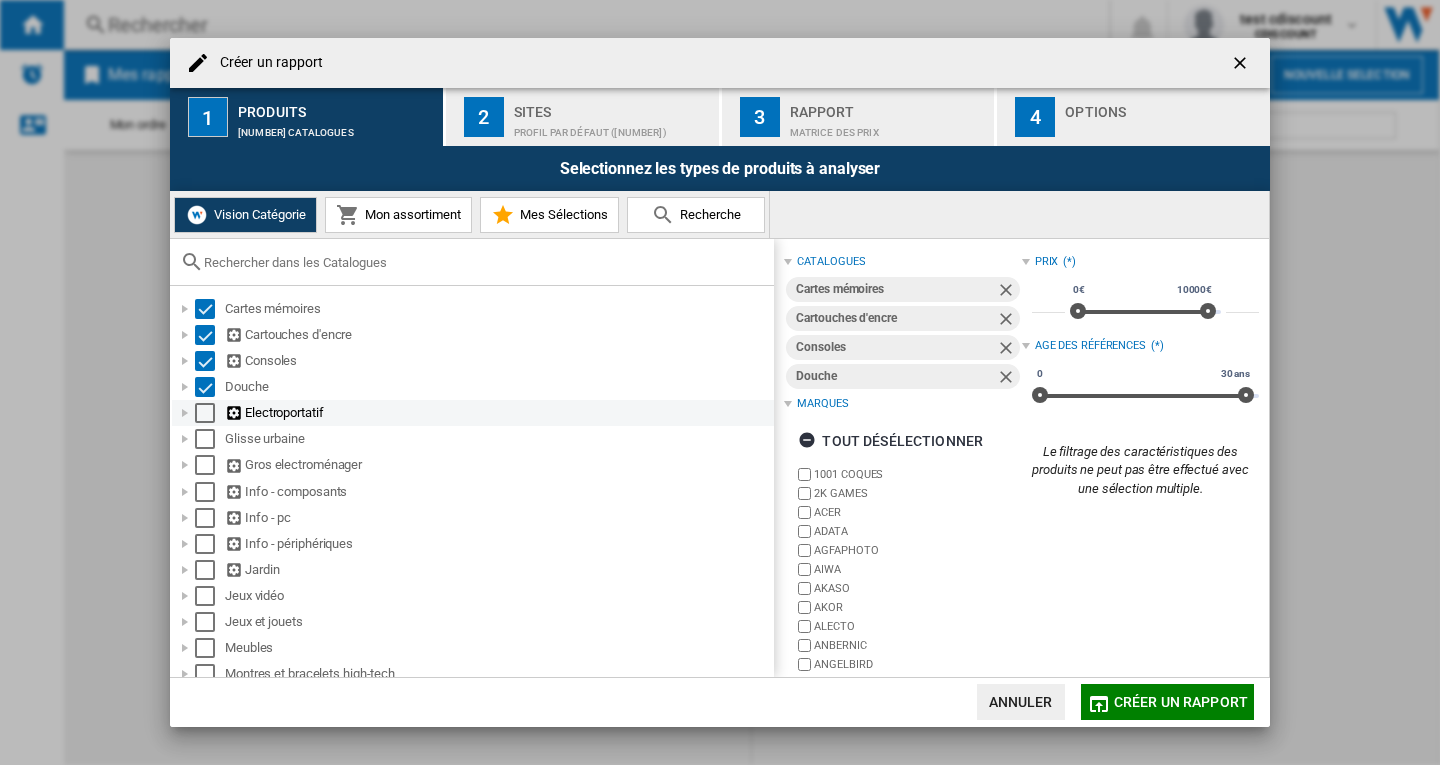 click at bounding box center [205, 413] 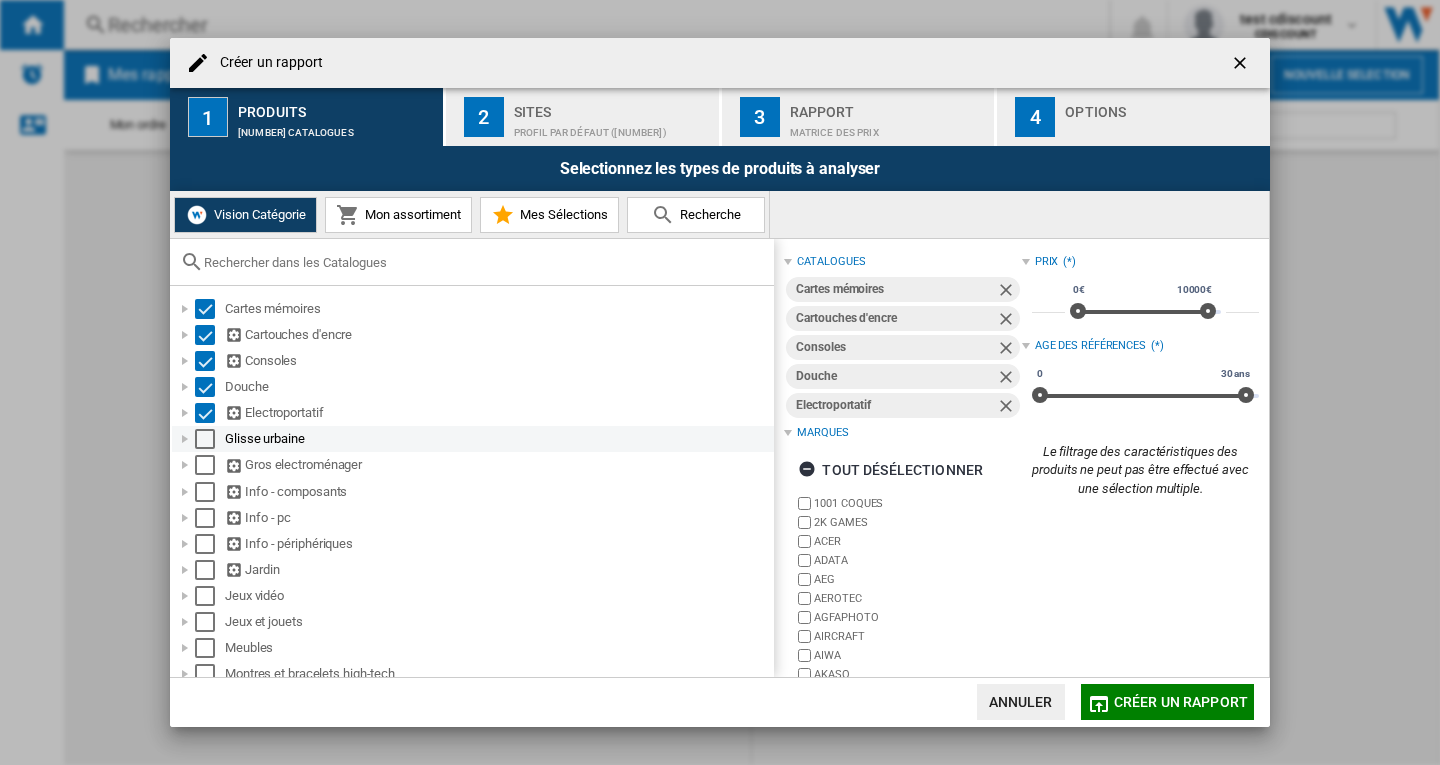 click at bounding box center (205, 439) 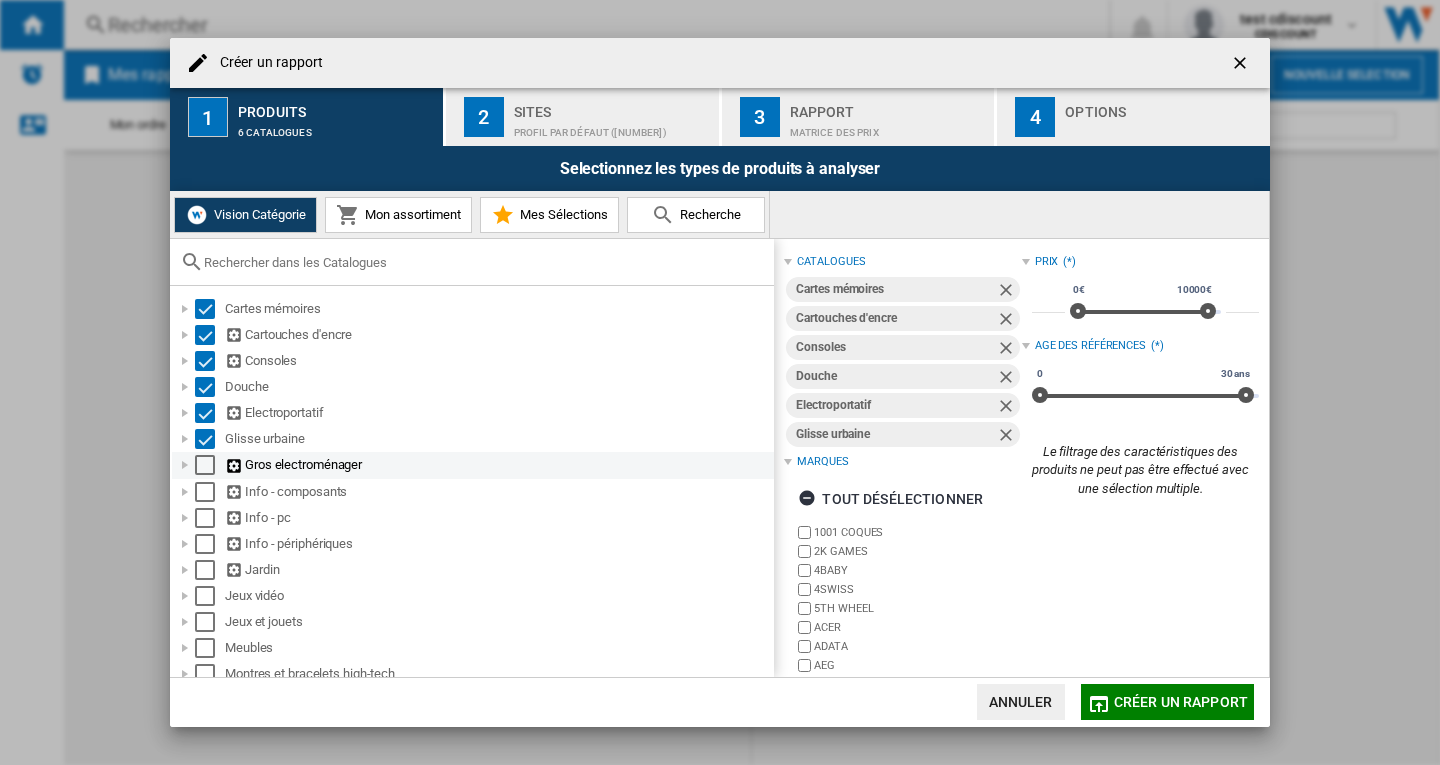 click at bounding box center [205, 465] 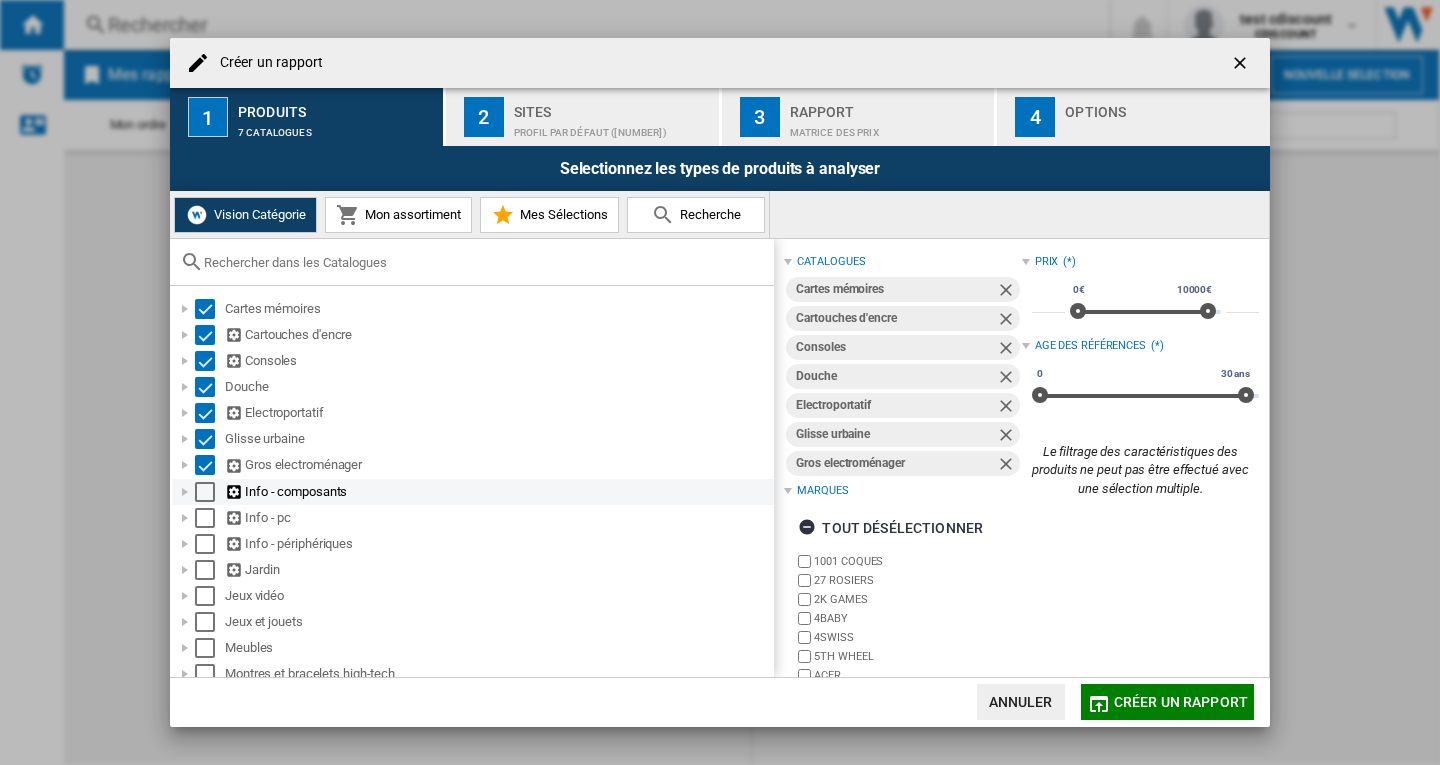 click at bounding box center (205, 492) 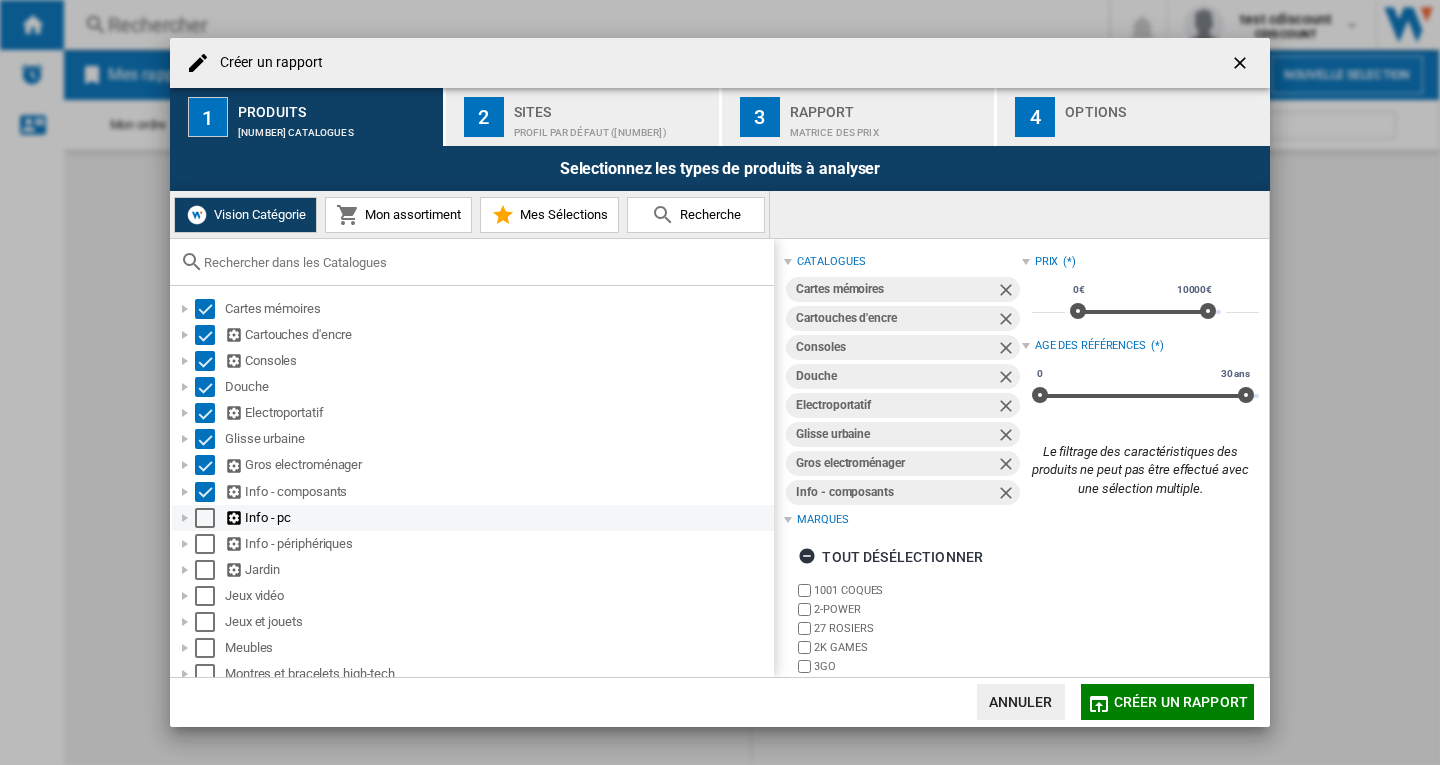 click at bounding box center (205, 518) 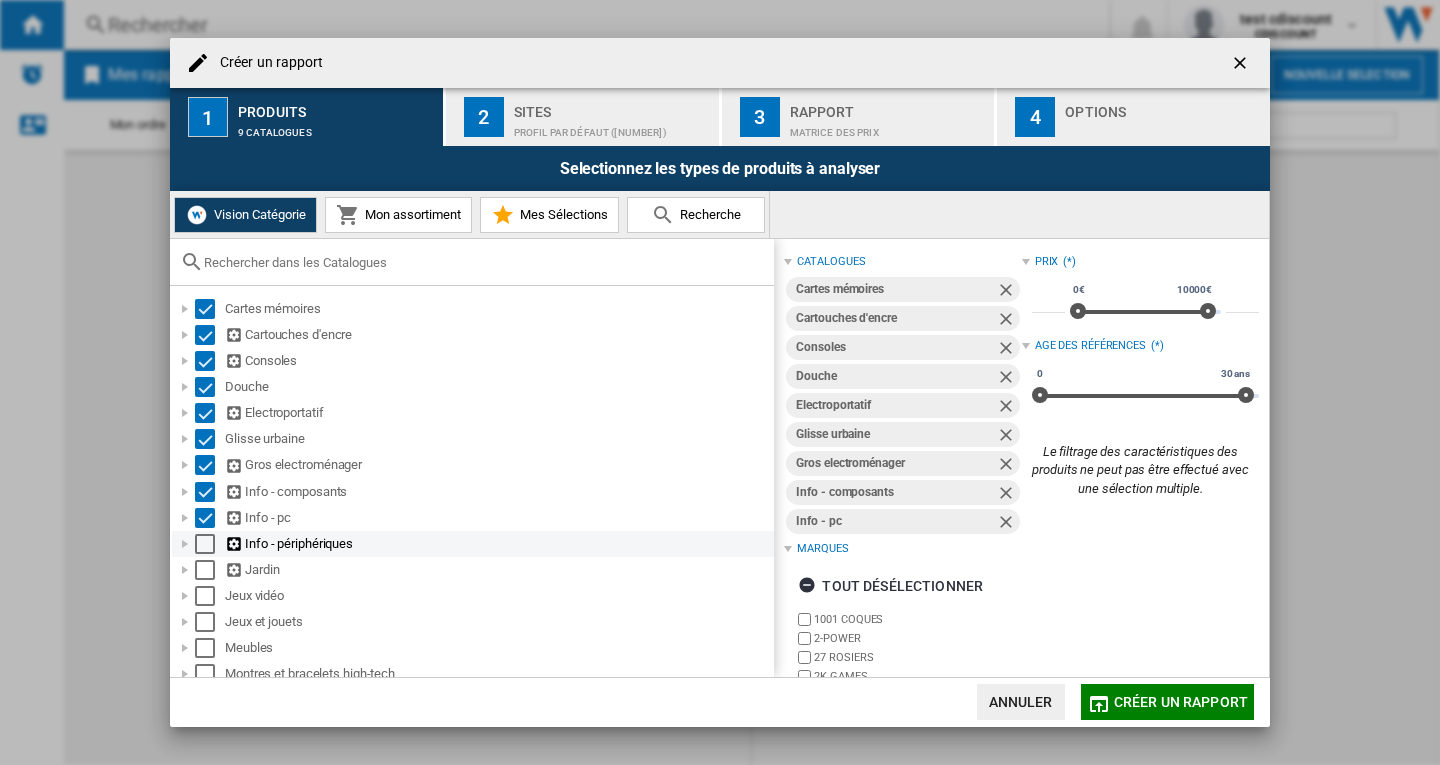 click at bounding box center [205, 544] 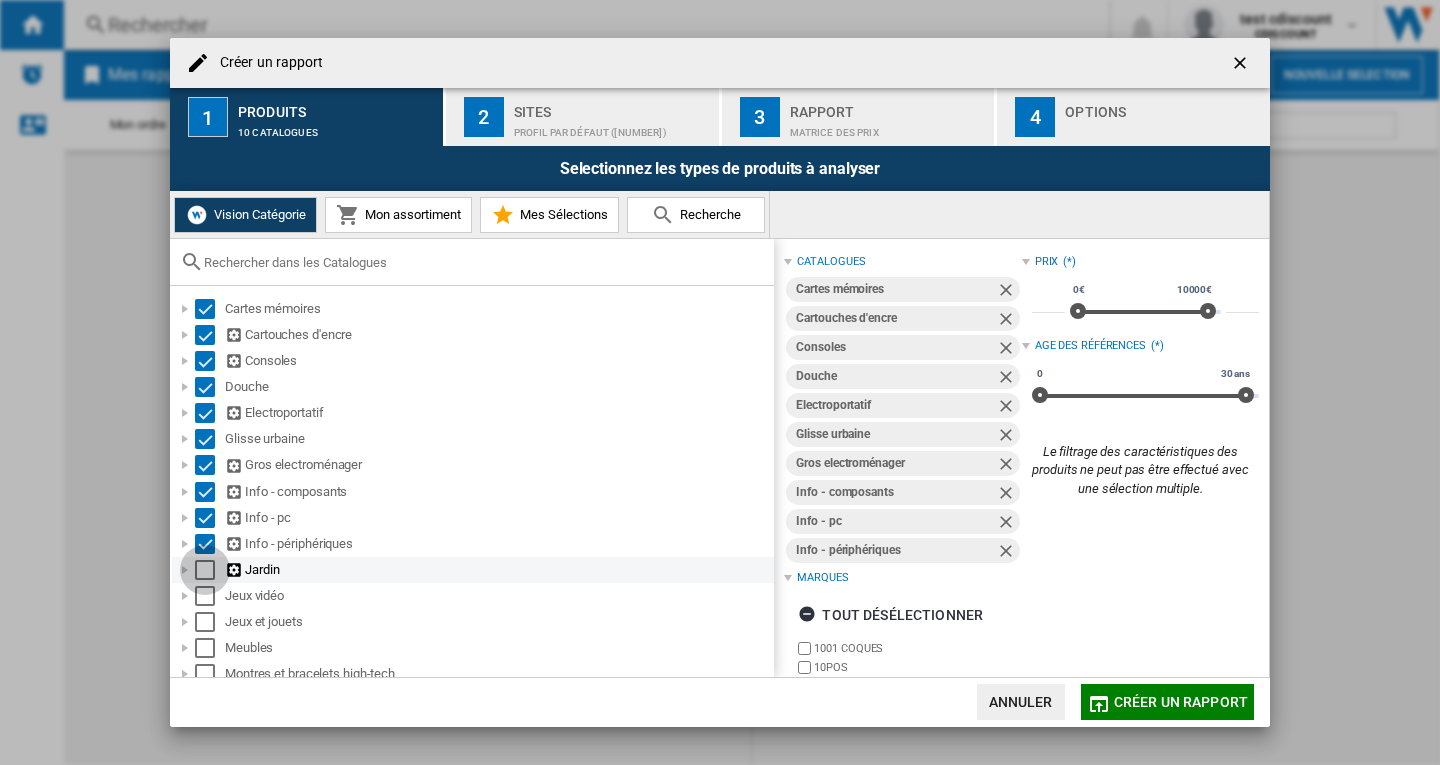 click at bounding box center [205, 570] 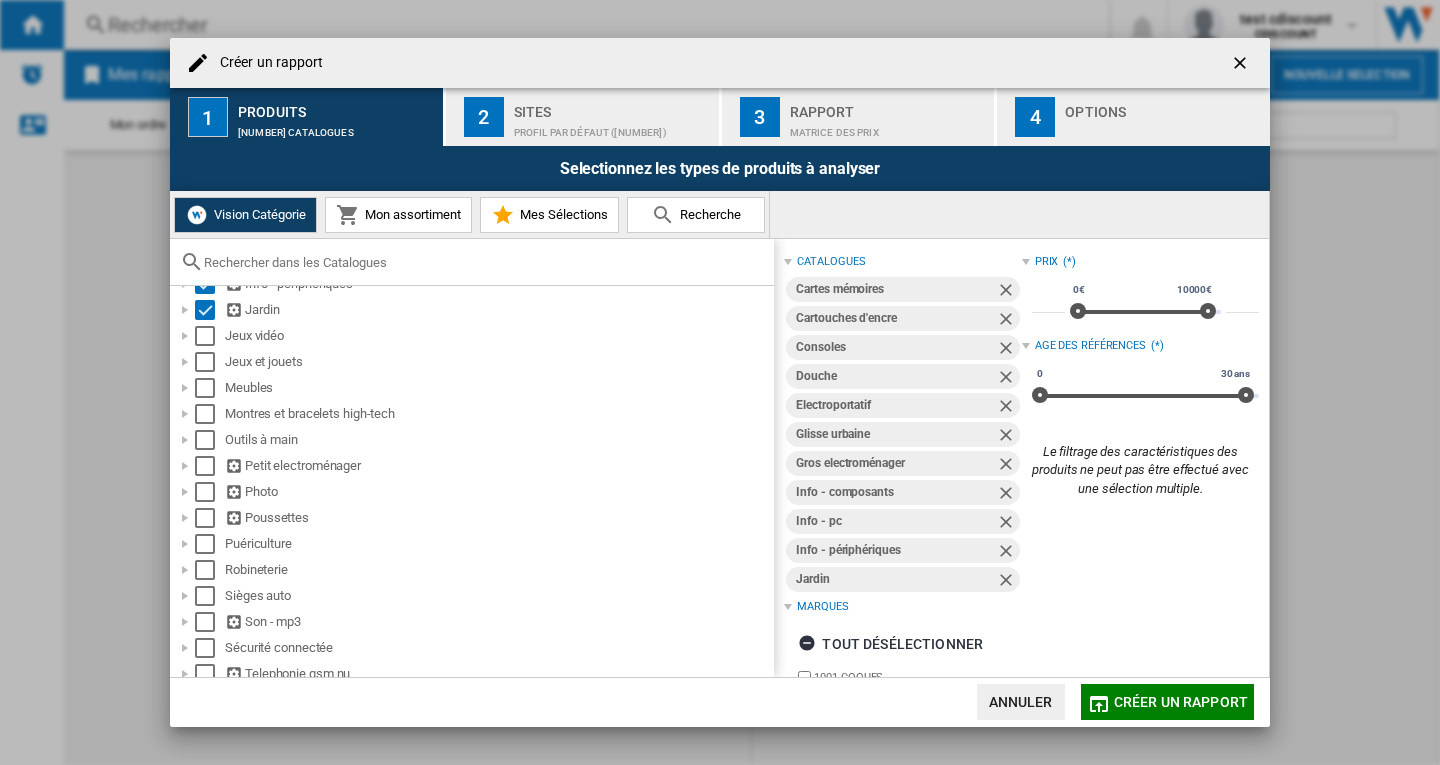 scroll, scrollTop: 298, scrollLeft: 0, axis: vertical 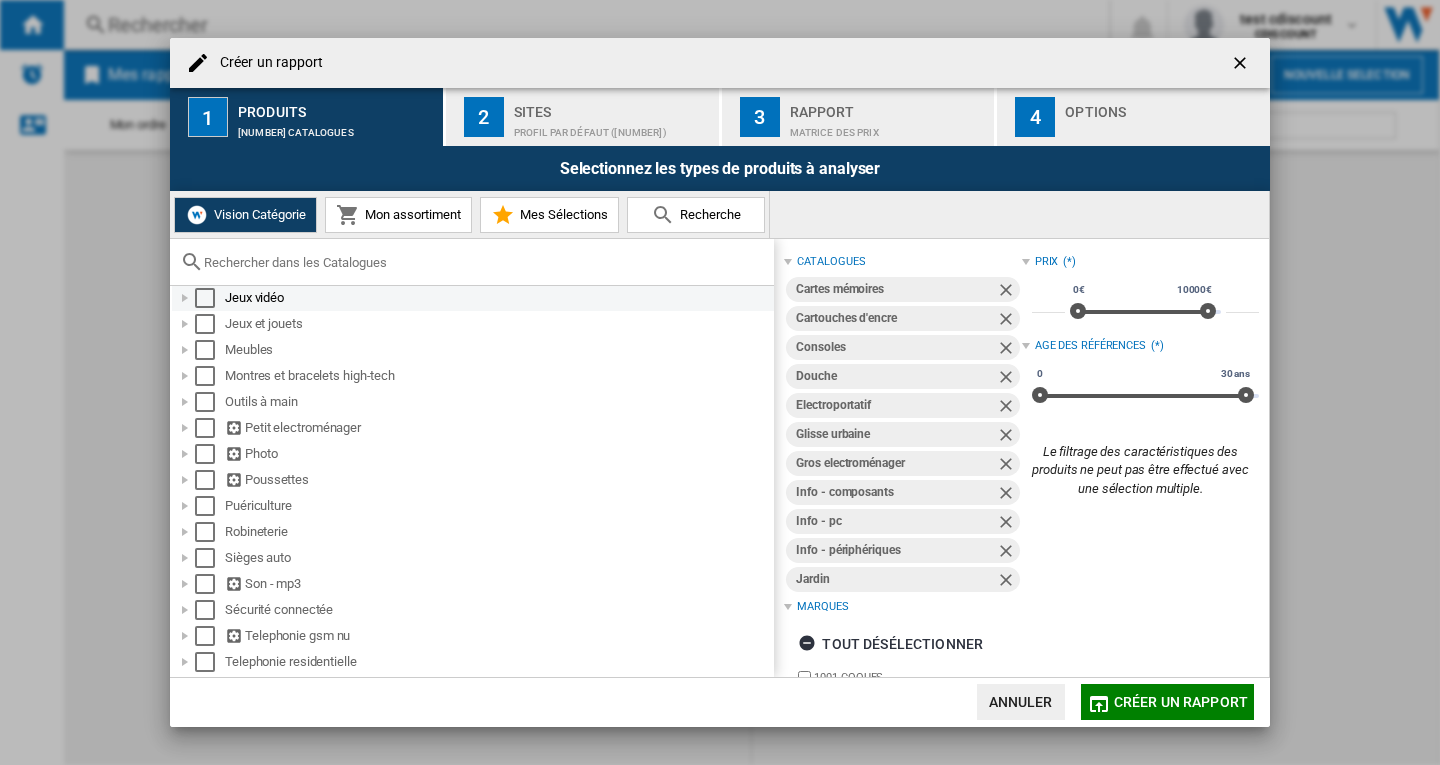 click at bounding box center (205, 298) 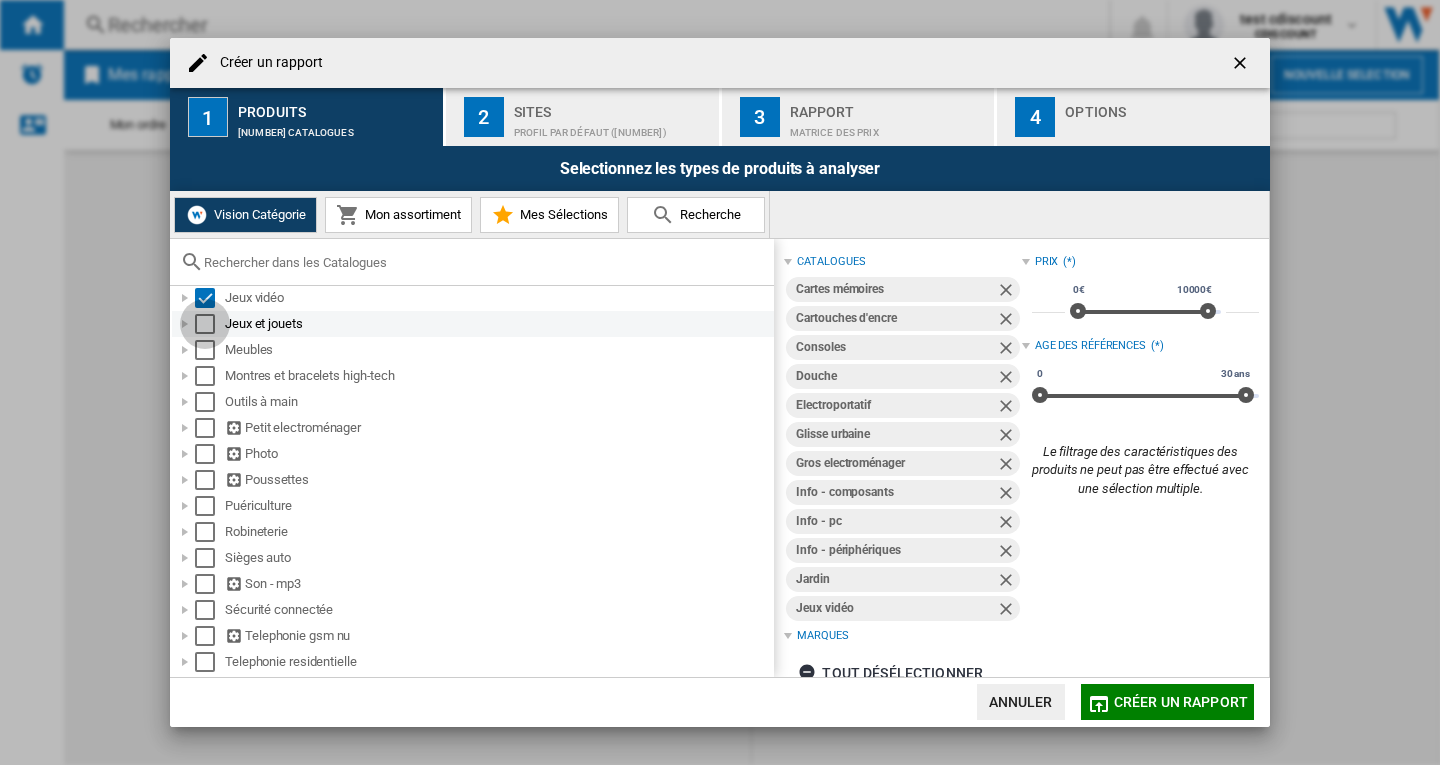 click at bounding box center [205, 324] 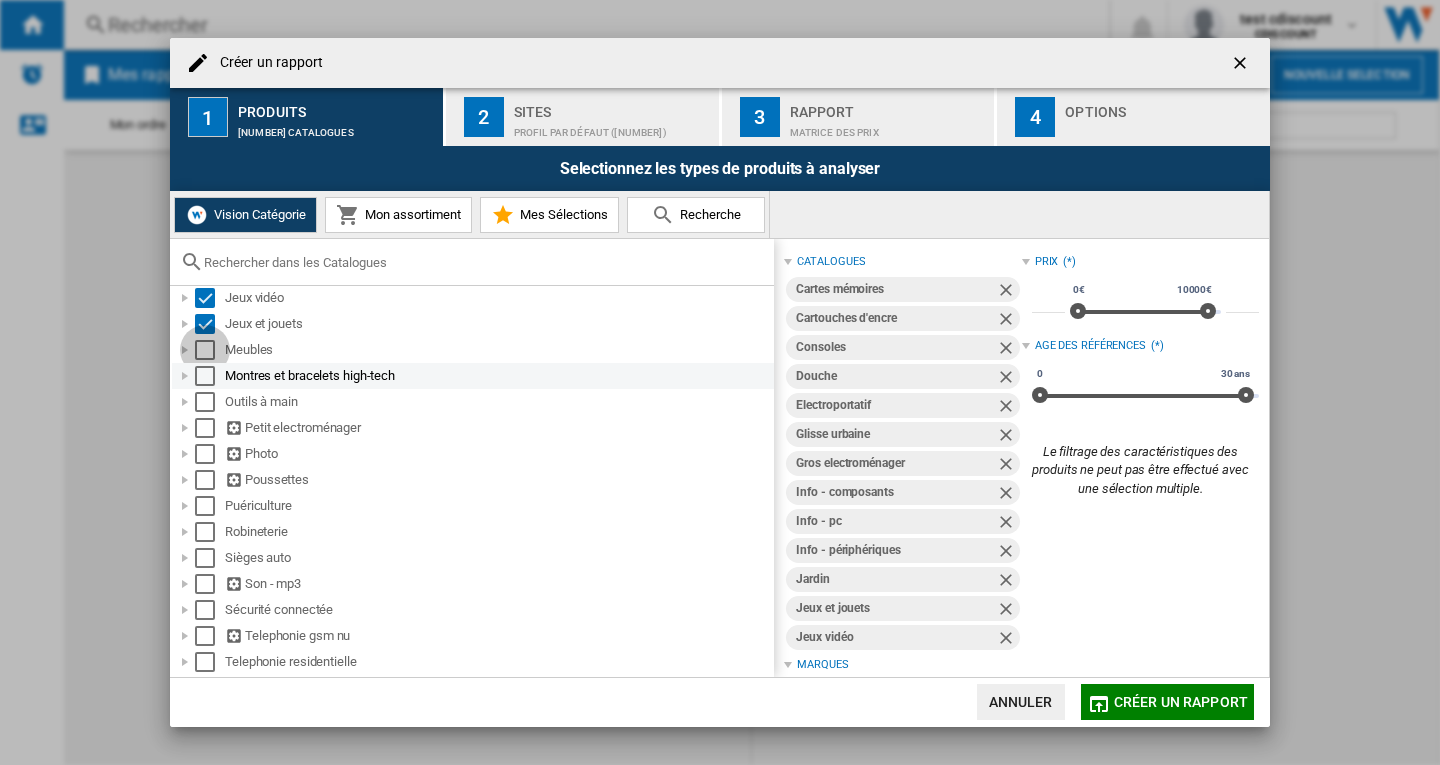 drag, startPoint x: 207, startPoint y: 347, endPoint x: 207, endPoint y: 384, distance: 37 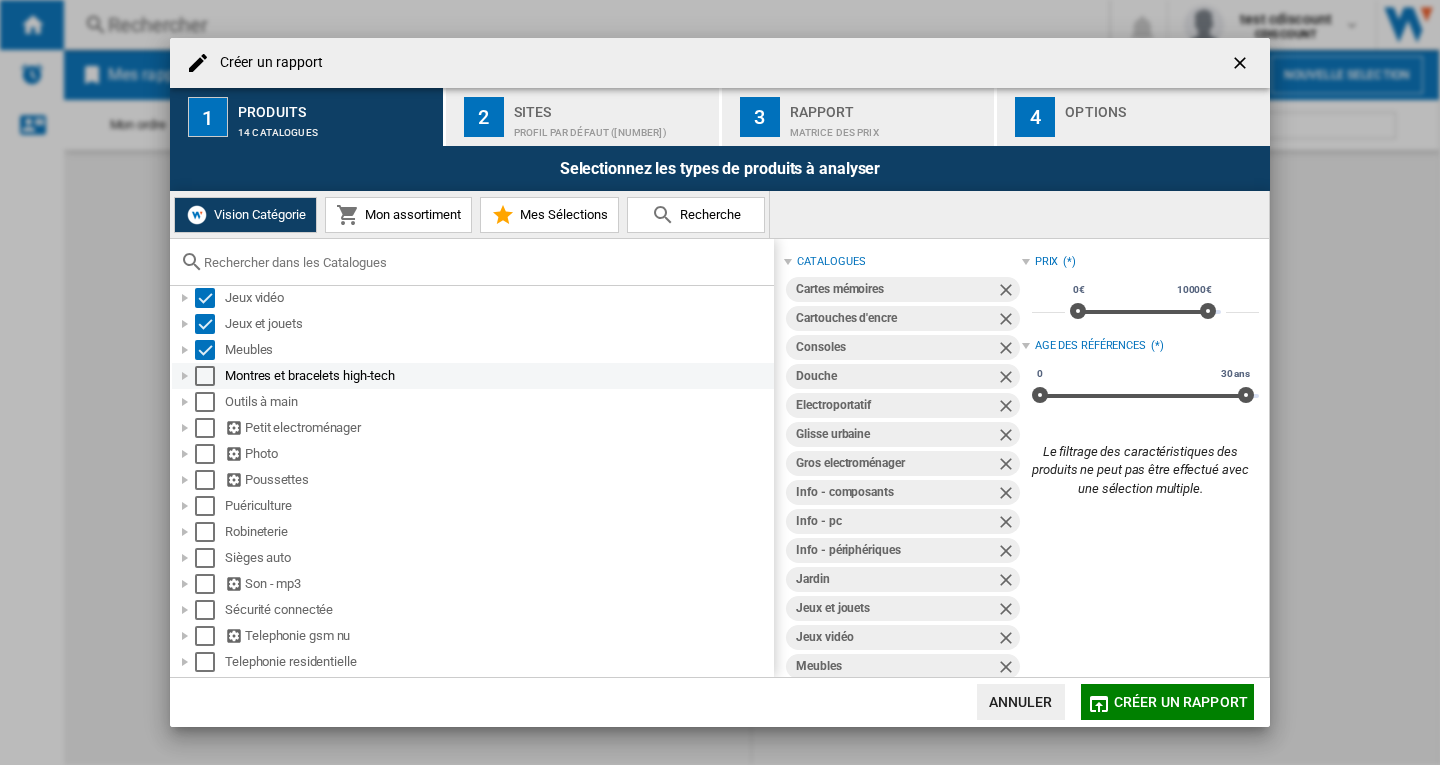 click at bounding box center [205, 376] 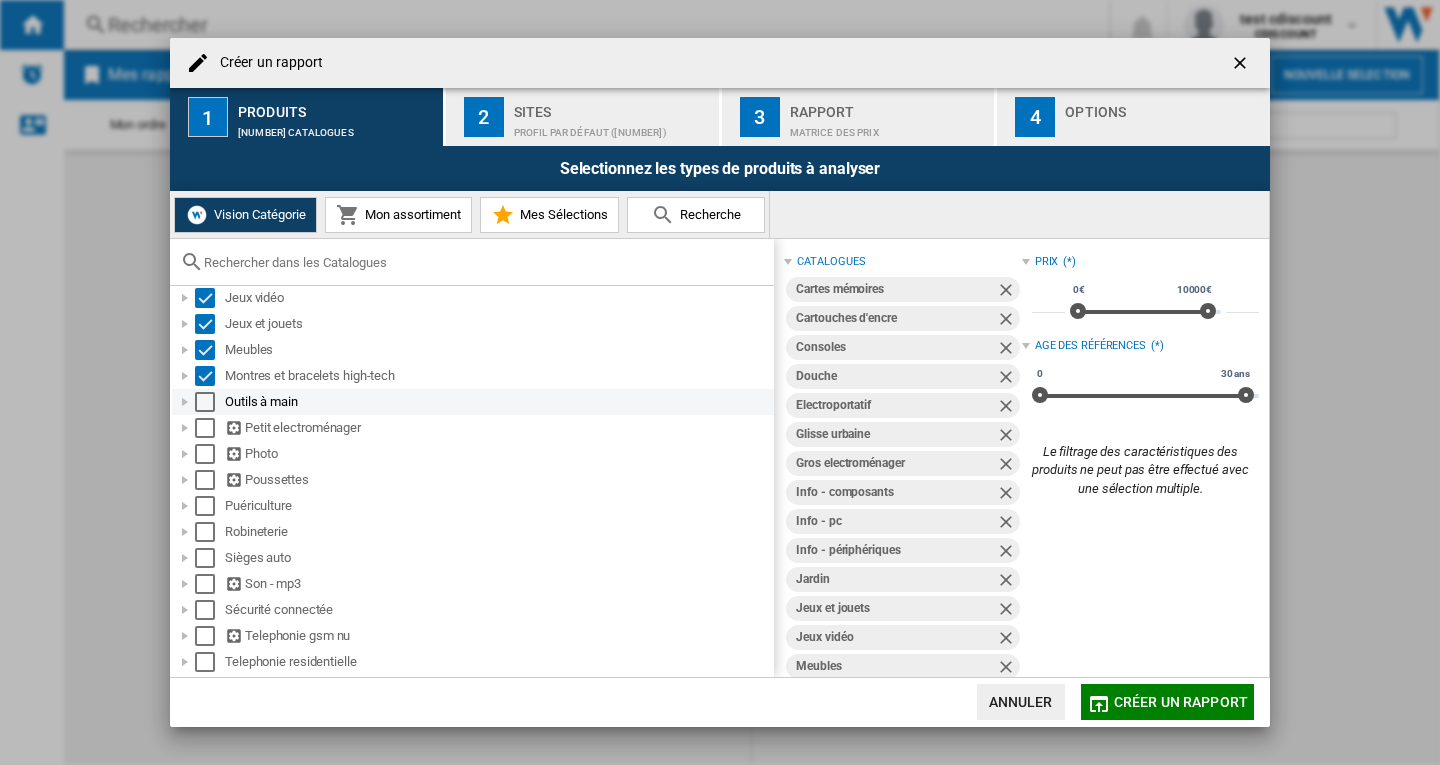 click at bounding box center [205, 402] 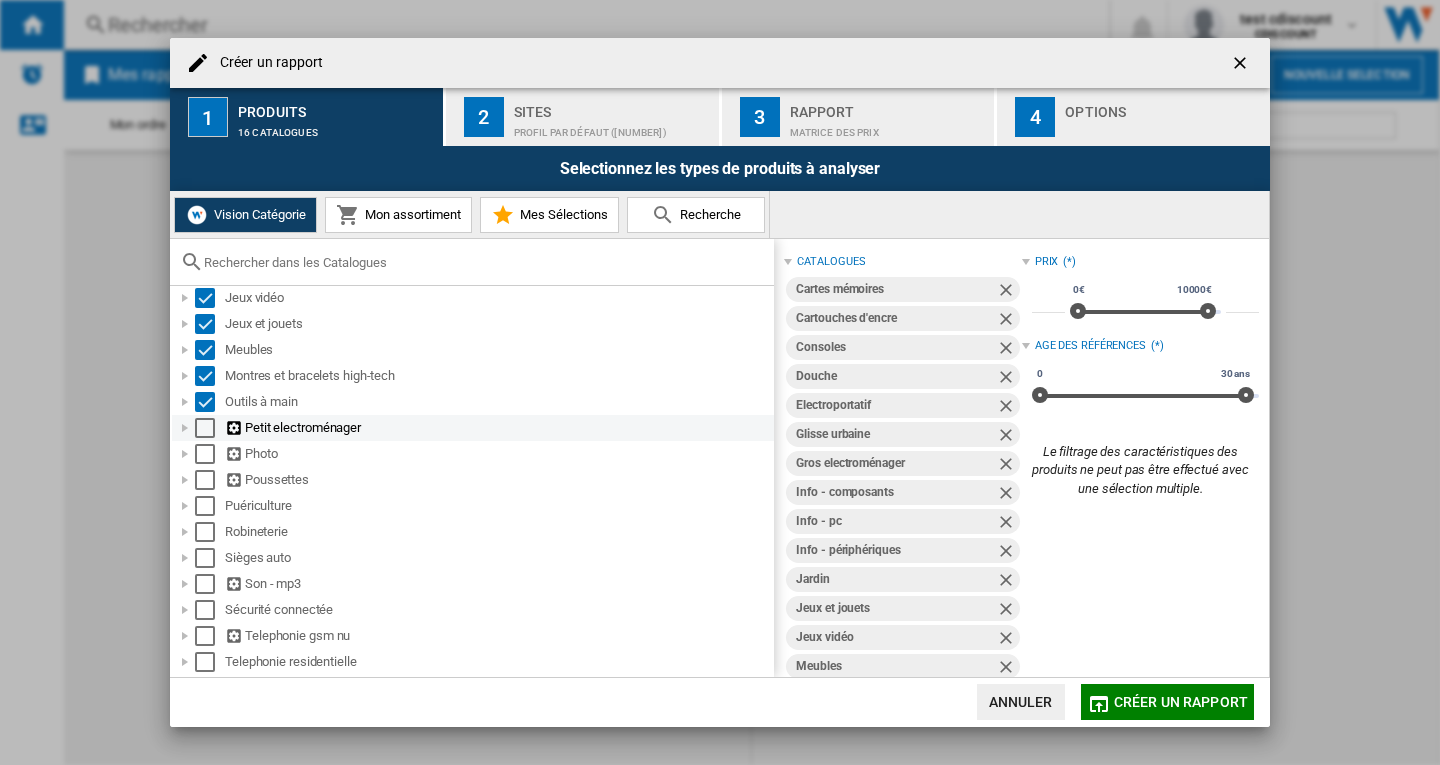 click at bounding box center (205, 428) 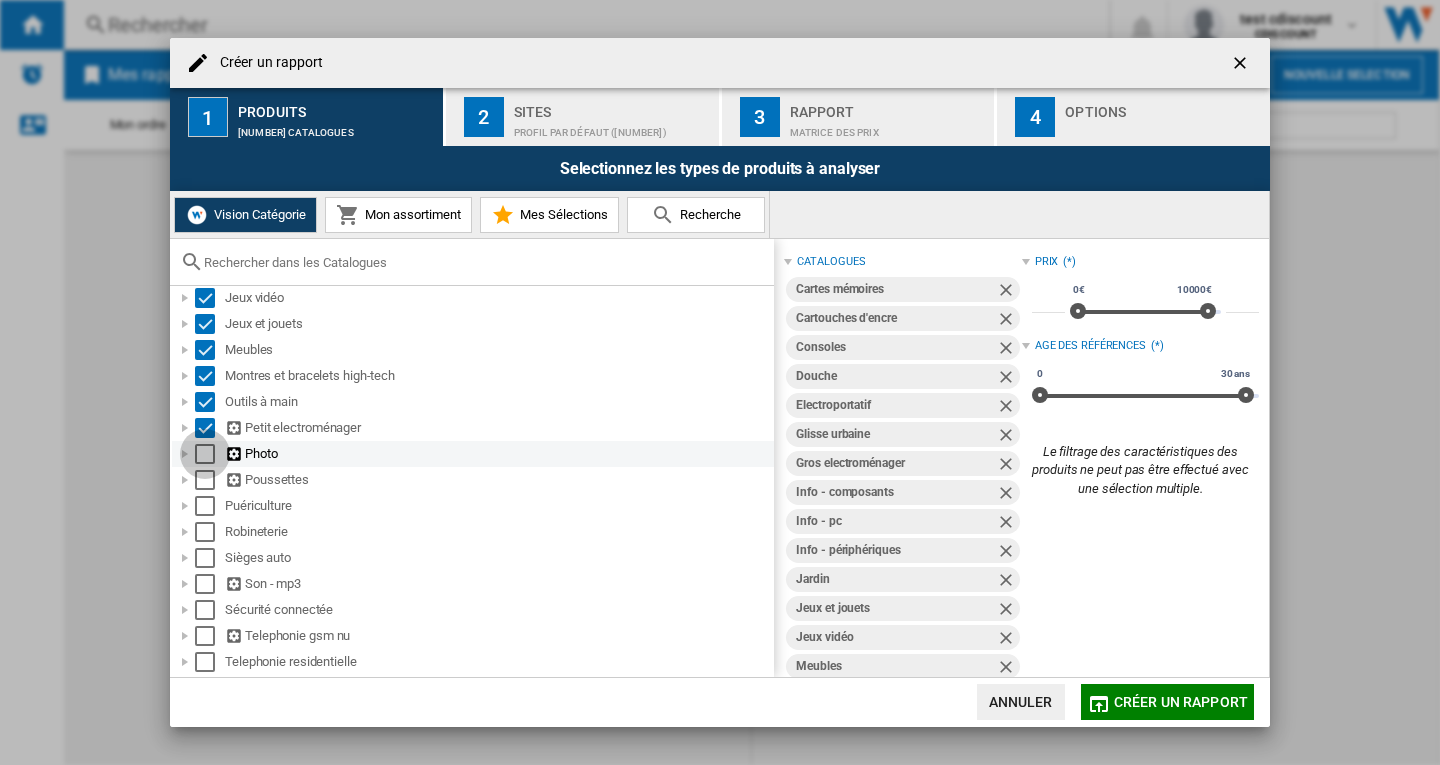 drag, startPoint x: 201, startPoint y: 456, endPoint x: 209, endPoint y: 492, distance: 36.878178 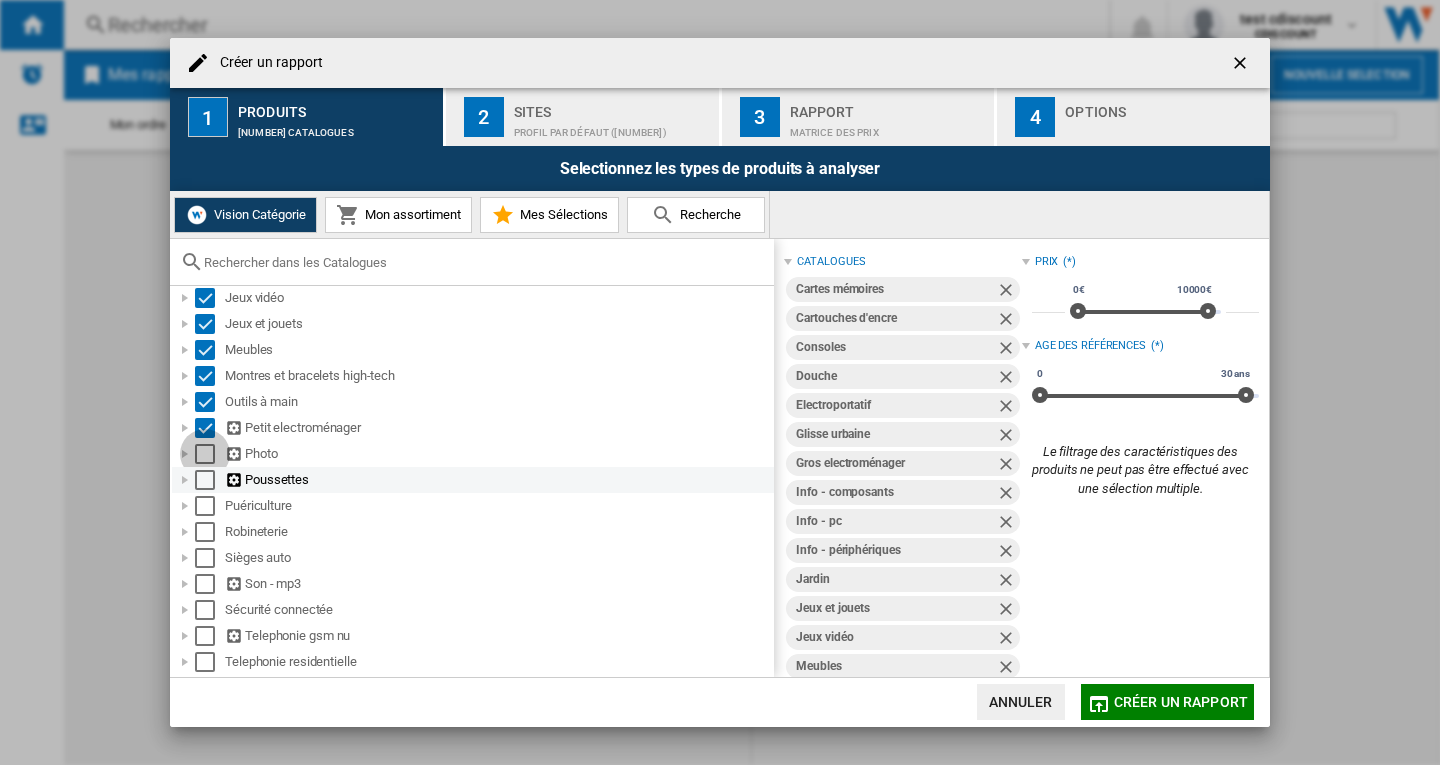 click at bounding box center [205, 454] 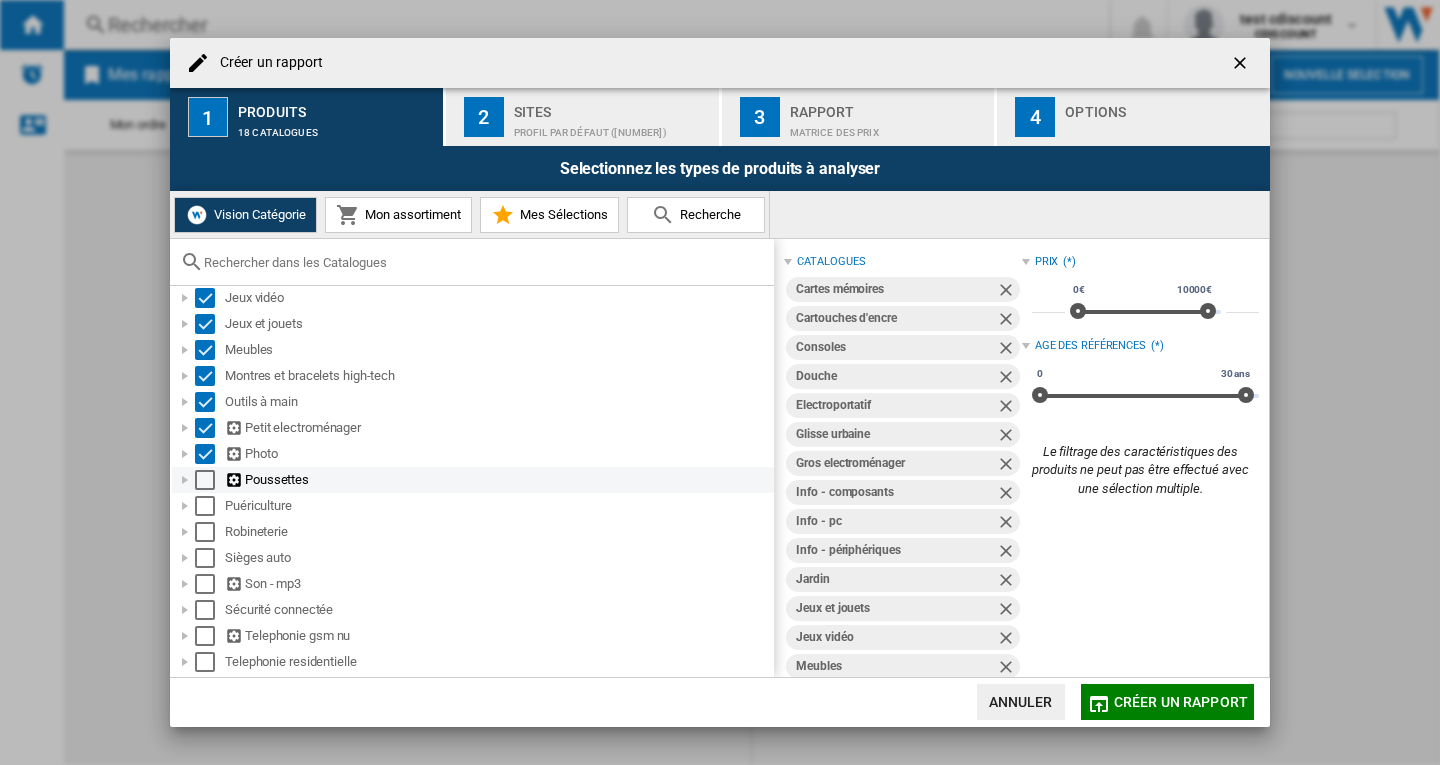 click at bounding box center [205, 480] 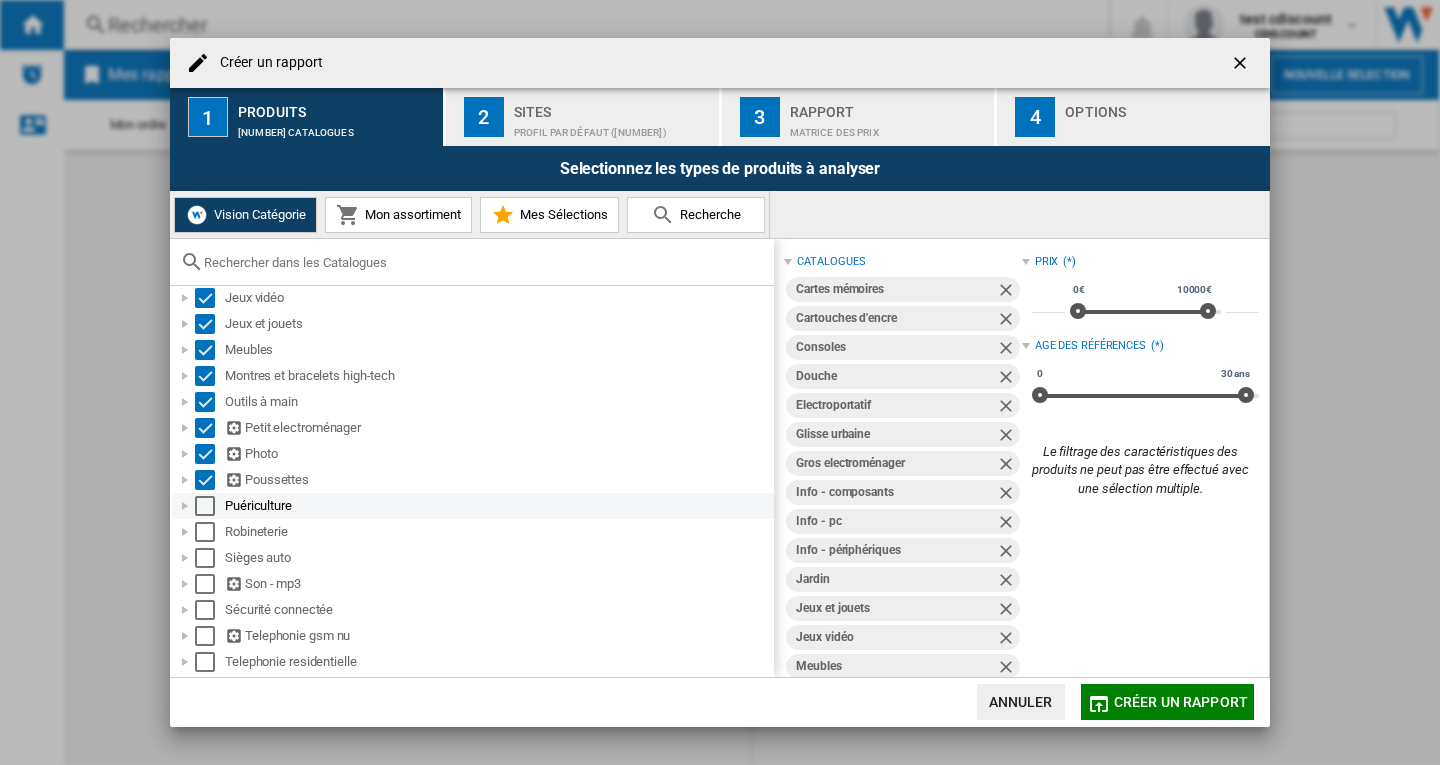click at bounding box center [205, 506] 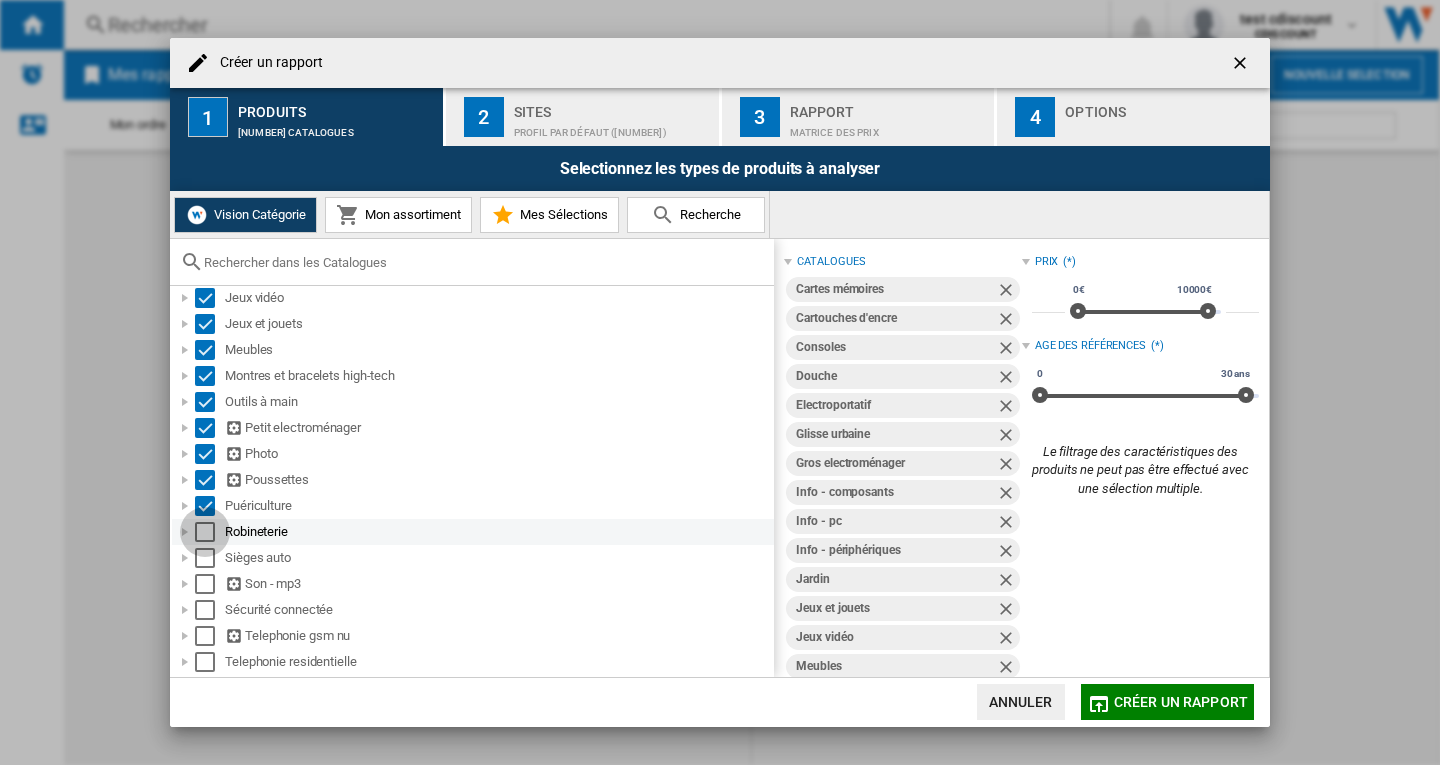 drag, startPoint x: 209, startPoint y: 532, endPoint x: 214, endPoint y: 567, distance: 35.35534 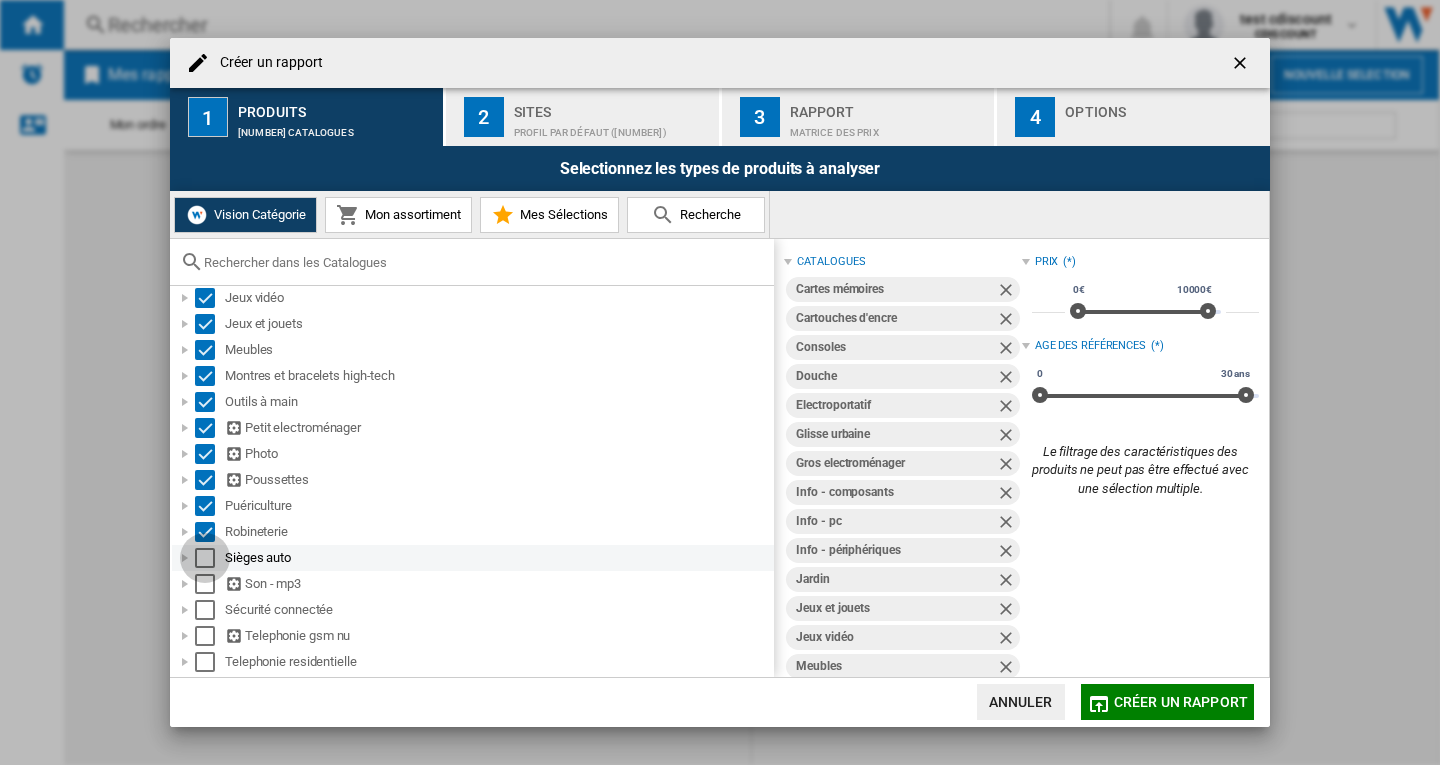 click at bounding box center [205, 558] 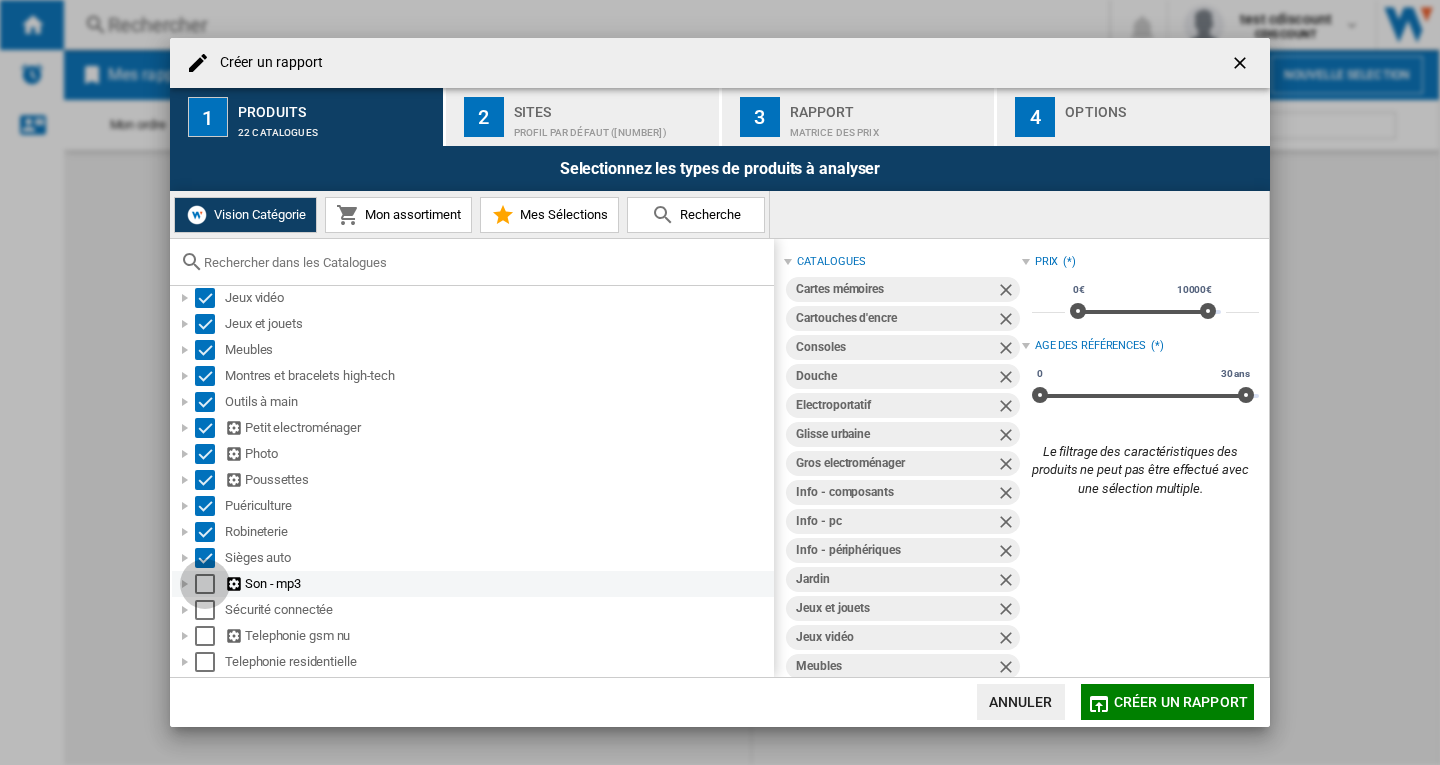 click at bounding box center (205, 584) 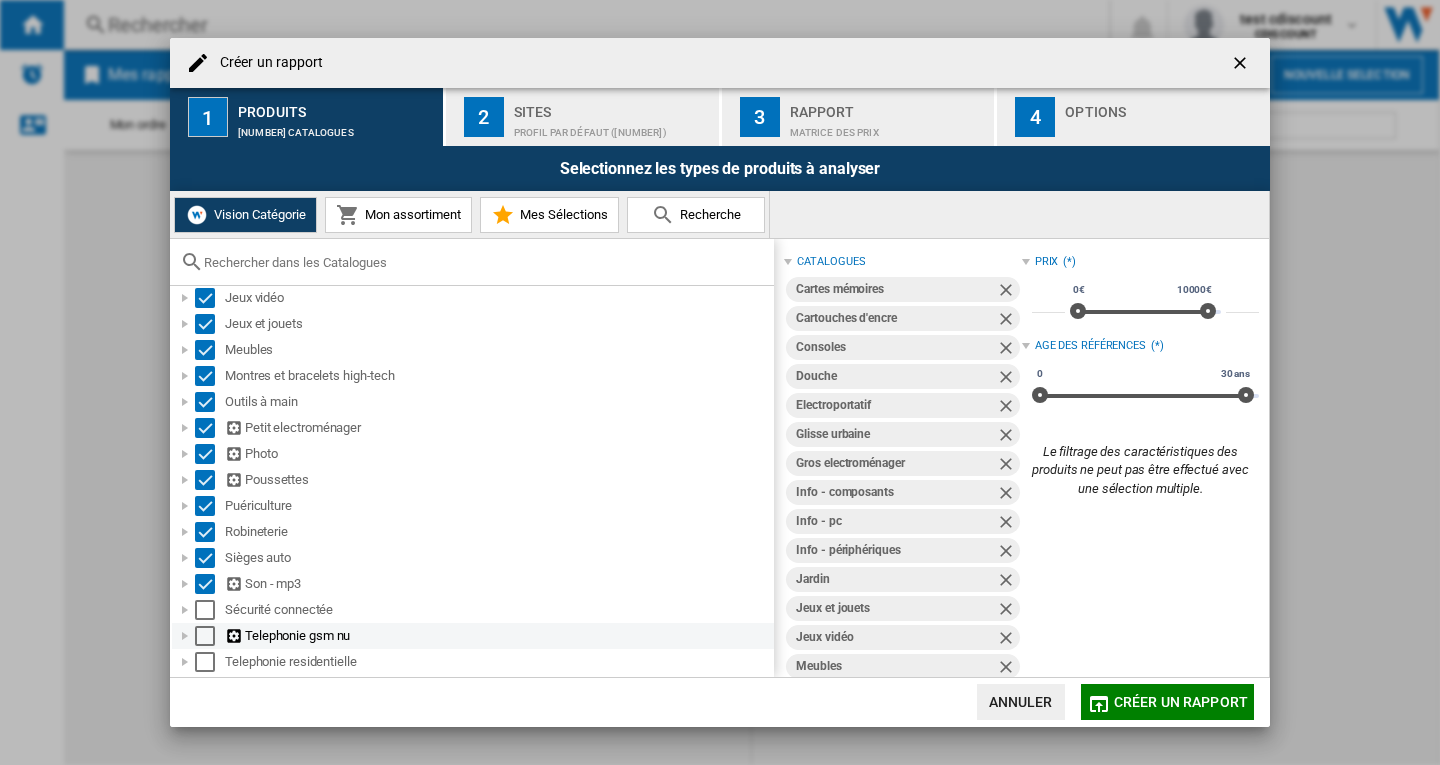 drag, startPoint x: 203, startPoint y: 615, endPoint x: 197, endPoint y: 642, distance: 27.658634 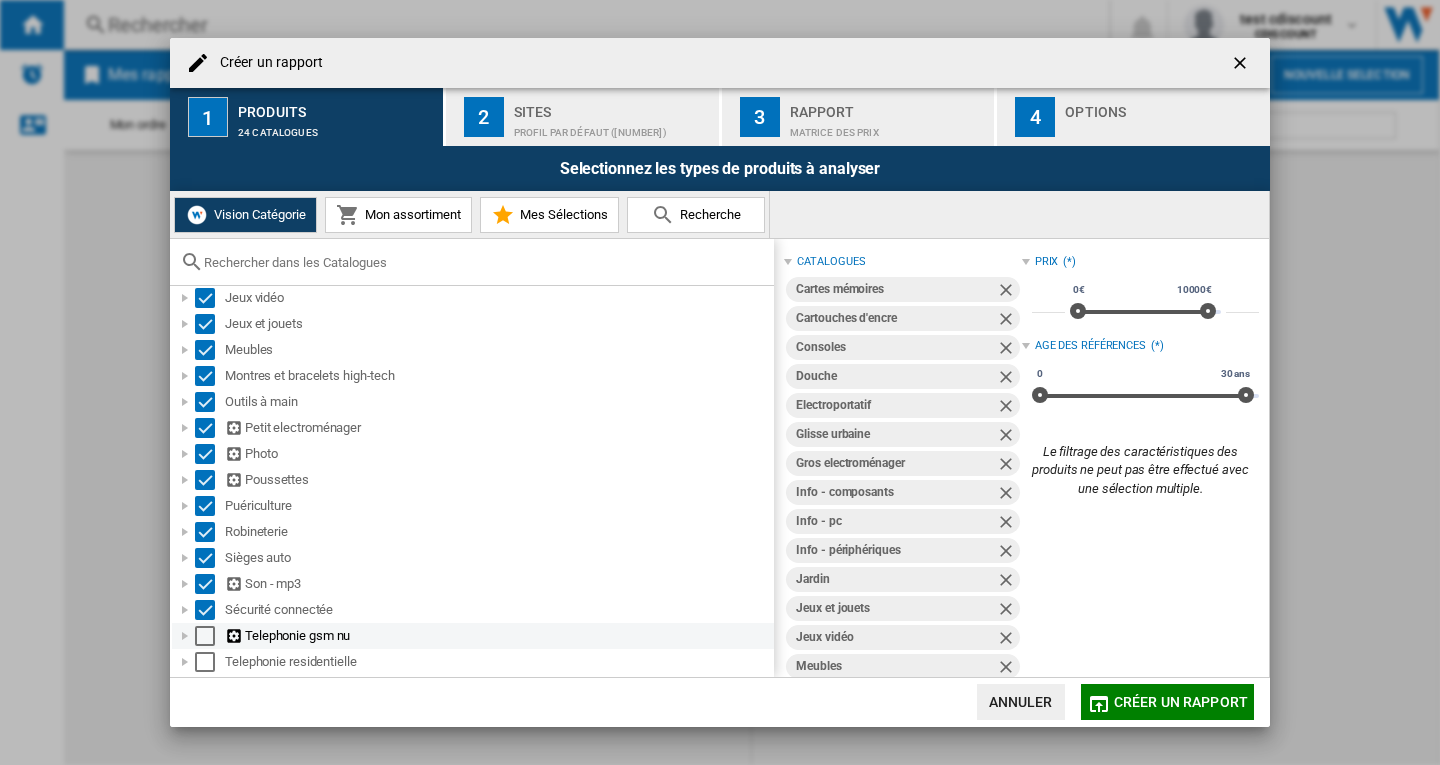 click at bounding box center [205, 636] 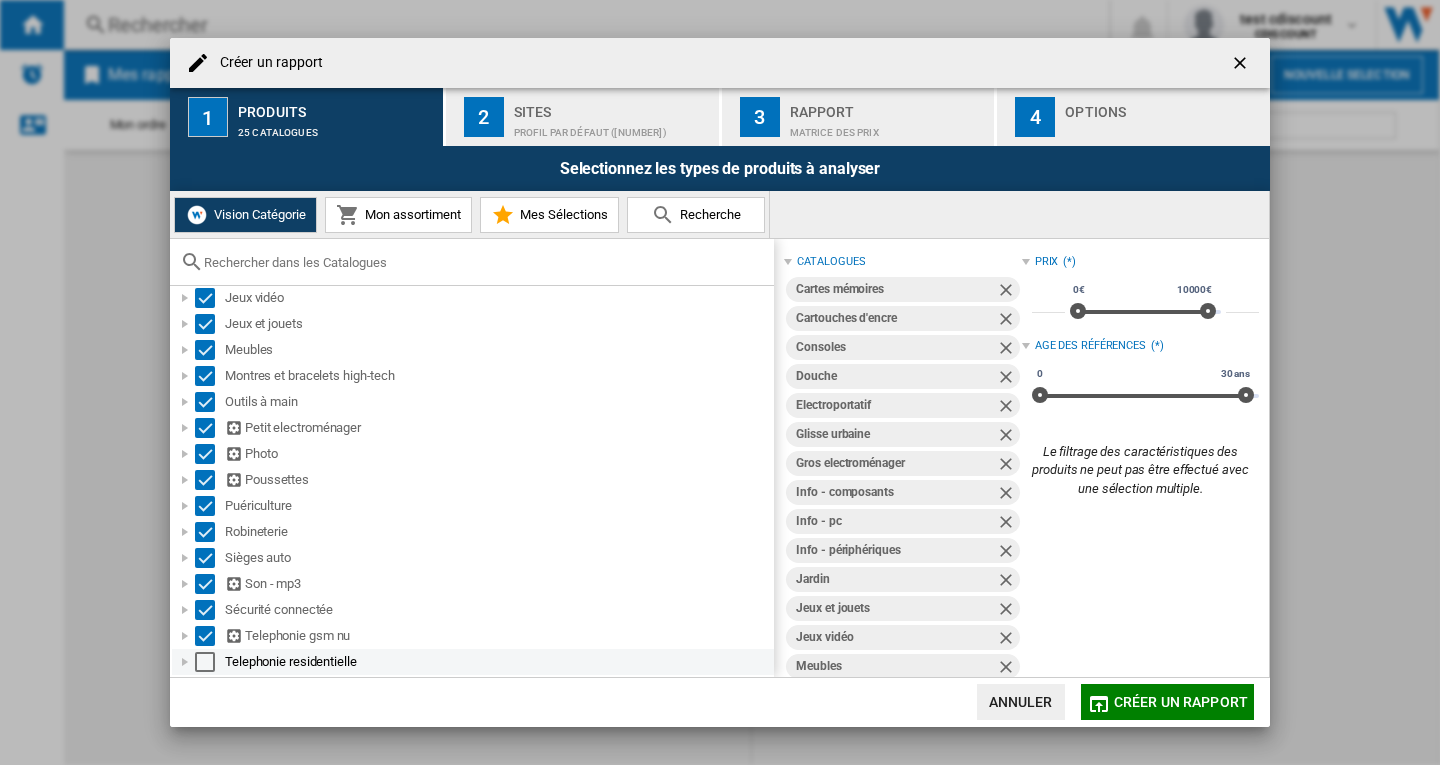click at bounding box center [205, 662] 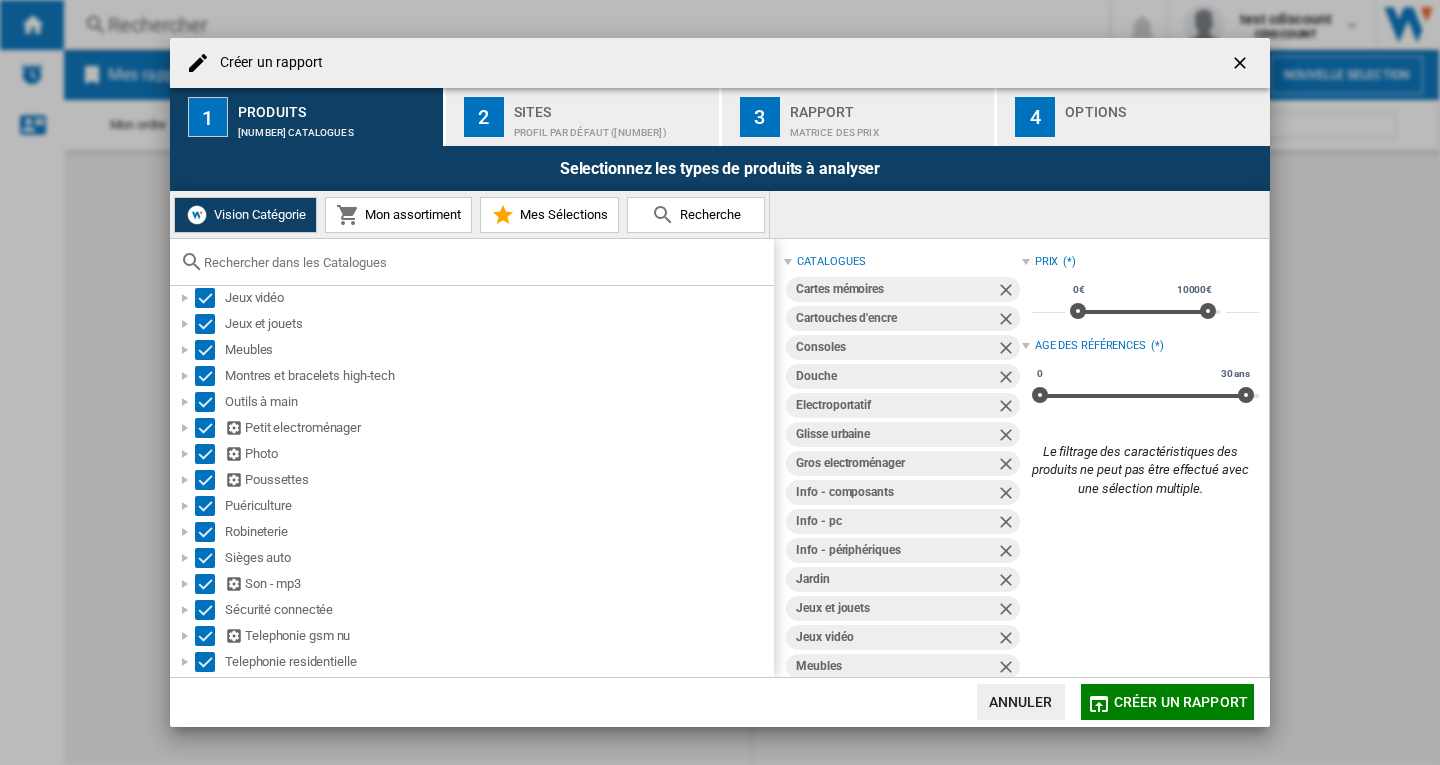 scroll, scrollTop: 326, scrollLeft: 0, axis: vertical 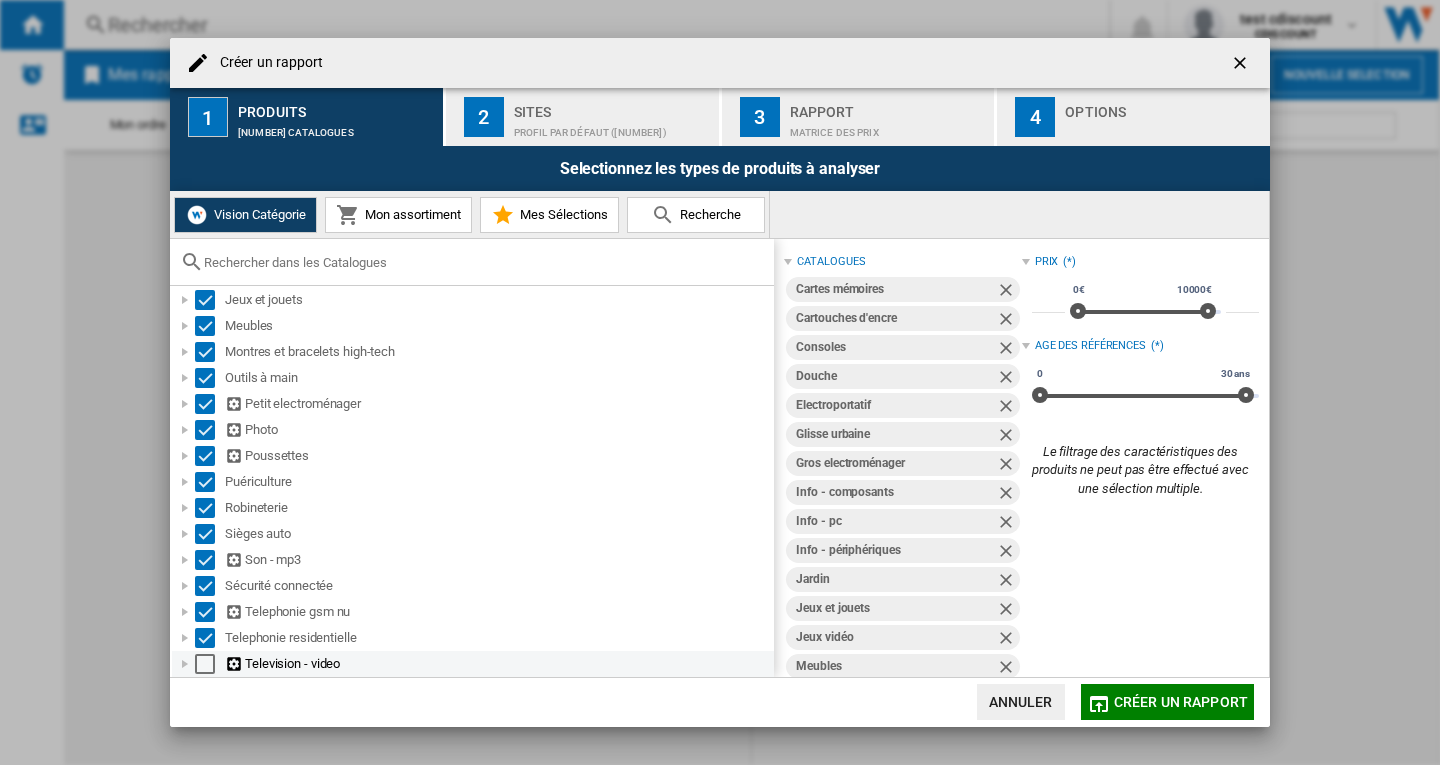 click at bounding box center [205, 664] 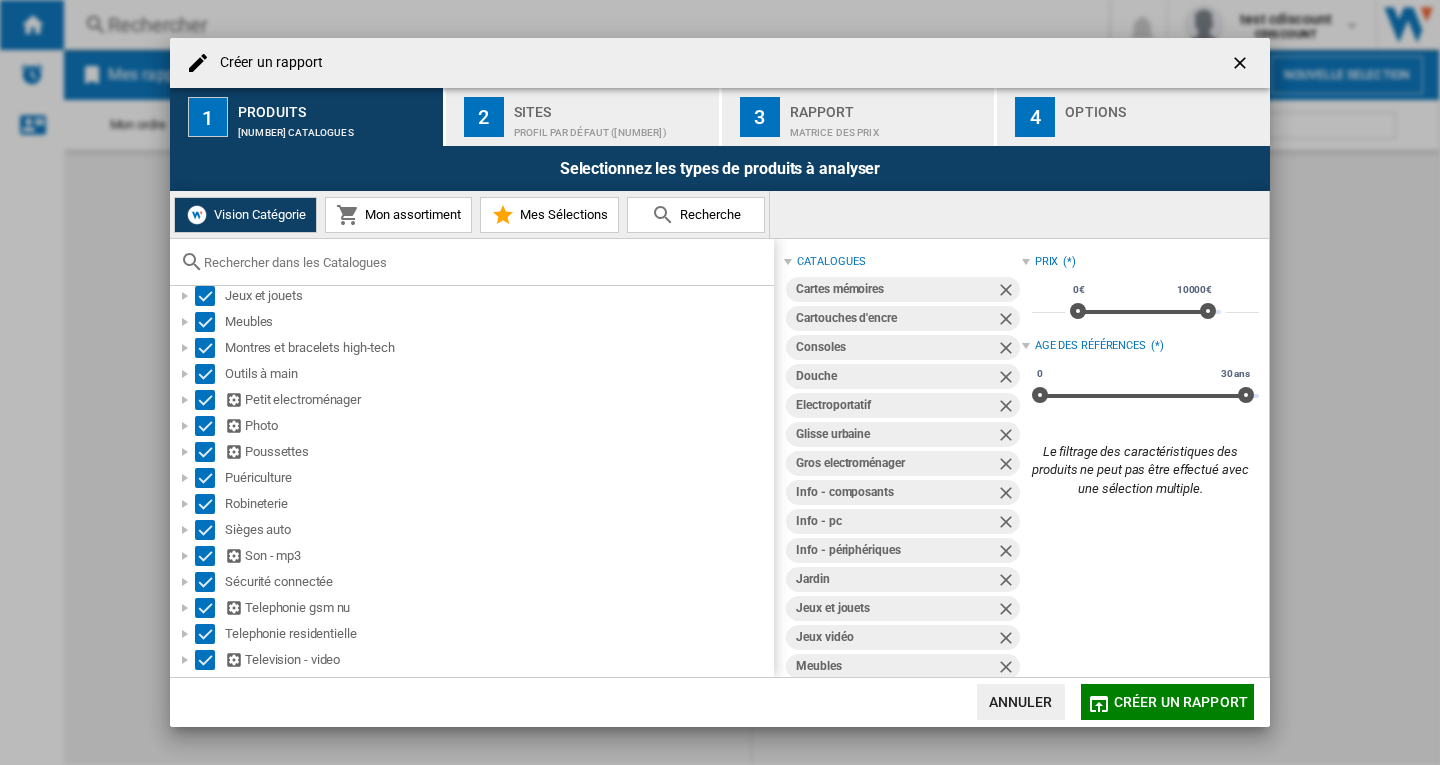 click on "Profil par défaut ([NUMBER])" at bounding box center [612, 127] 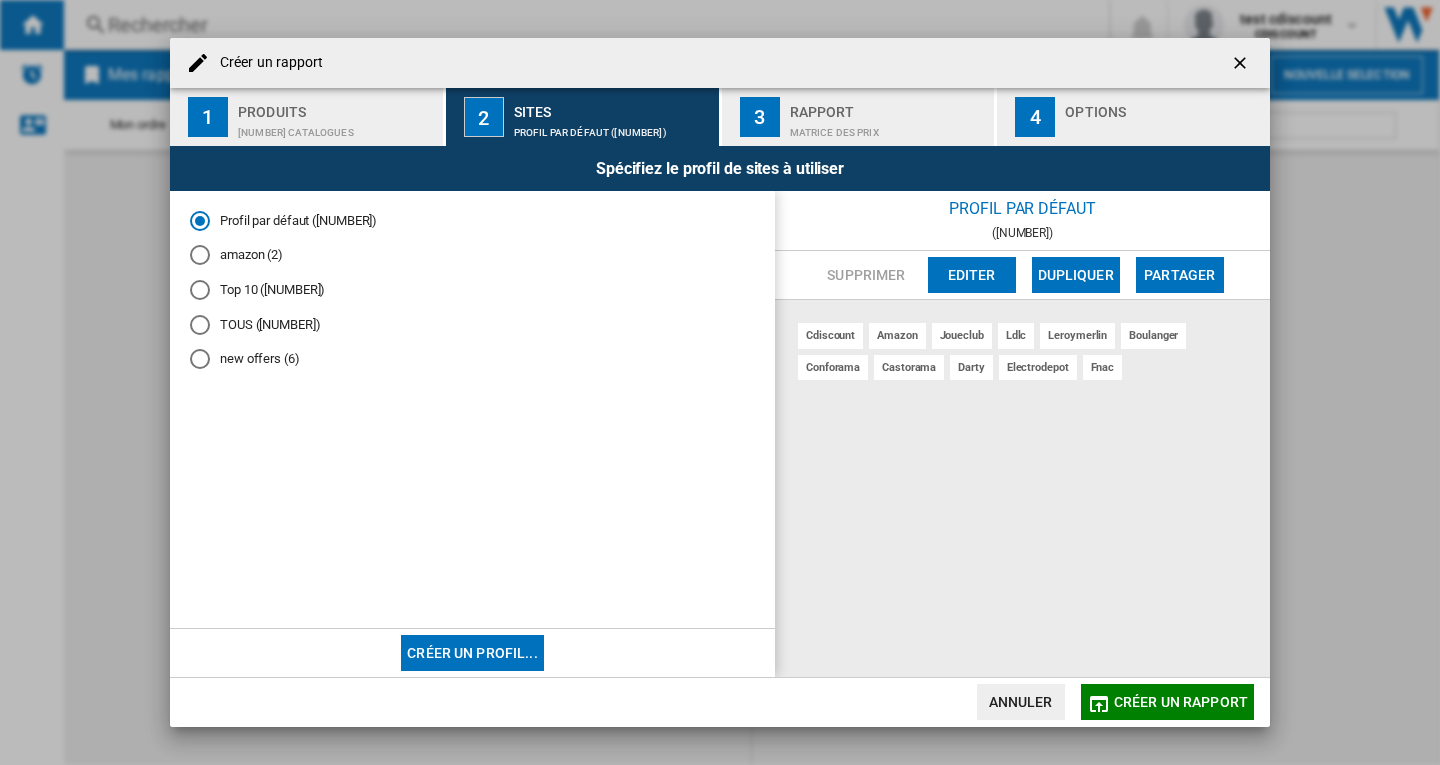 drag, startPoint x: 205, startPoint y: 359, endPoint x: 265, endPoint y: 368, distance: 60.671246 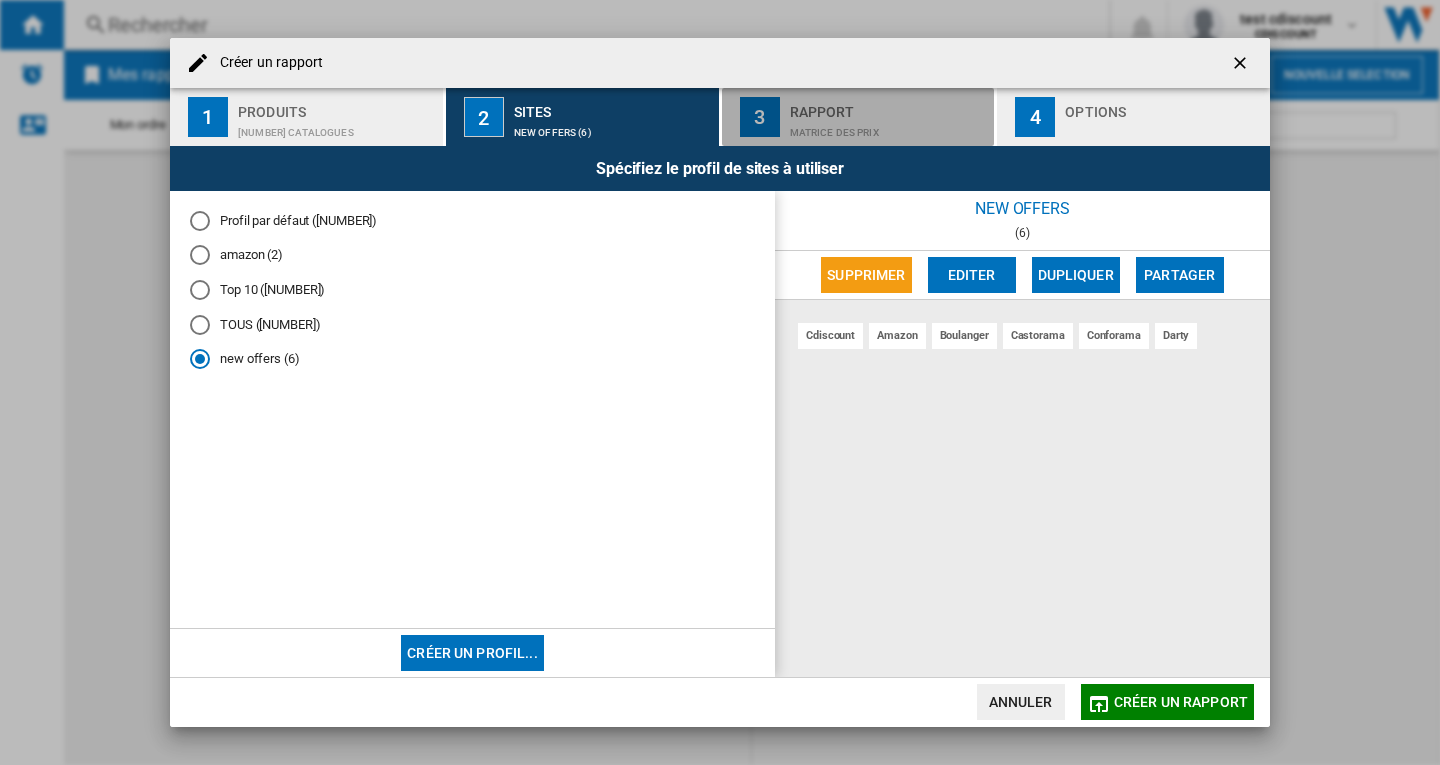 click on "Matrice des prix" at bounding box center [888, 127] 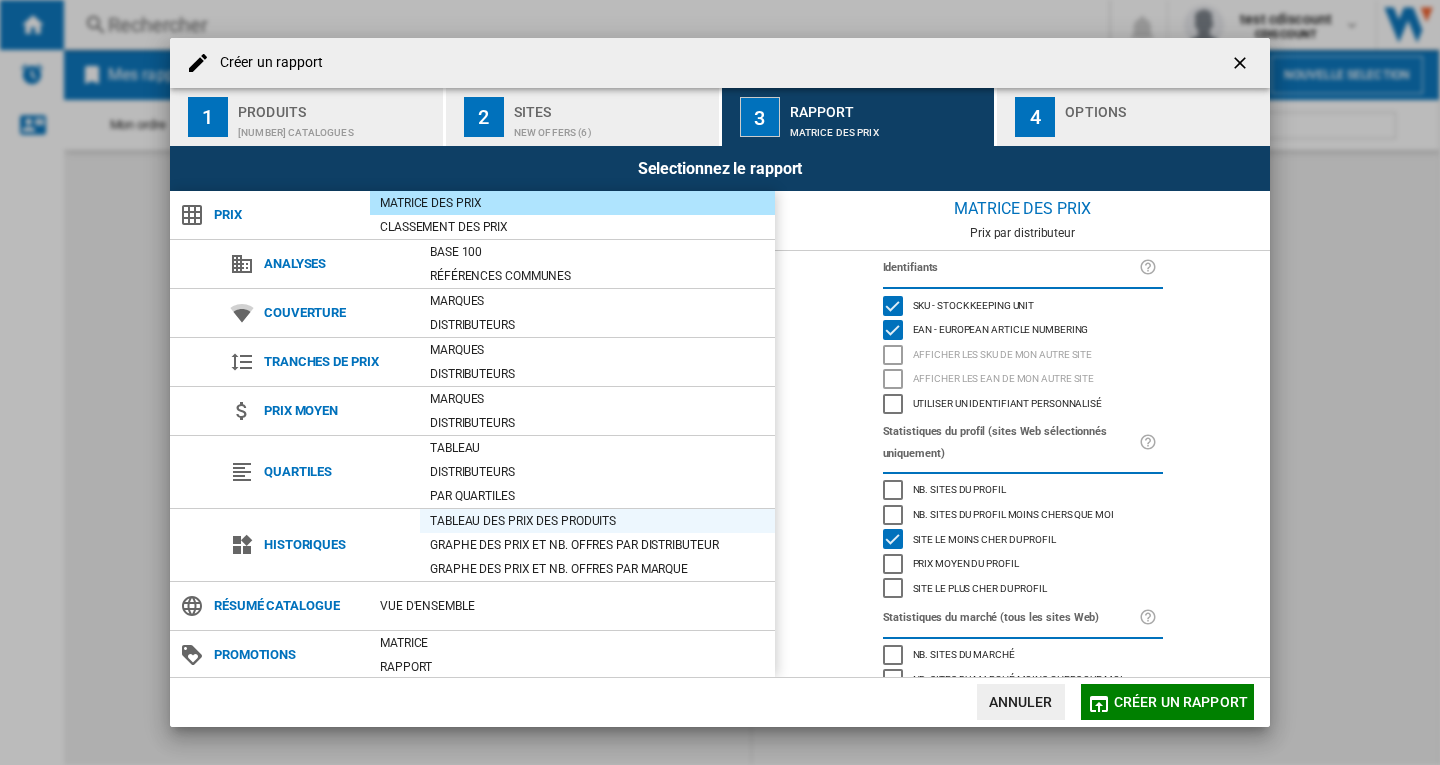 click on "Tableau des prix des produits" at bounding box center (597, 521) 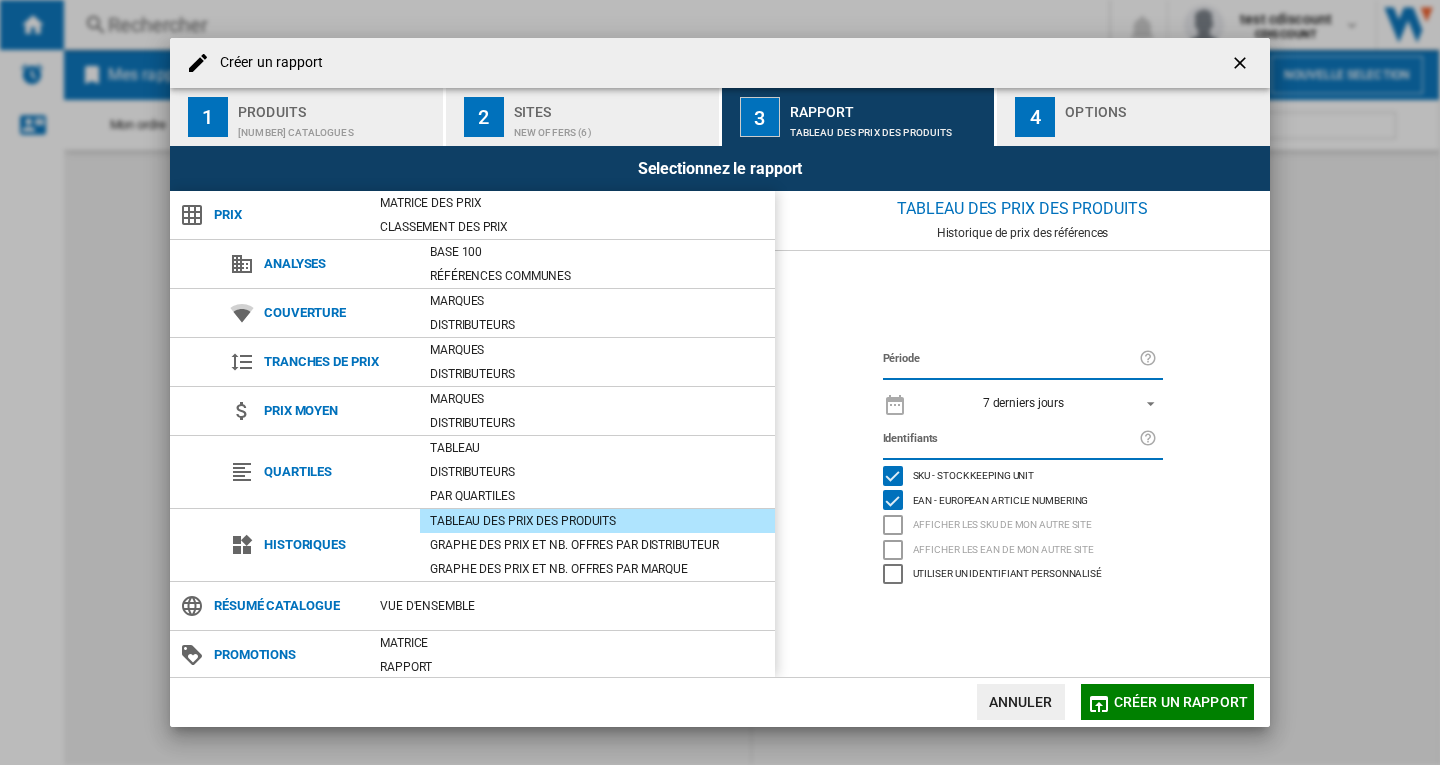 click at bounding box center [1145, 402] 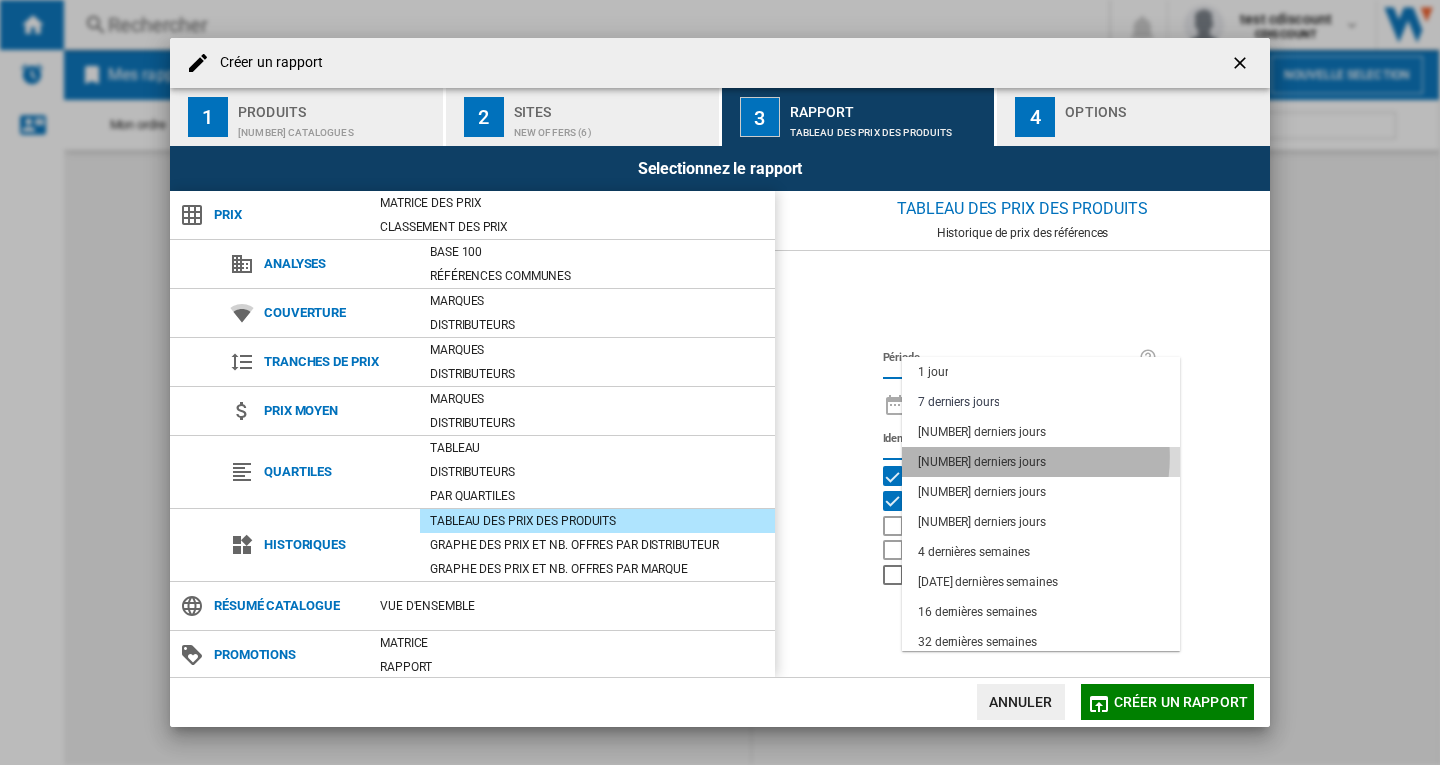 click on "[NUMBER] derniers jours" at bounding box center [982, 462] 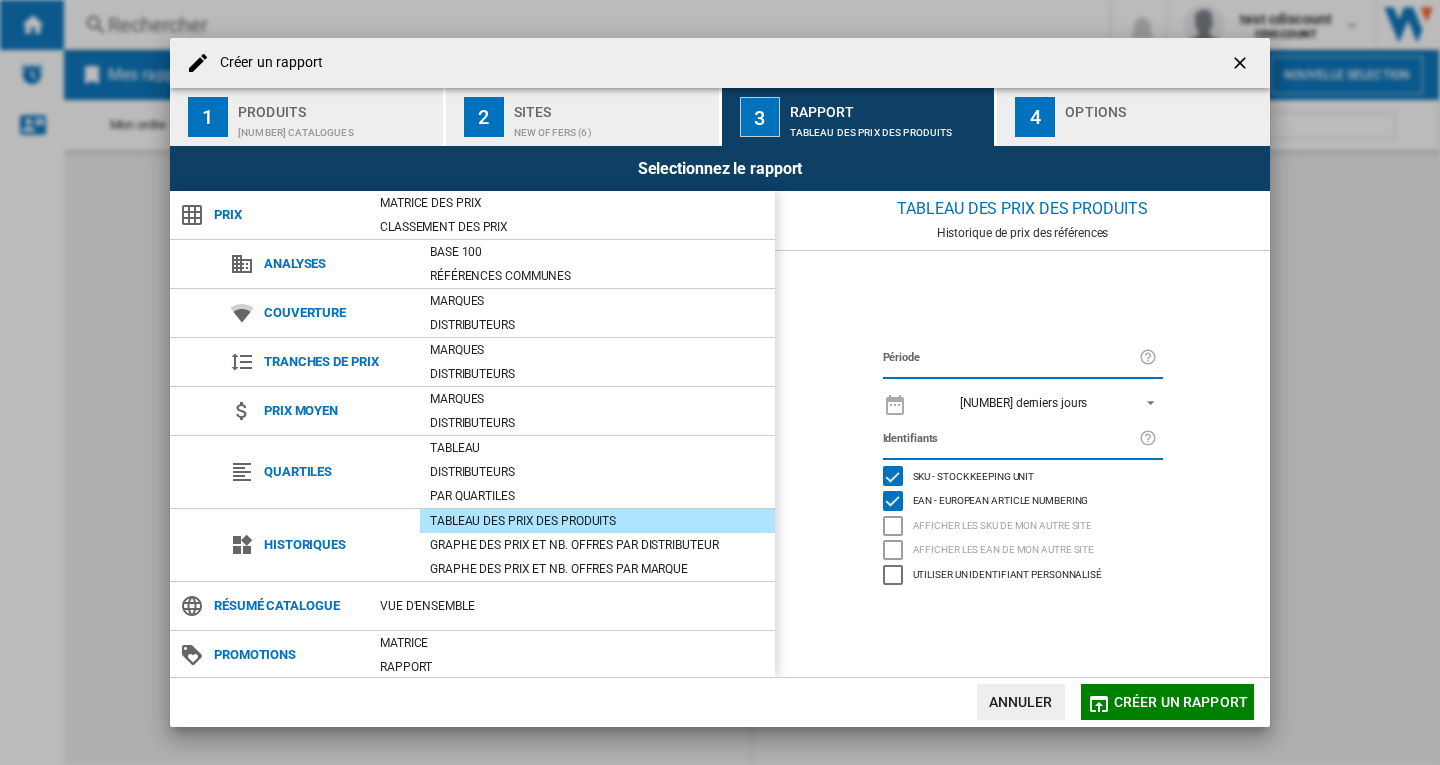 click on "Identifiants" at bounding box center [1011, 439] 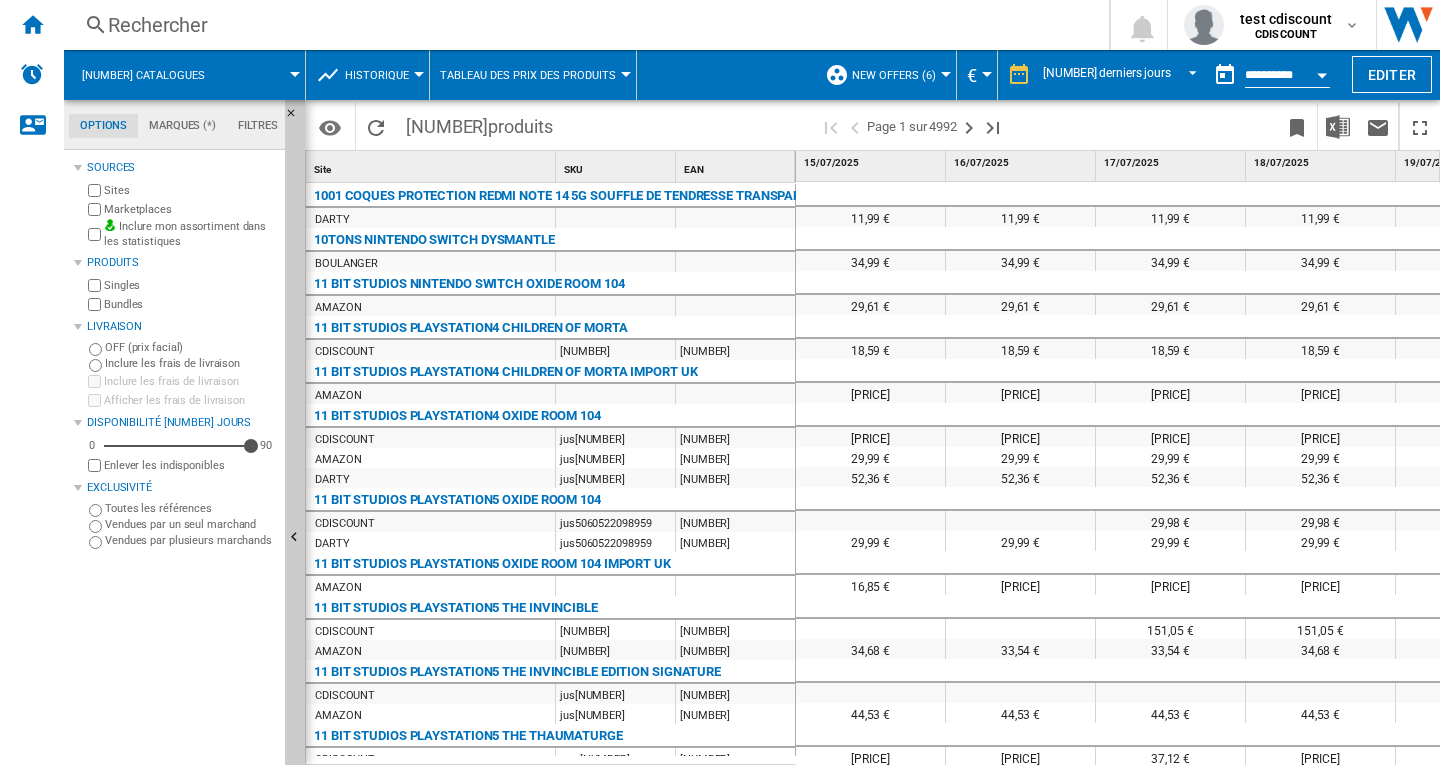 click at bounding box center (1322, 75) 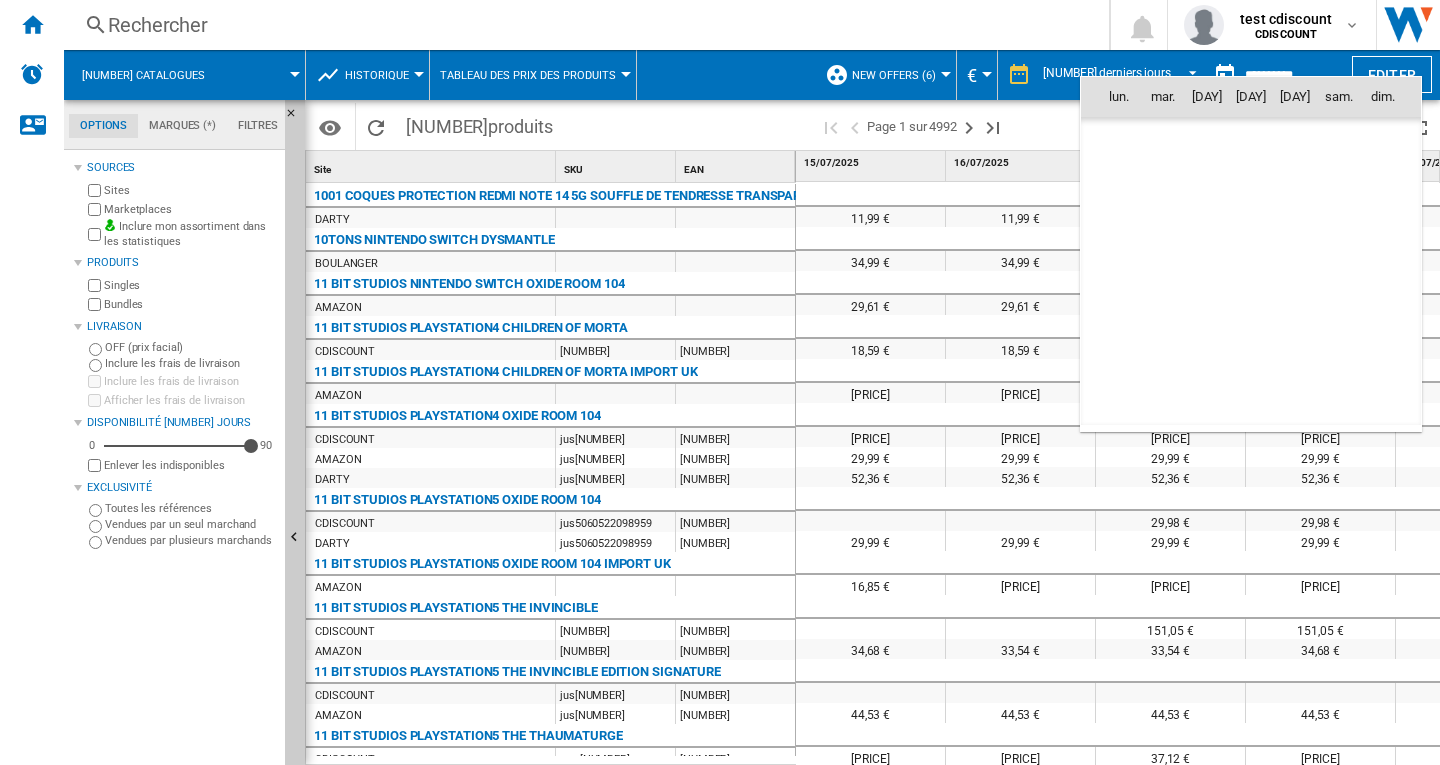 scroll, scrollTop: 9540, scrollLeft: 0, axis: vertical 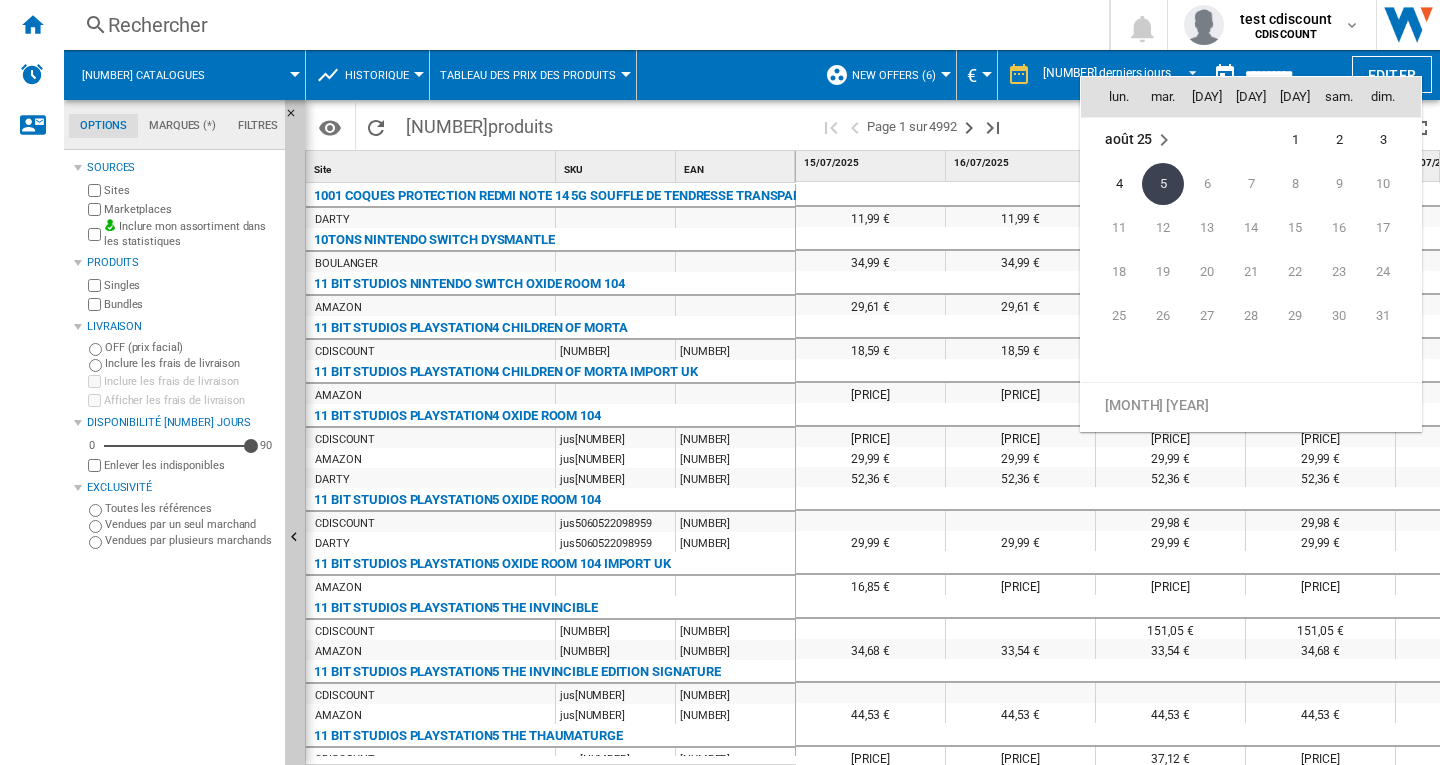 click on "août 25" at bounding box center (1128, 140) 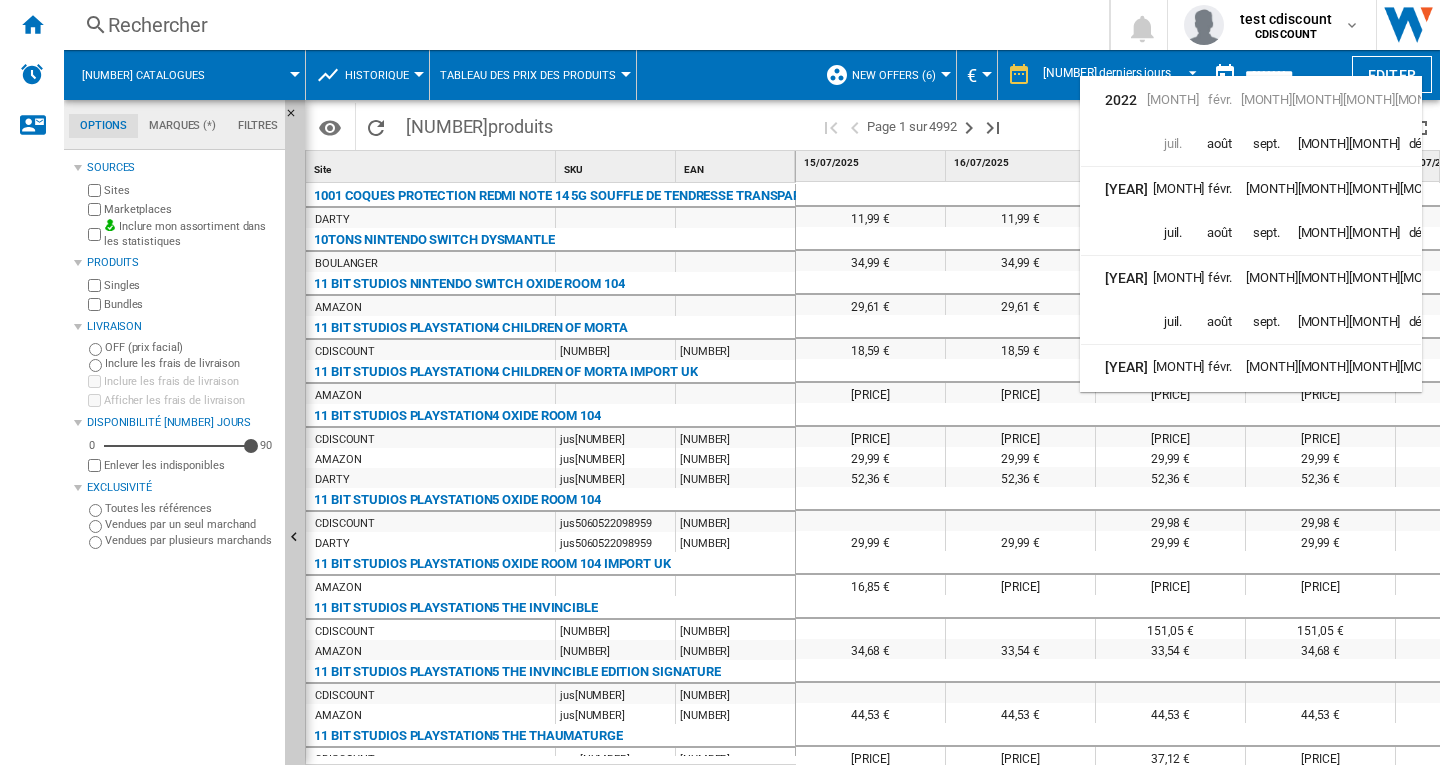 scroll, scrollTop: 49, scrollLeft: 0, axis: vertical 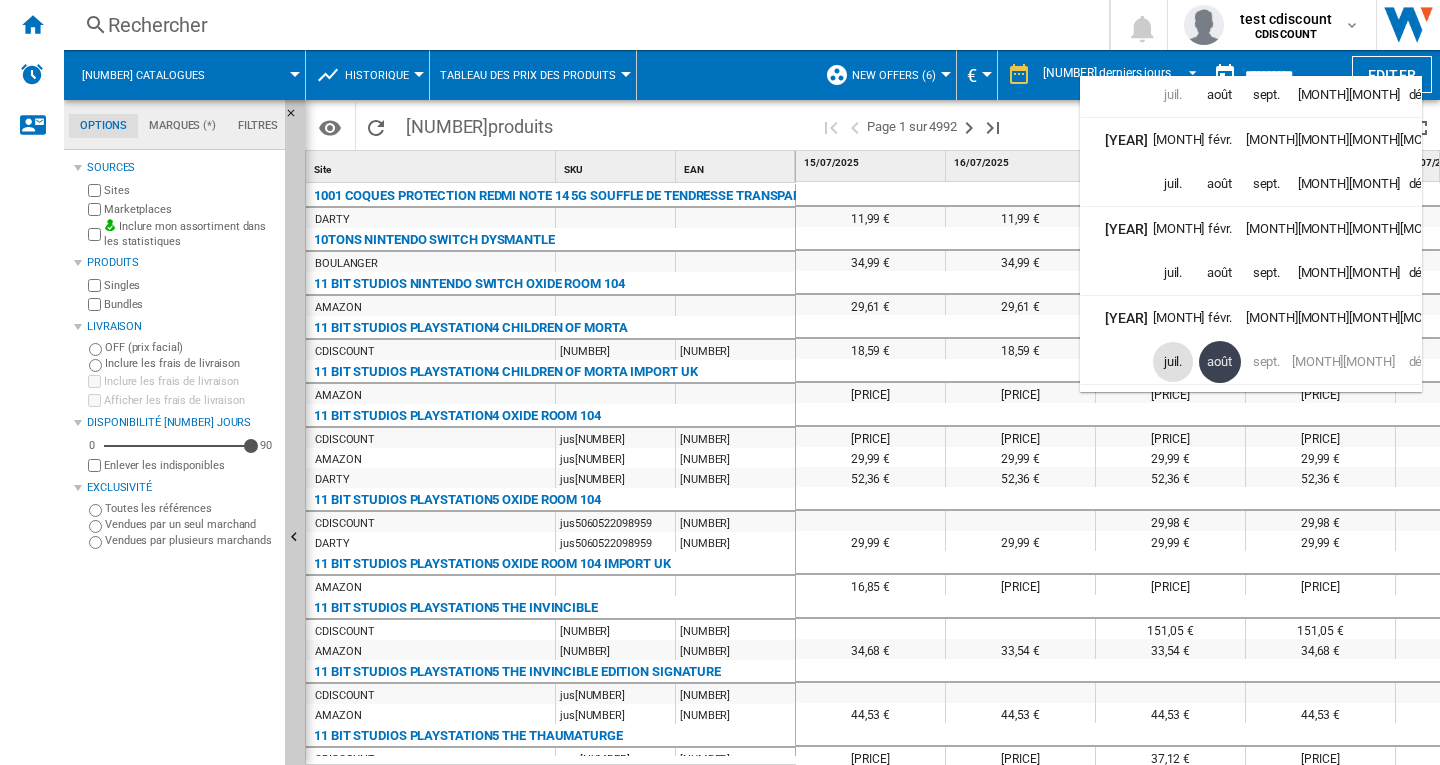 click on "juil." at bounding box center [1173, 362] 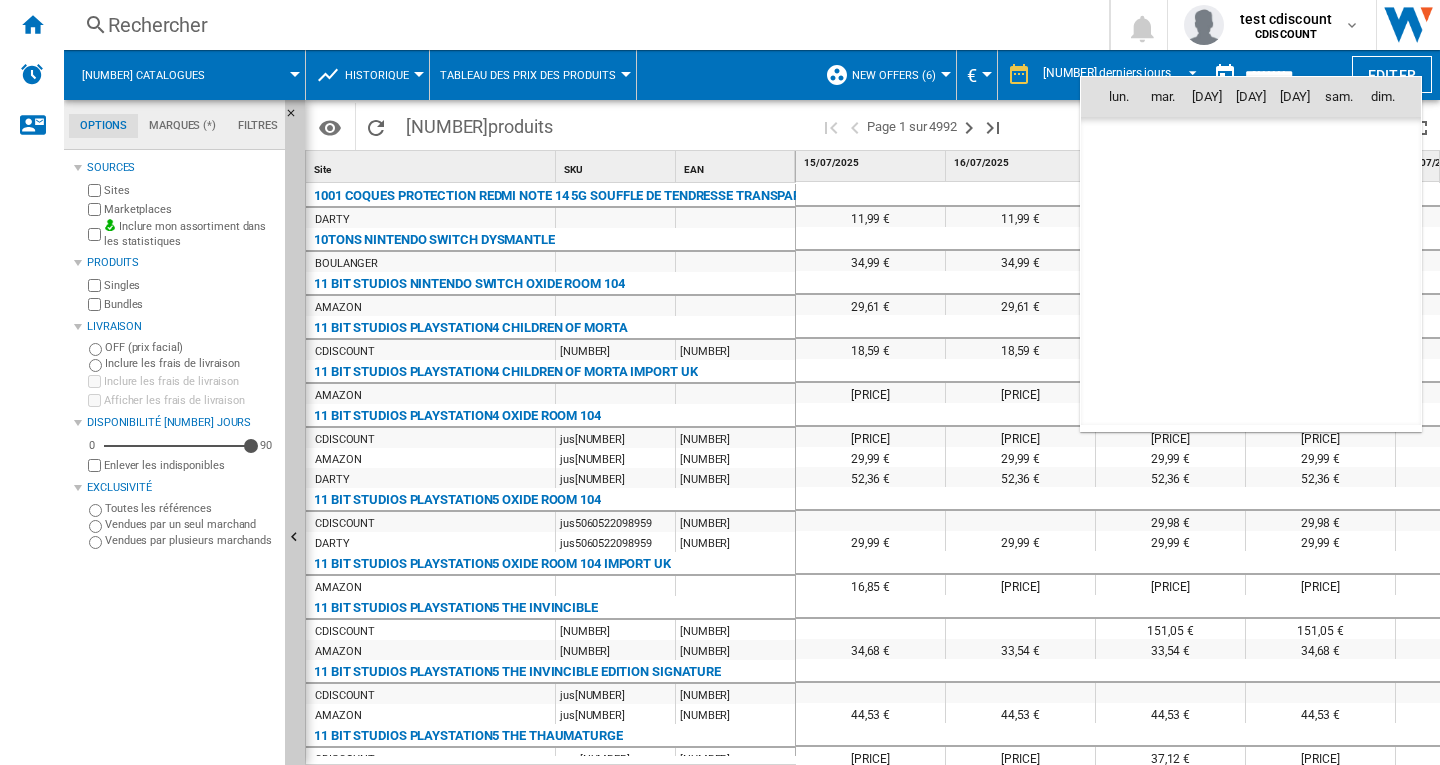 scroll, scrollTop: 9275, scrollLeft: 0, axis: vertical 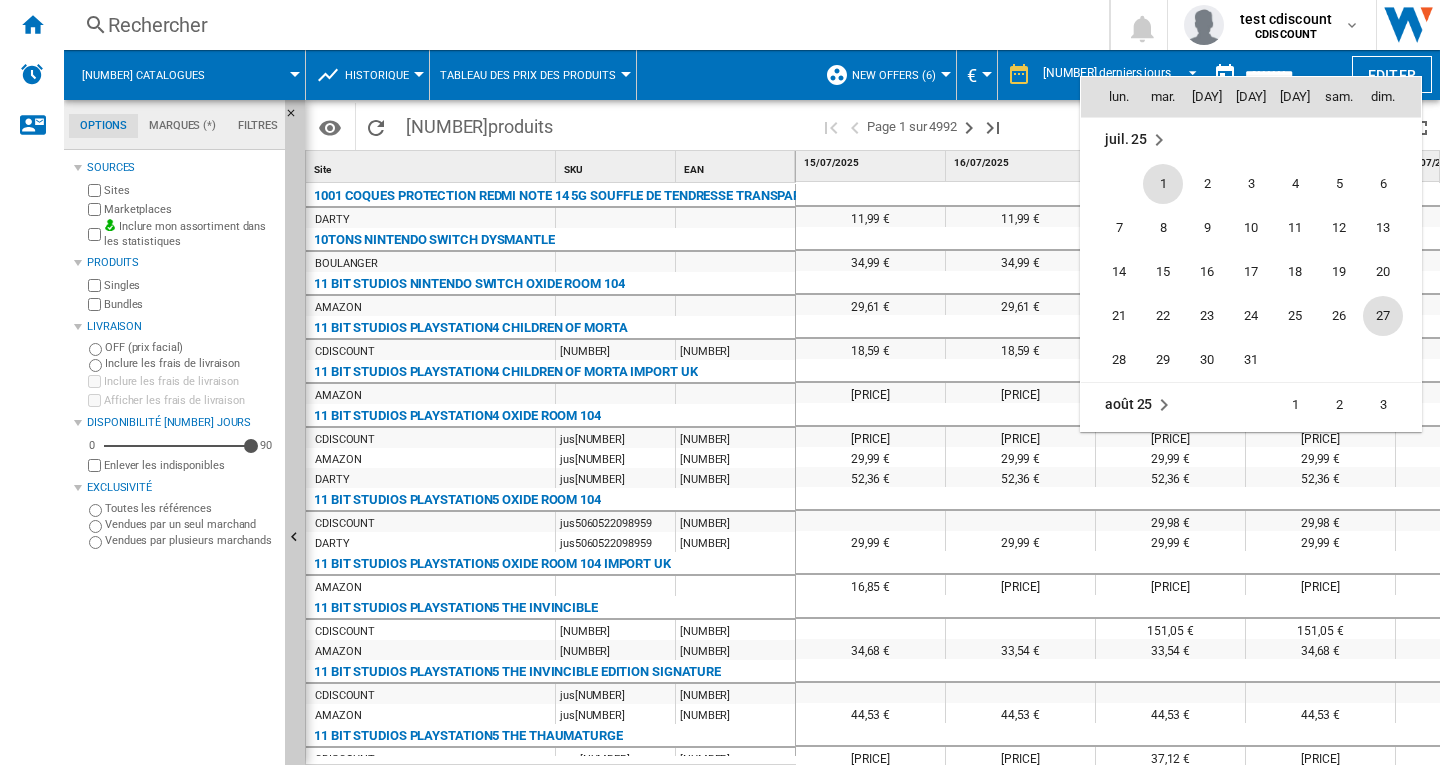 click on "27" at bounding box center [1383, 316] 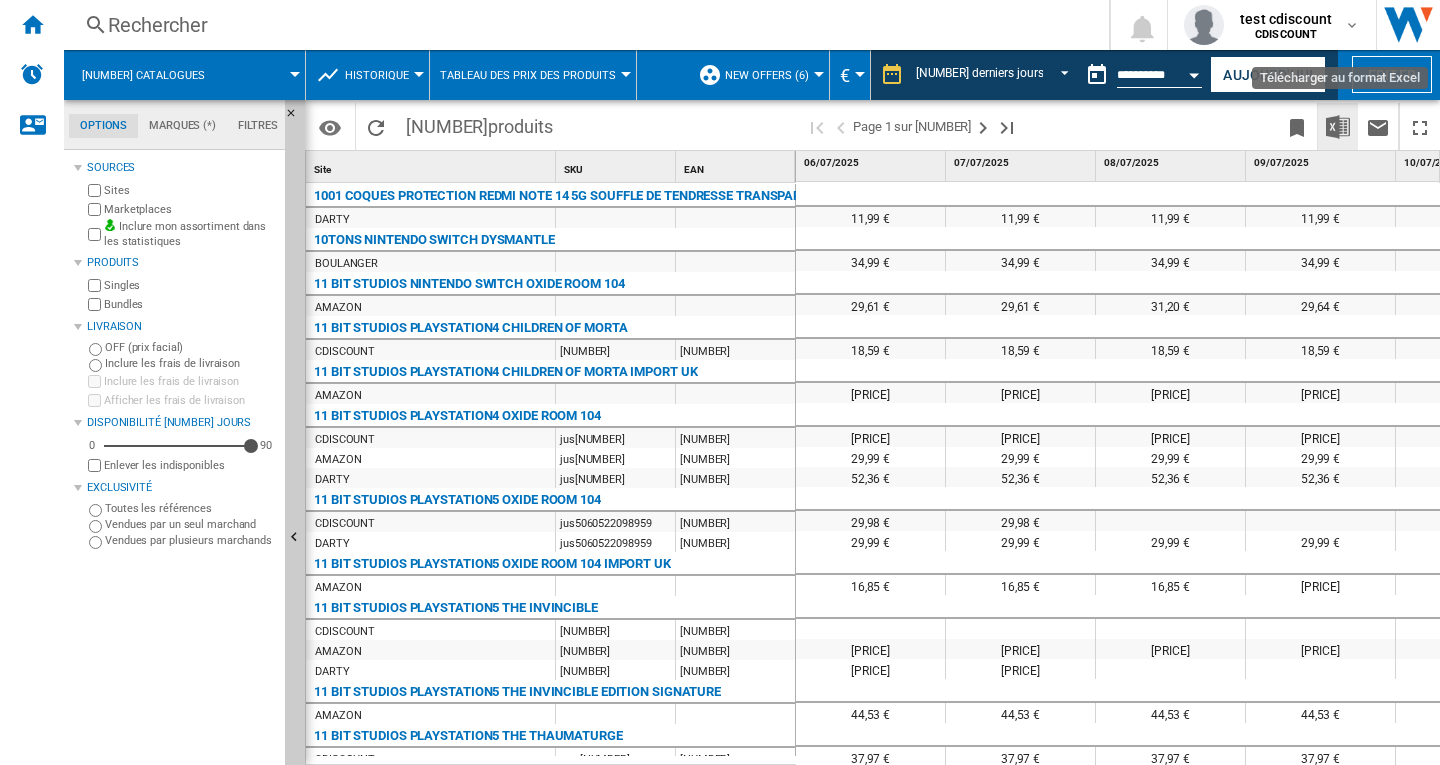click at bounding box center [1338, 127] 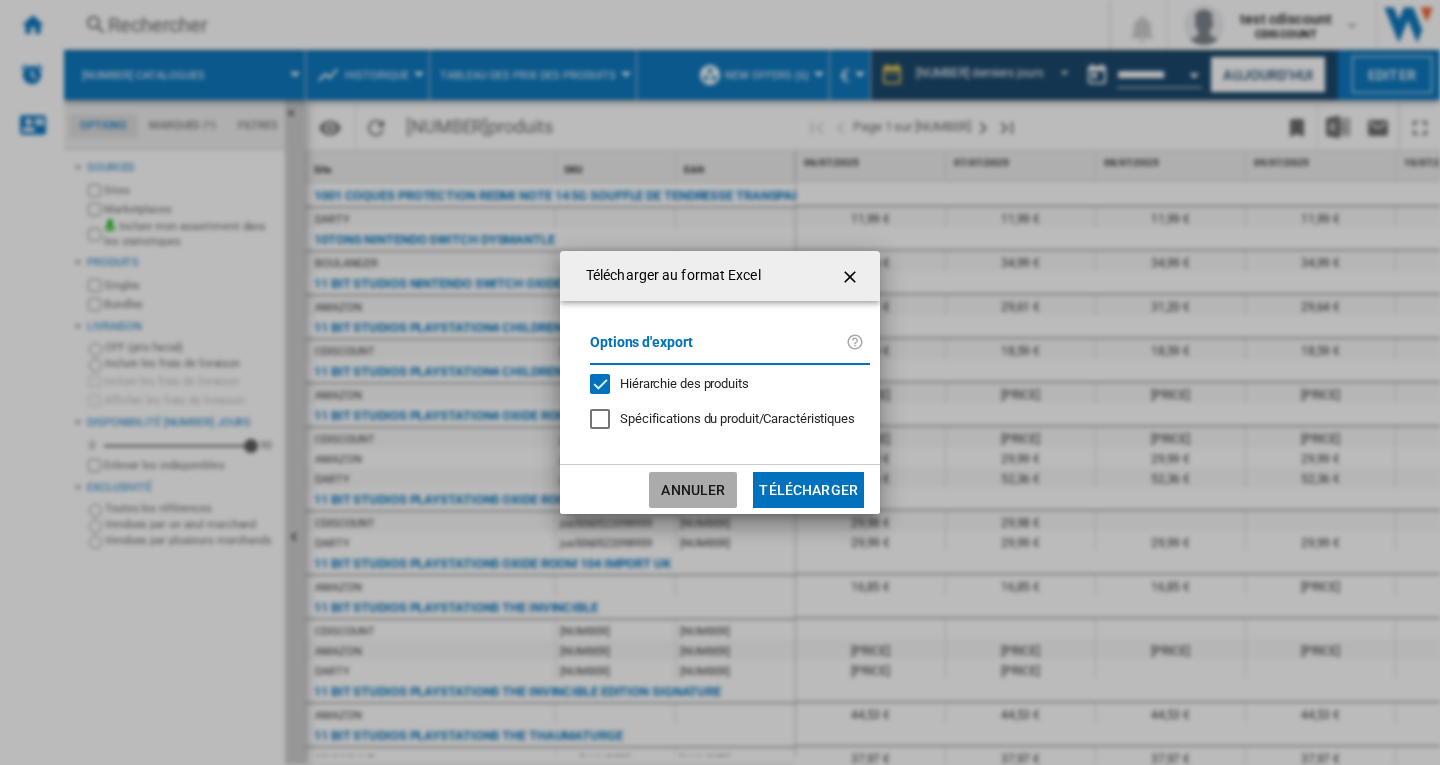click on "Annuler" 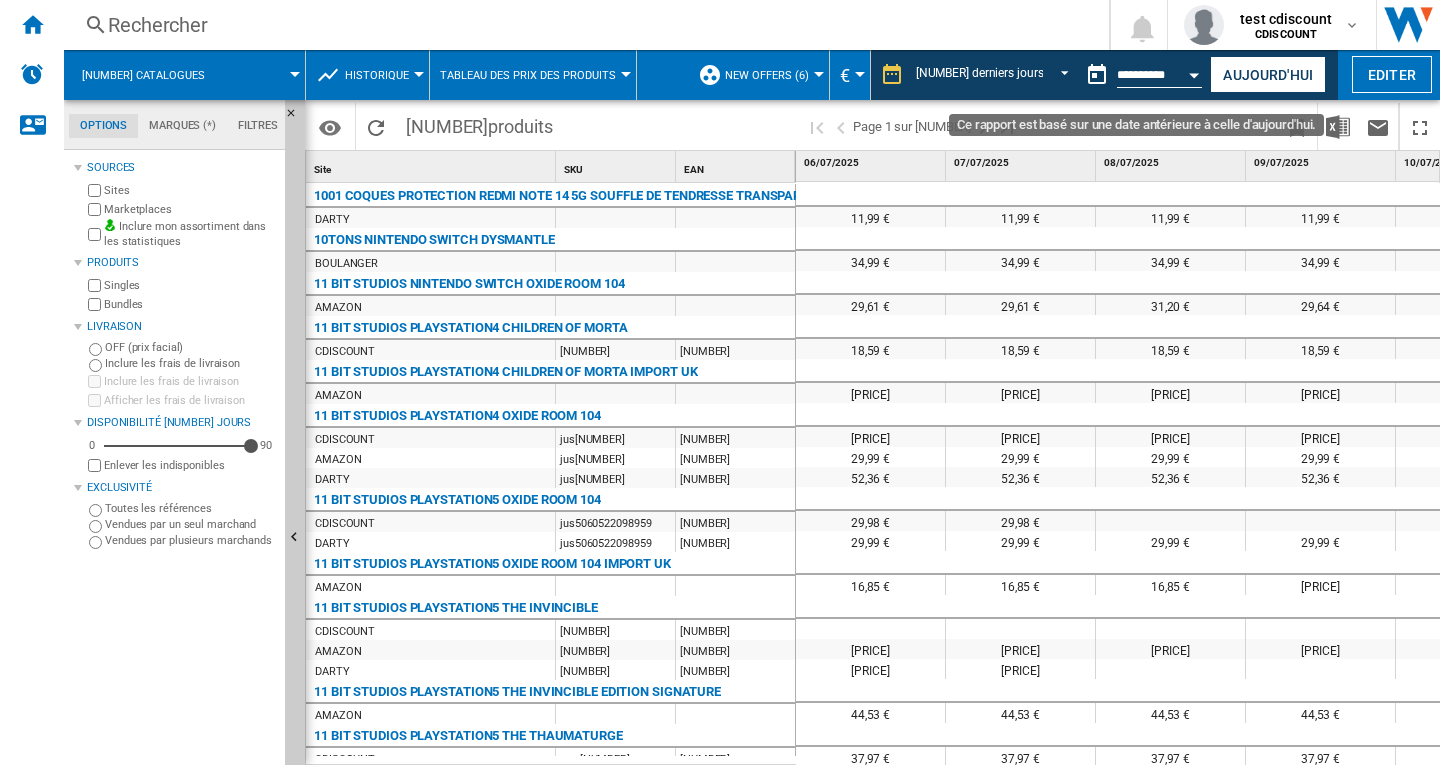 click at bounding box center (1195, 75) 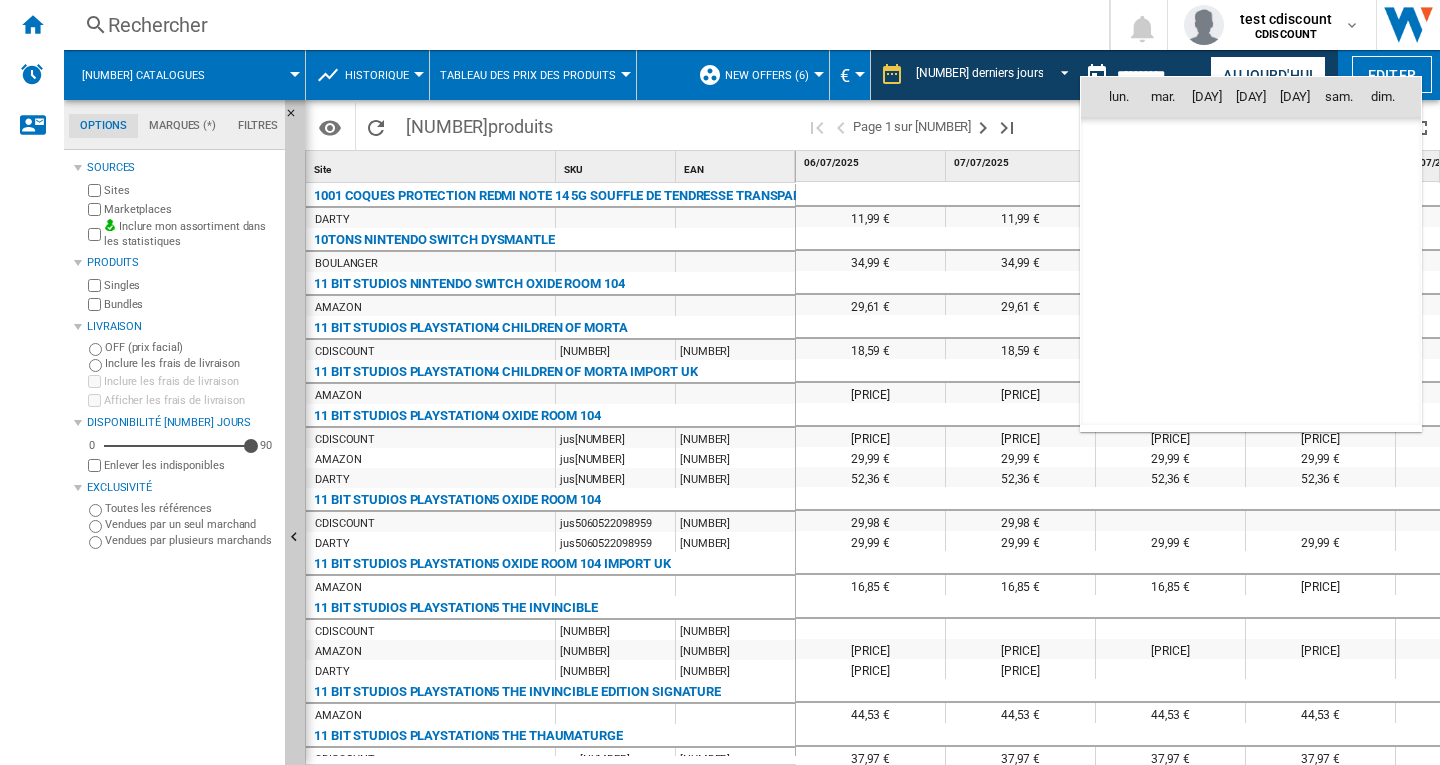 scroll, scrollTop: 9275, scrollLeft: 0, axis: vertical 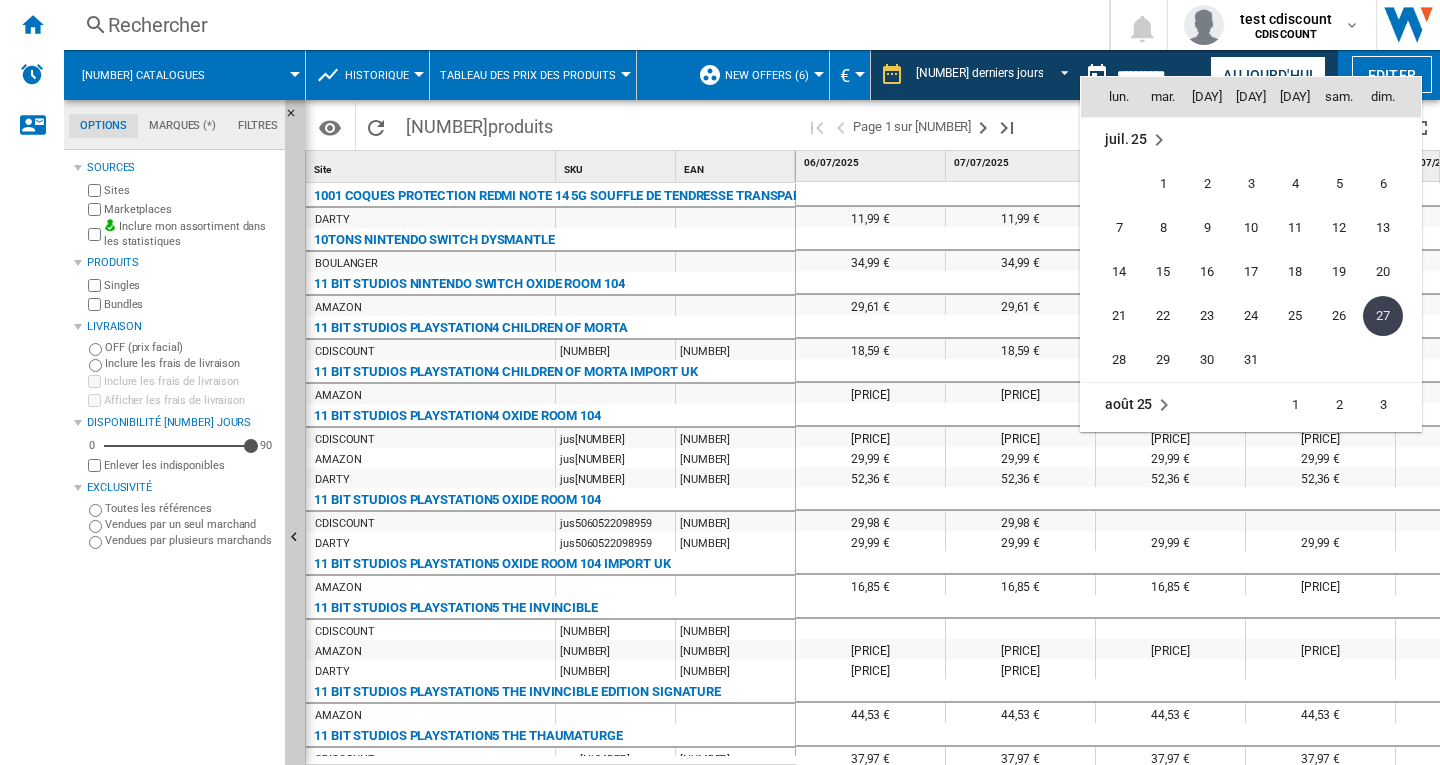 click at bounding box center [720, 382] 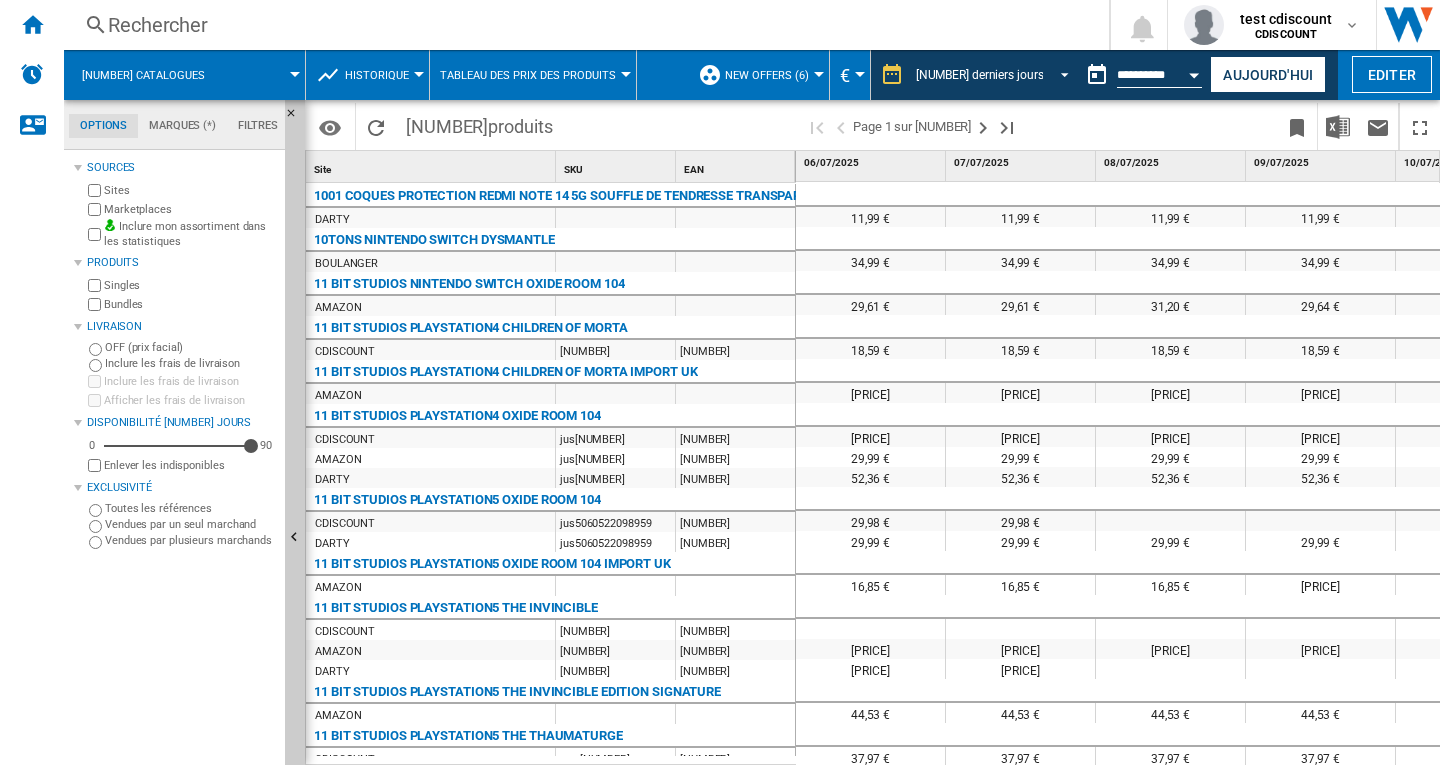 click at bounding box center (1059, 73) 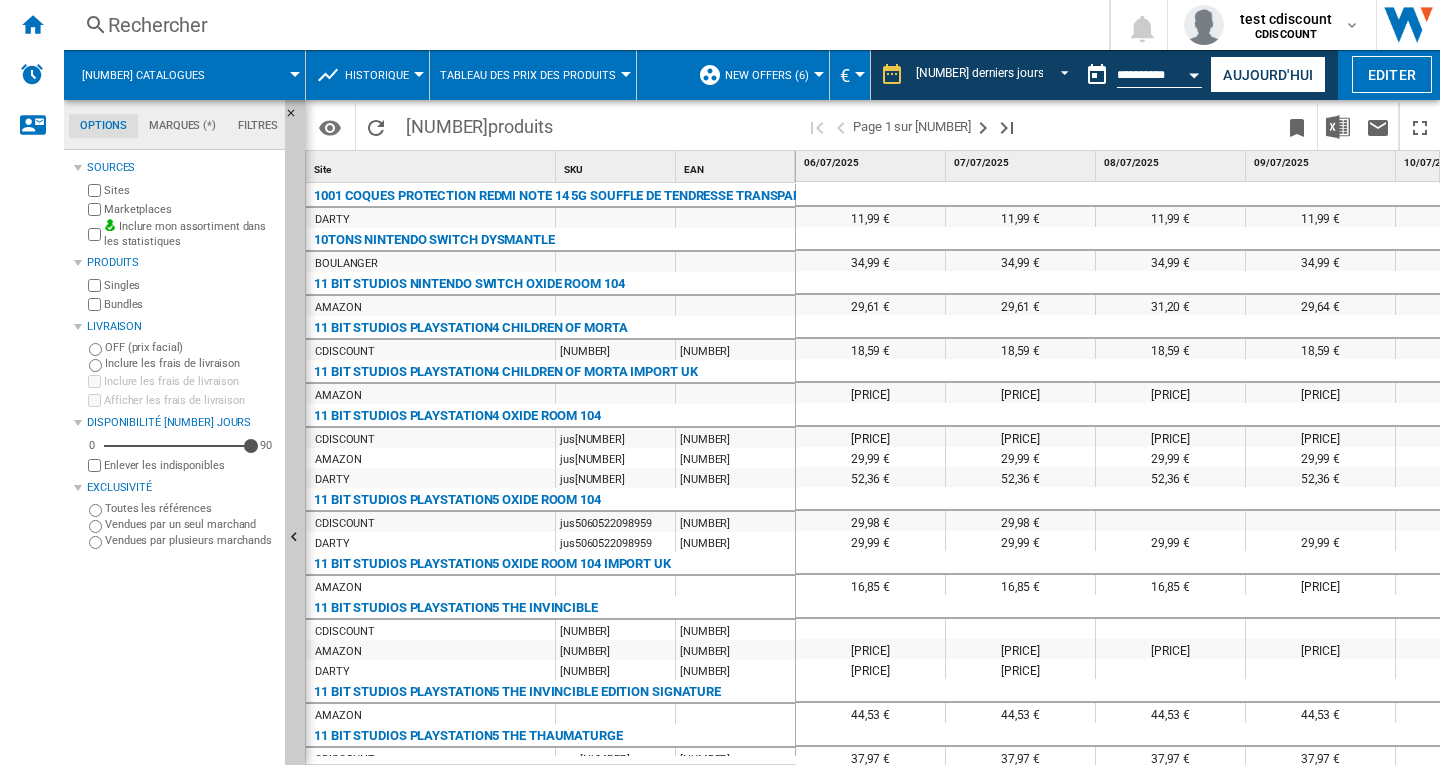 scroll, scrollTop: 90, scrollLeft: 0, axis: vertical 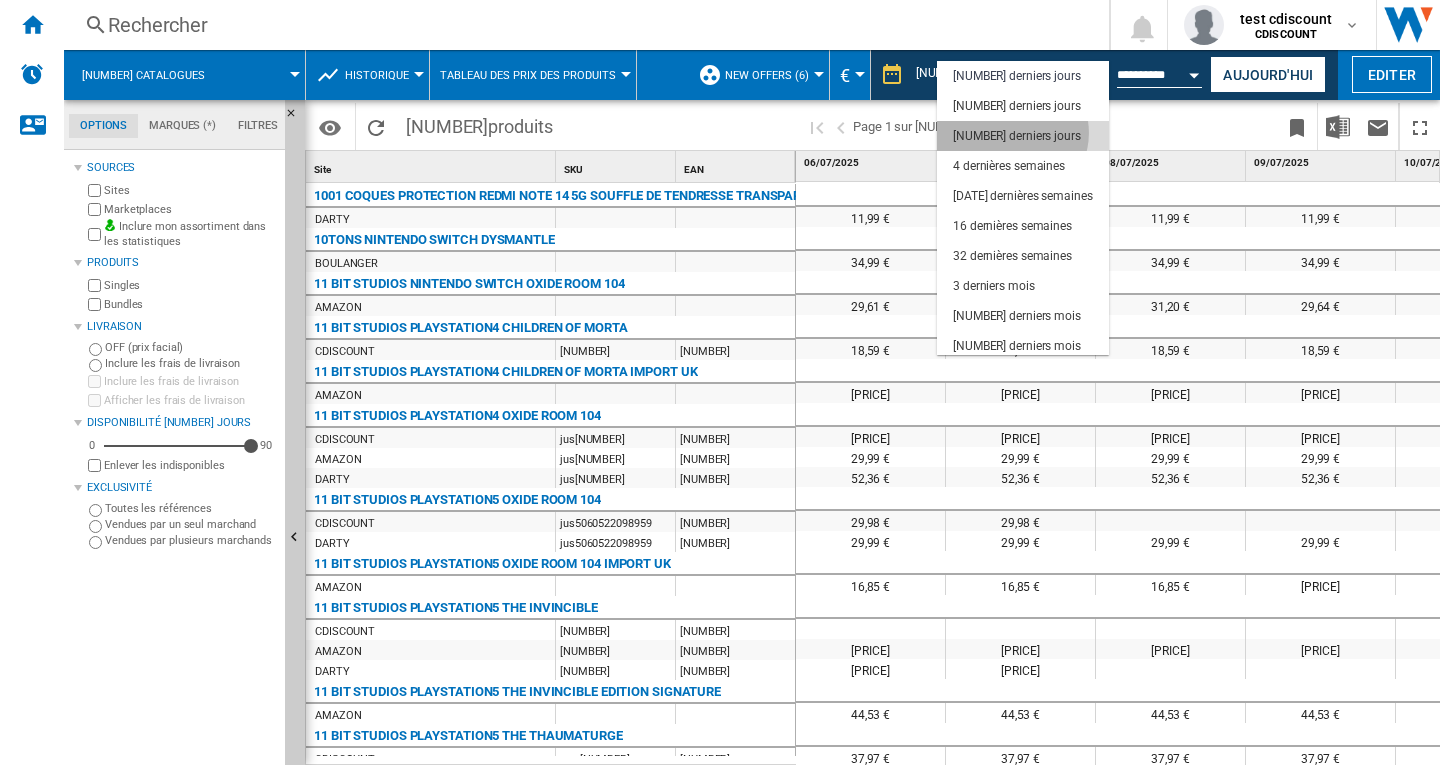 click on "[NUMBER] derniers jours" at bounding box center (1017, 136) 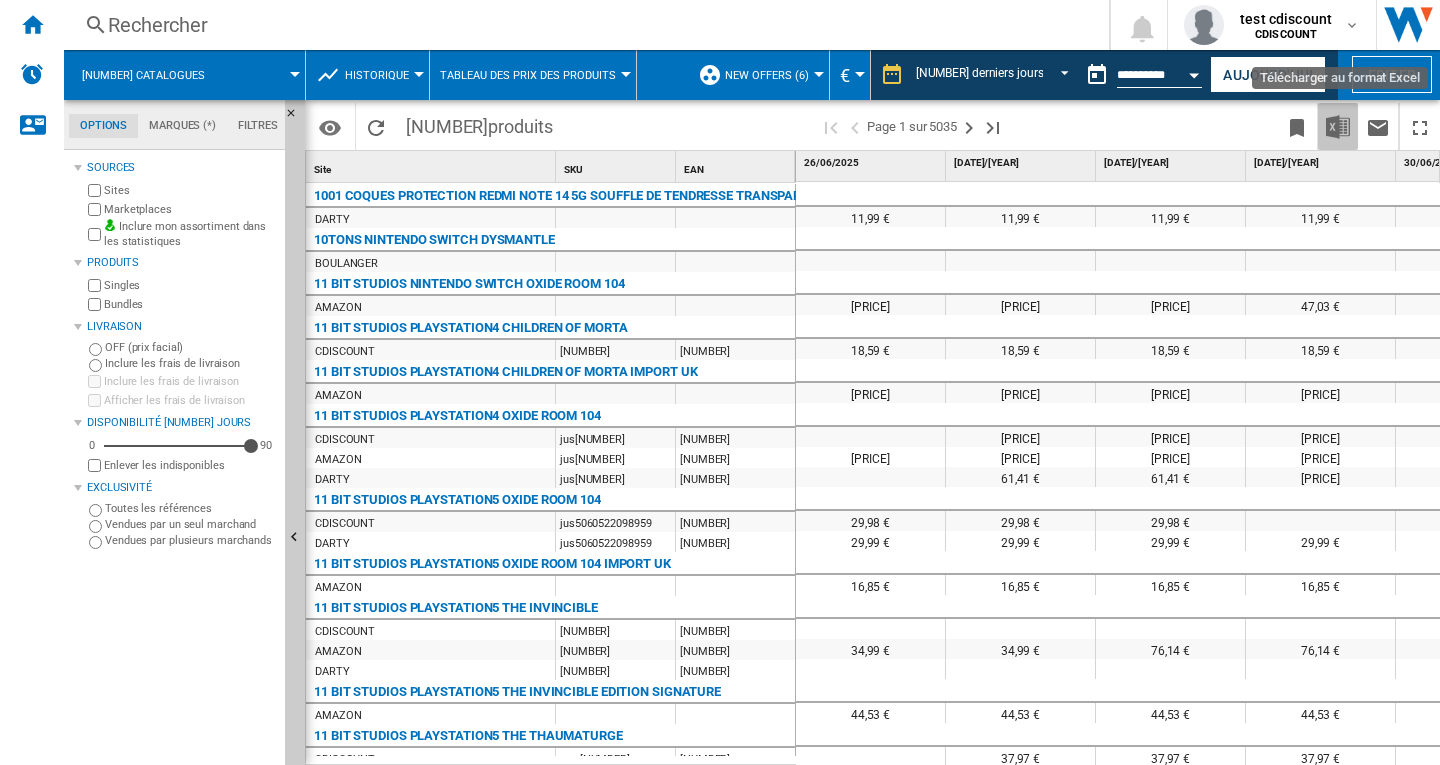 click at bounding box center (1338, 127) 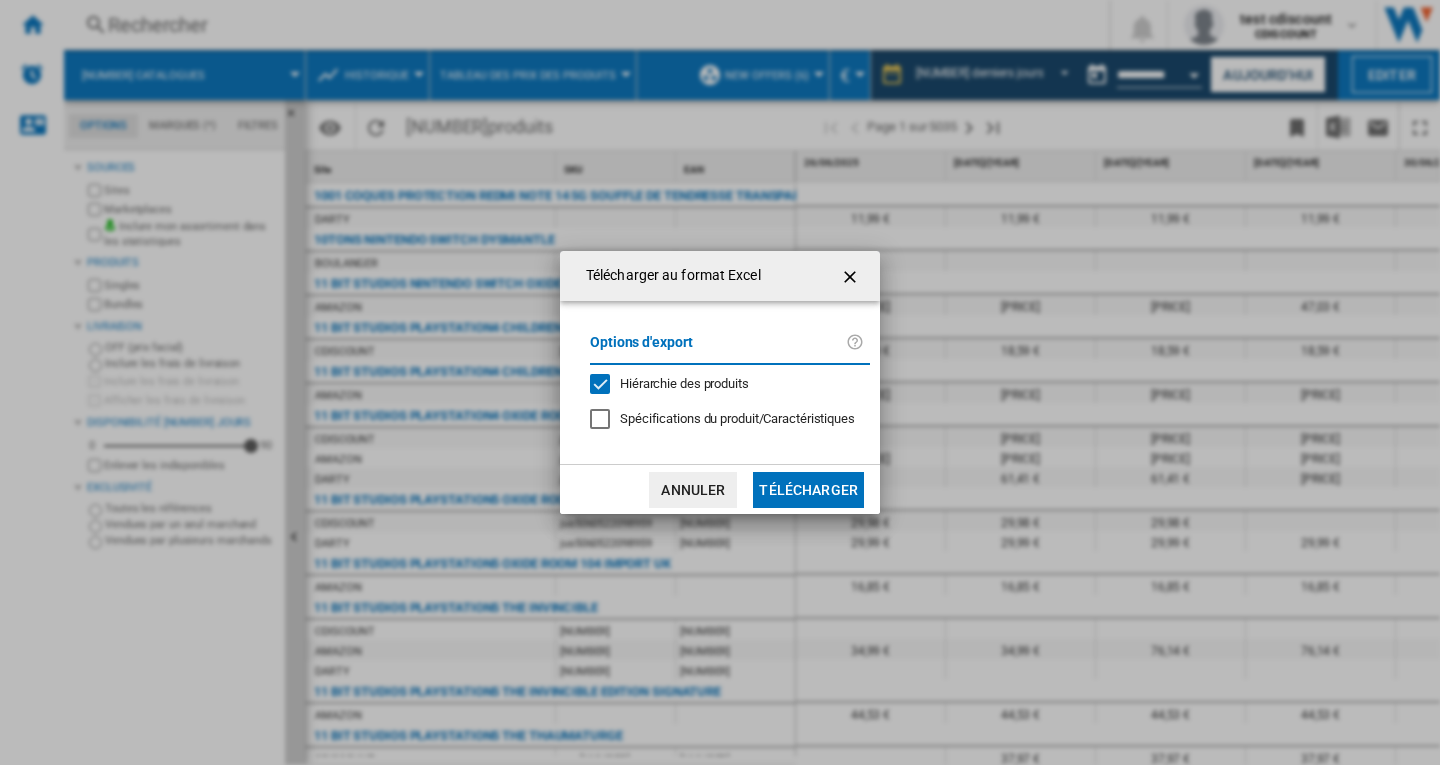 drag, startPoint x: 822, startPoint y: 486, endPoint x: 838, endPoint y: 492, distance: 17.088007 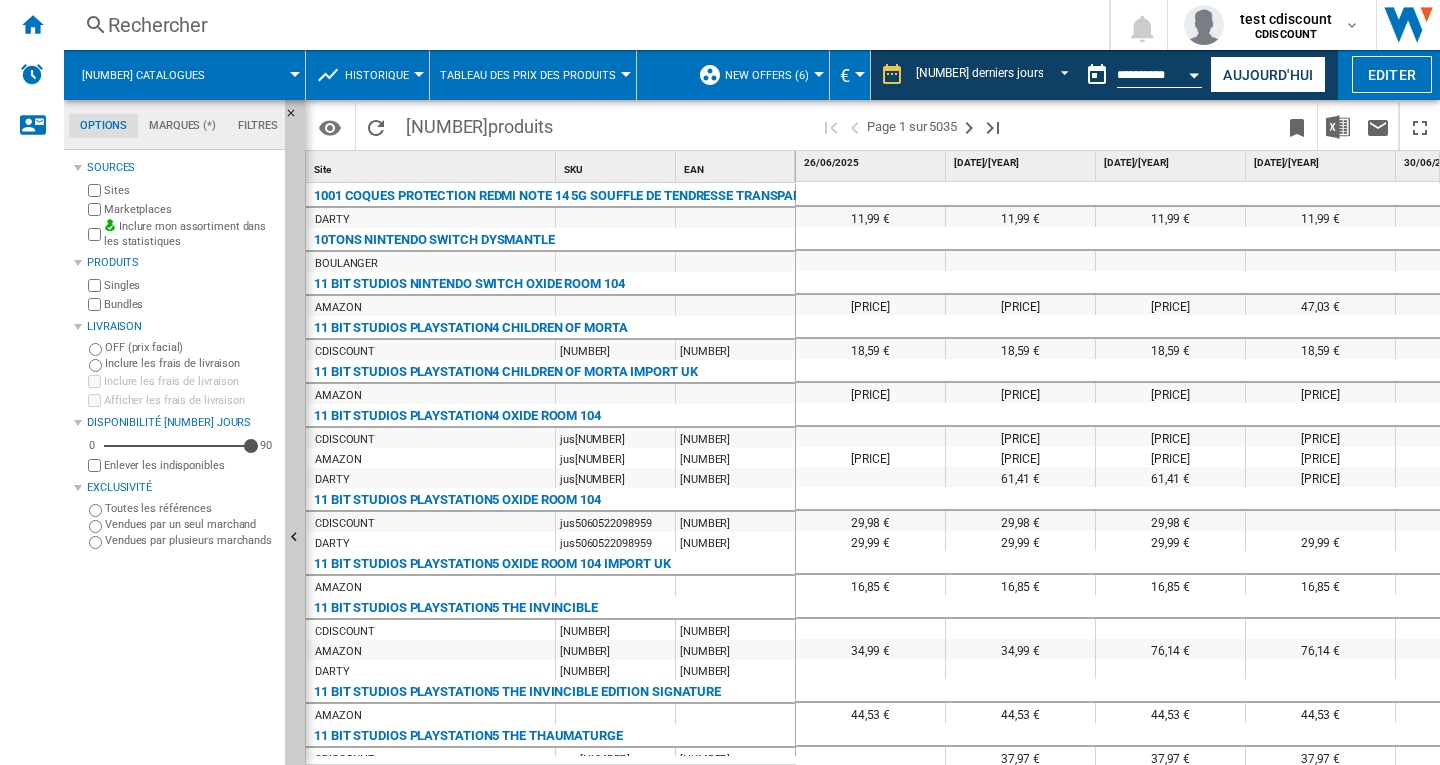scroll, scrollTop: 90, scrollLeft: 0, axis: vertical 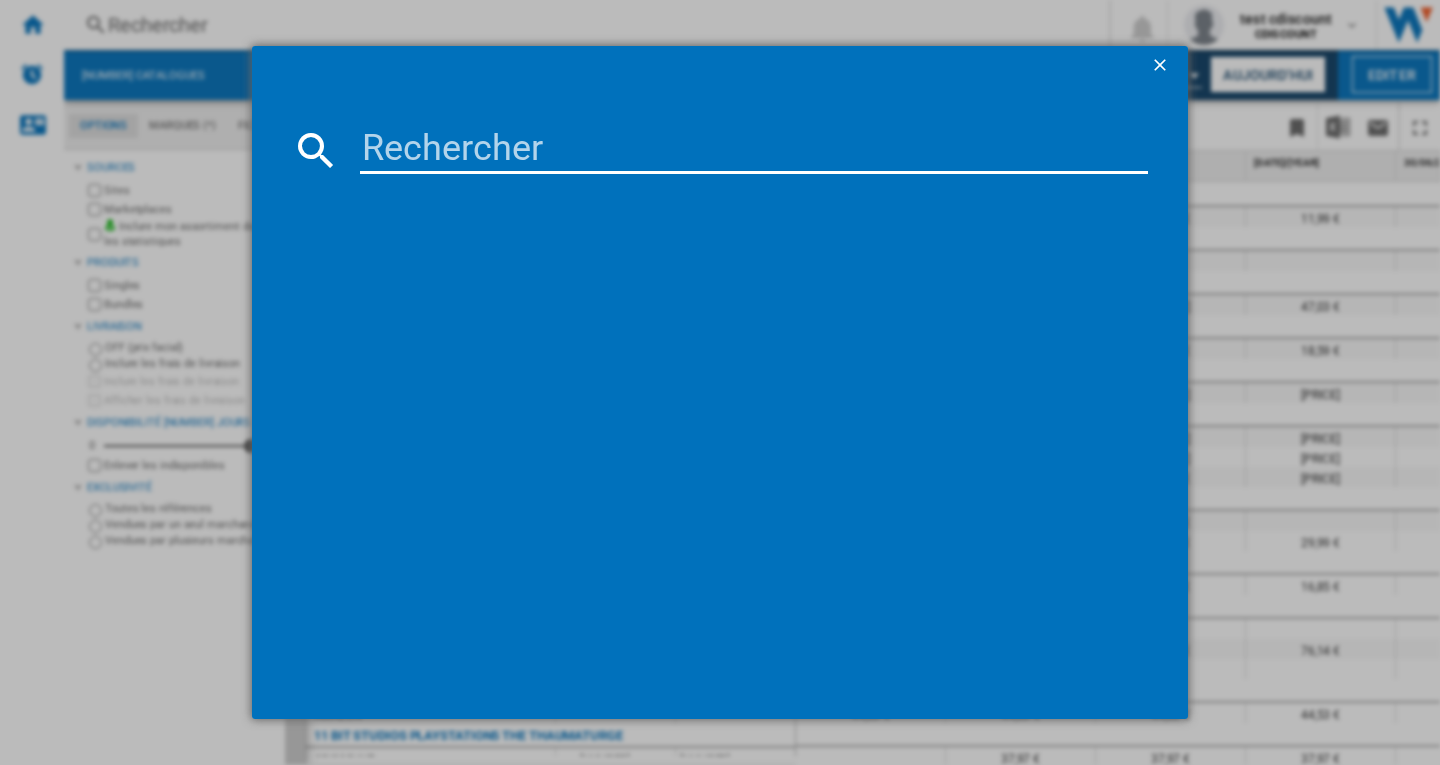 click at bounding box center [754, 150] 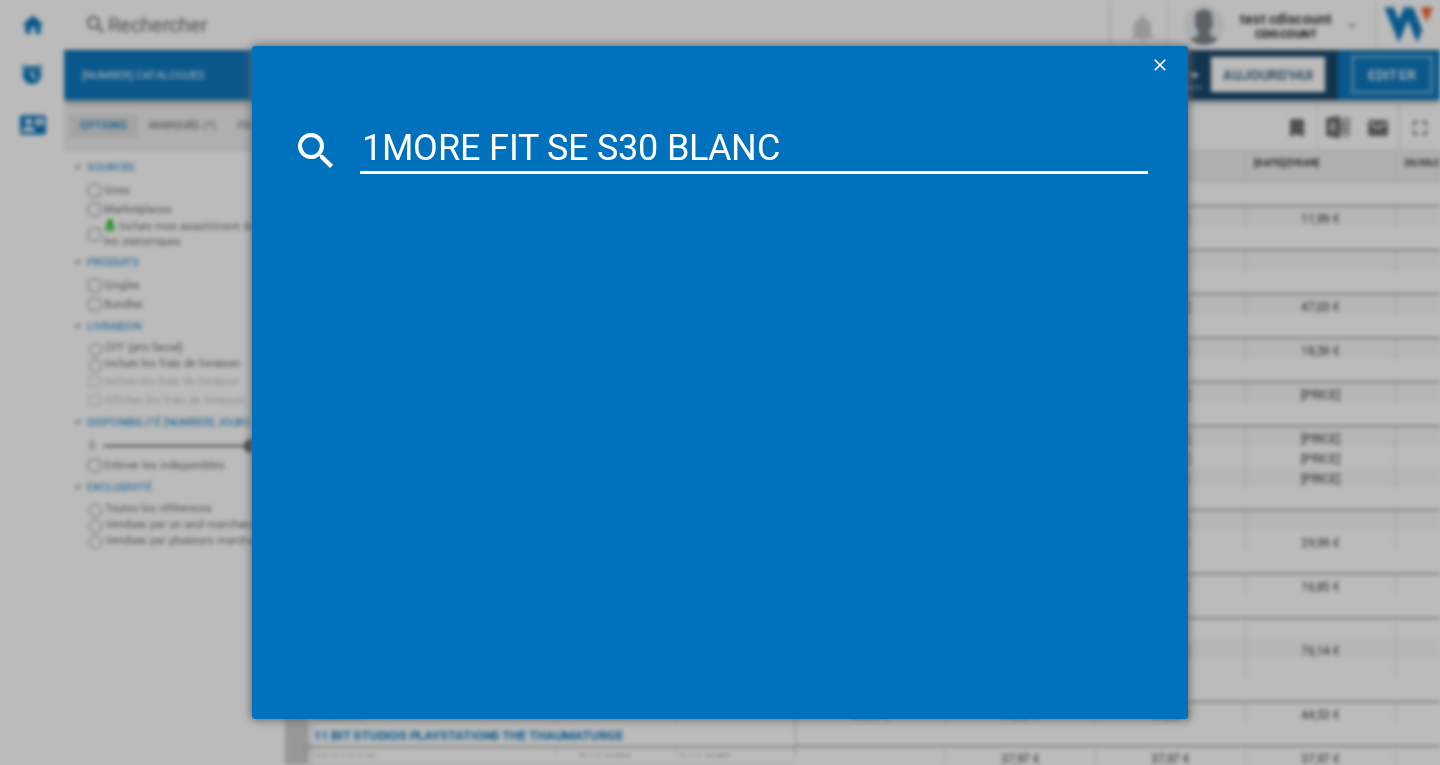 type on "1MORE FIT SE S30 BLANC" 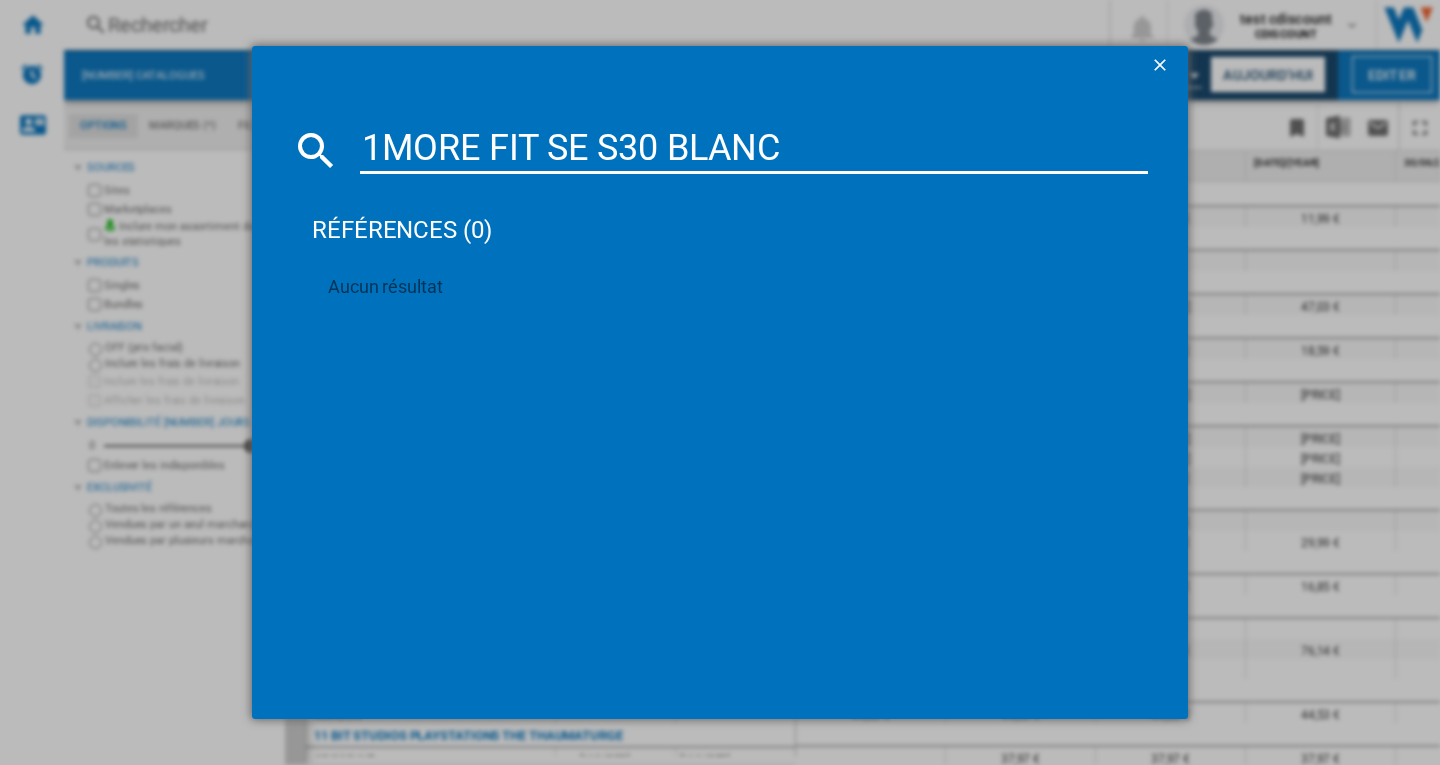 drag, startPoint x: 425, startPoint y: 236, endPoint x: 665, endPoint y: 294, distance: 246.90889 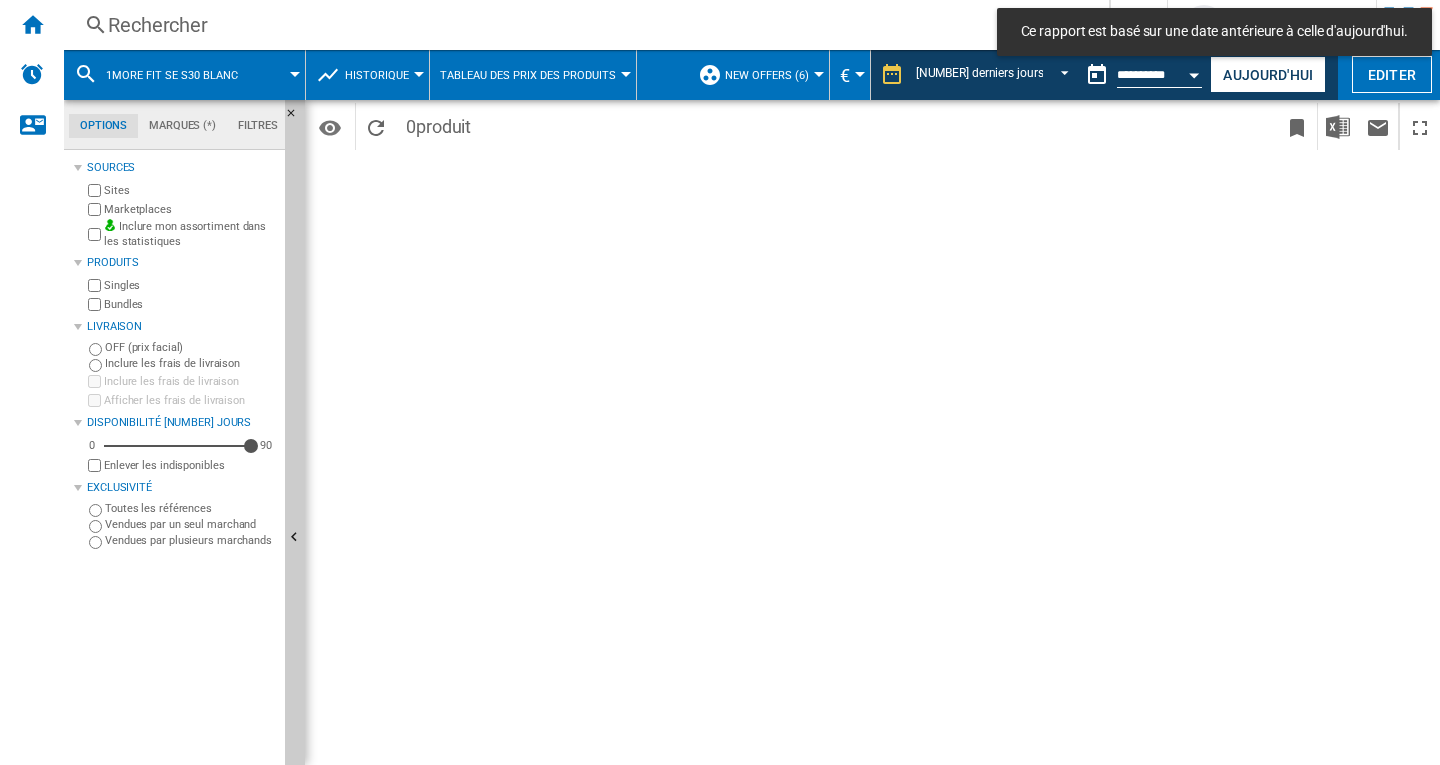 click at bounding box center [419, 74] 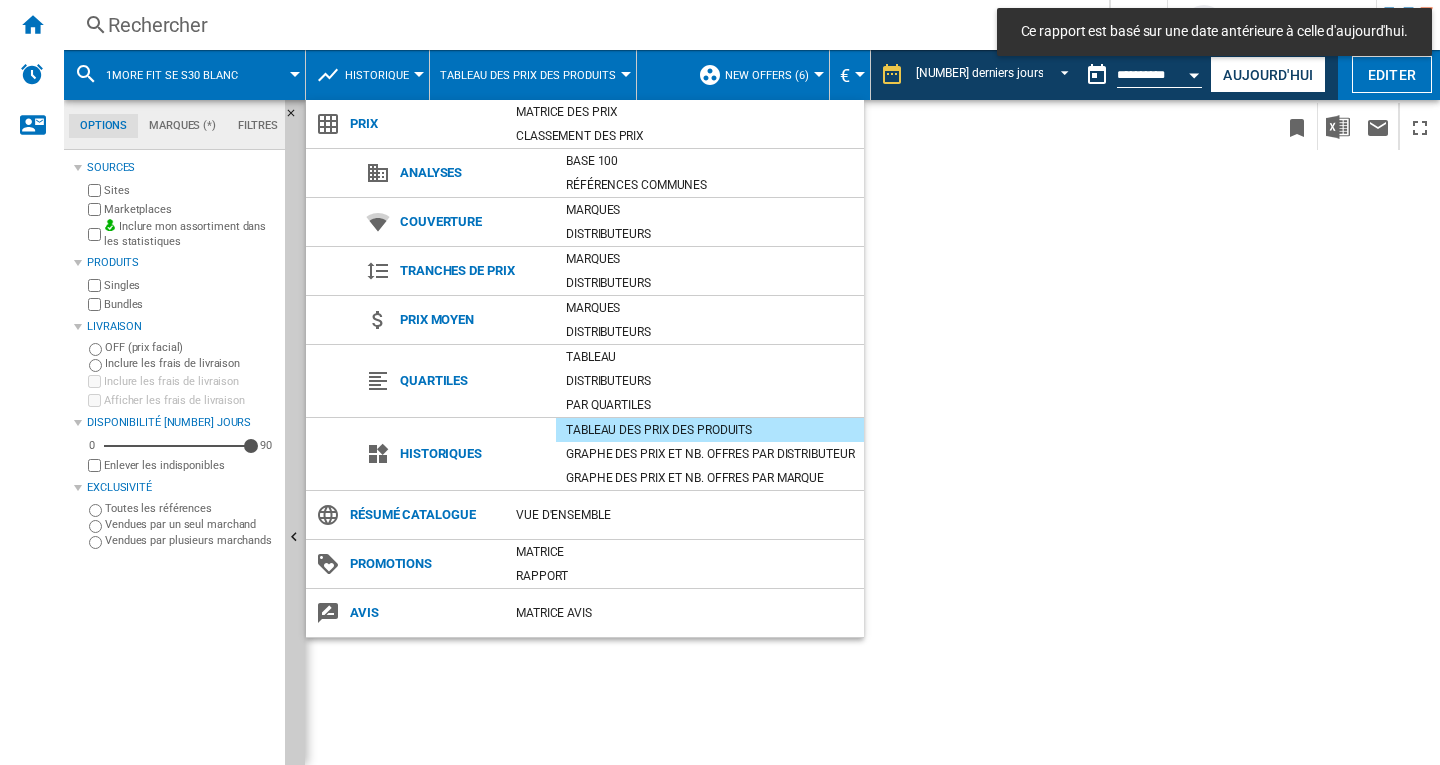drag, startPoint x: 552, startPoint y: 110, endPoint x: 816, endPoint y: 296, distance: 322.94272 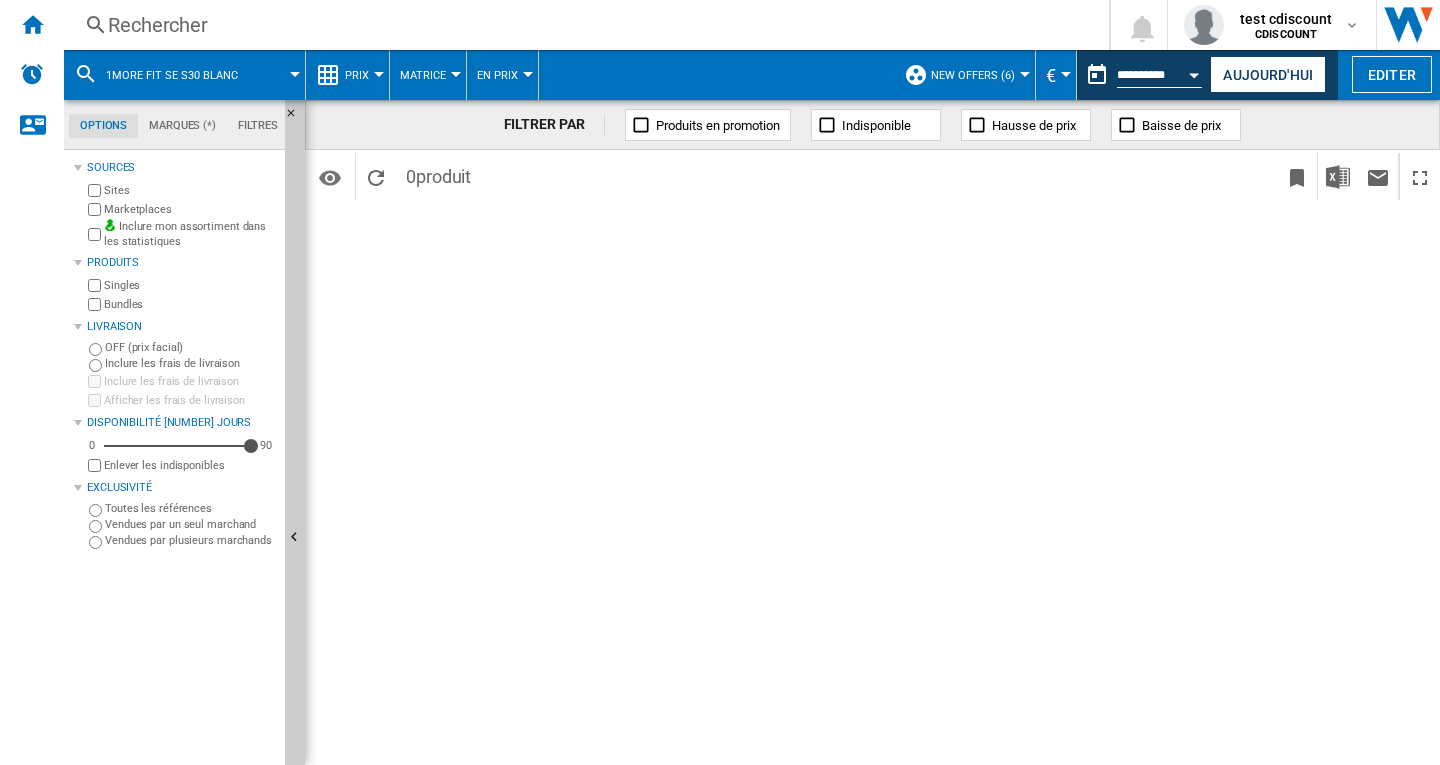 click at bounding box center (1025, 74) 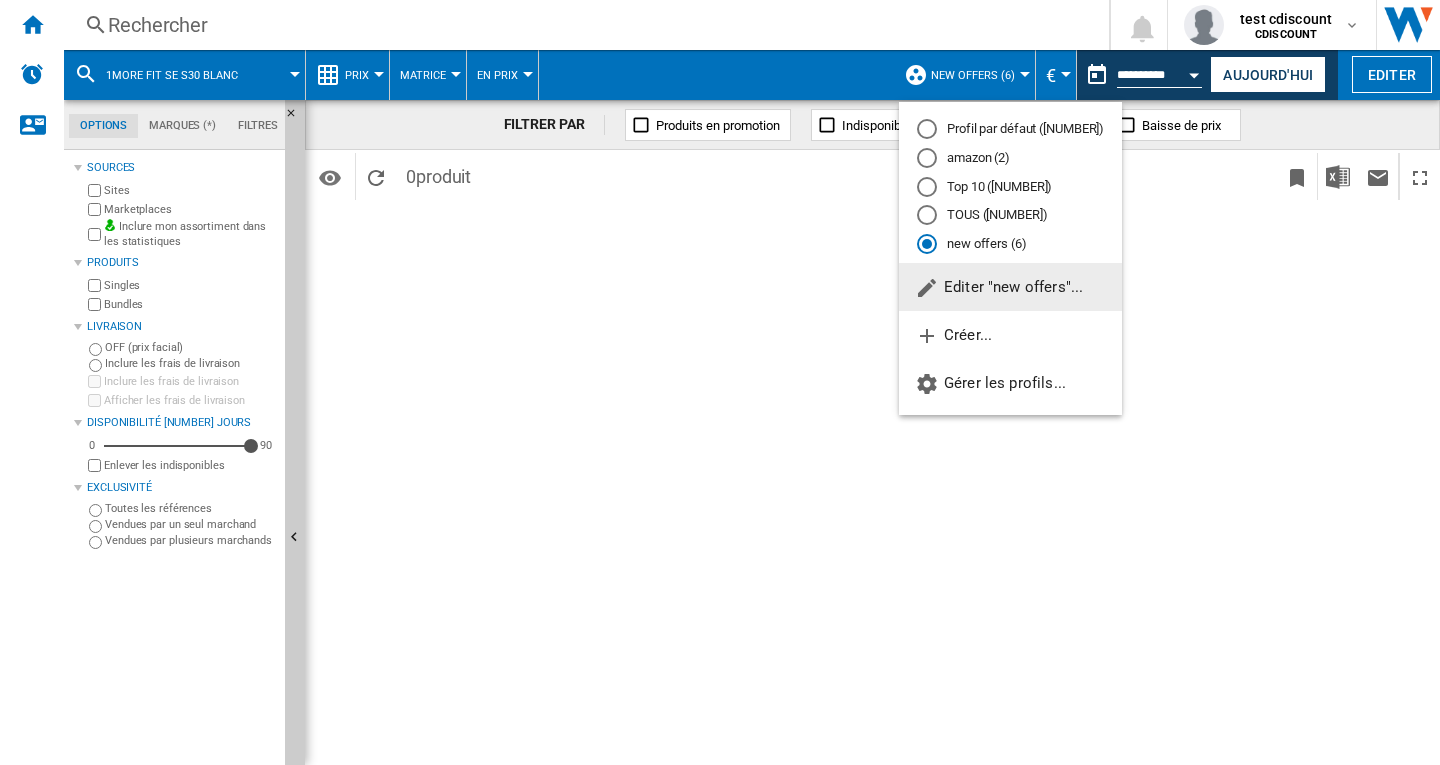 drag, startPoint x: 981, startPoint y: 127, endPoint x: 975, endPoint y: 209, distance: 82.219215 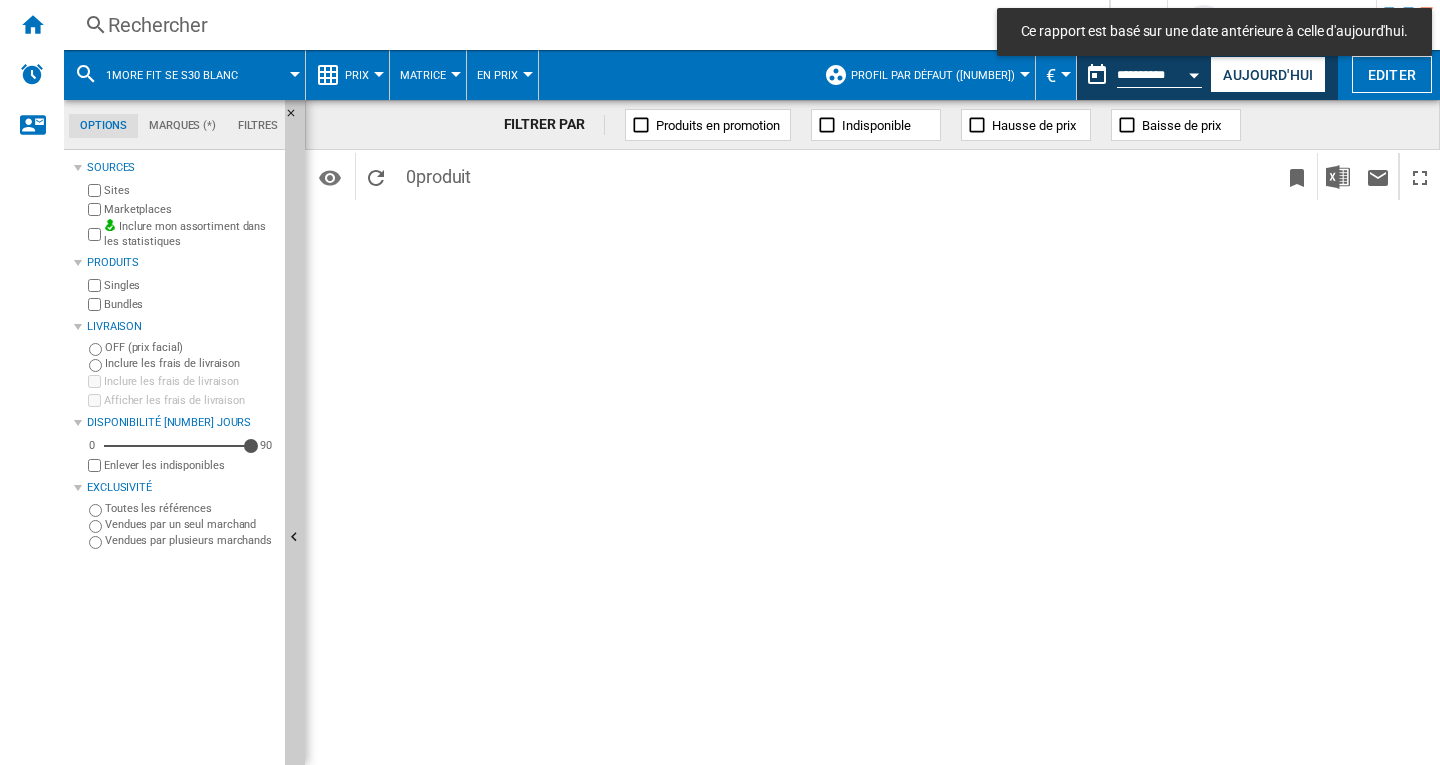 click at bounding box center [1025, 74] 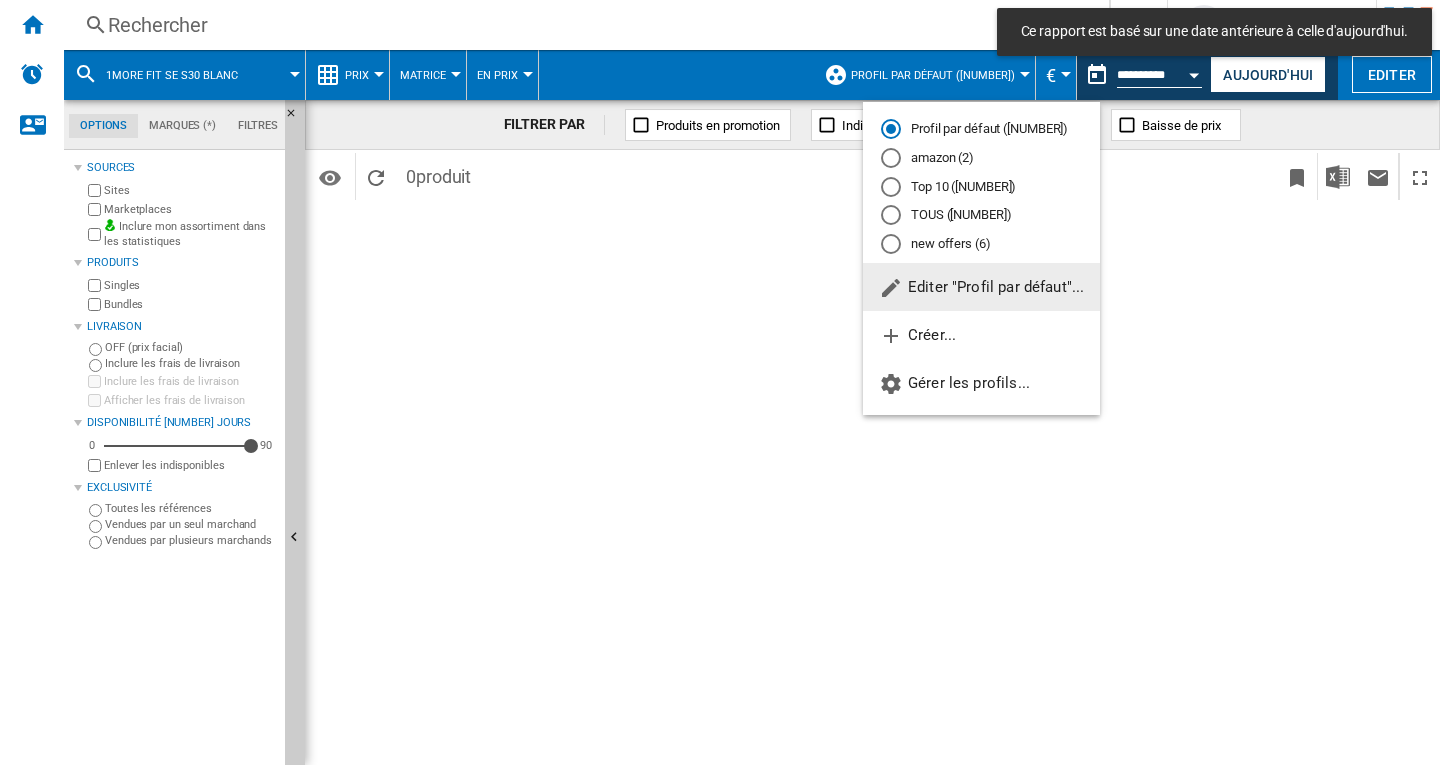 drag, startPoint x: 949, startPoint y: 223, endPoint x: 1090, endPoint y: 269, distance: 148.31386 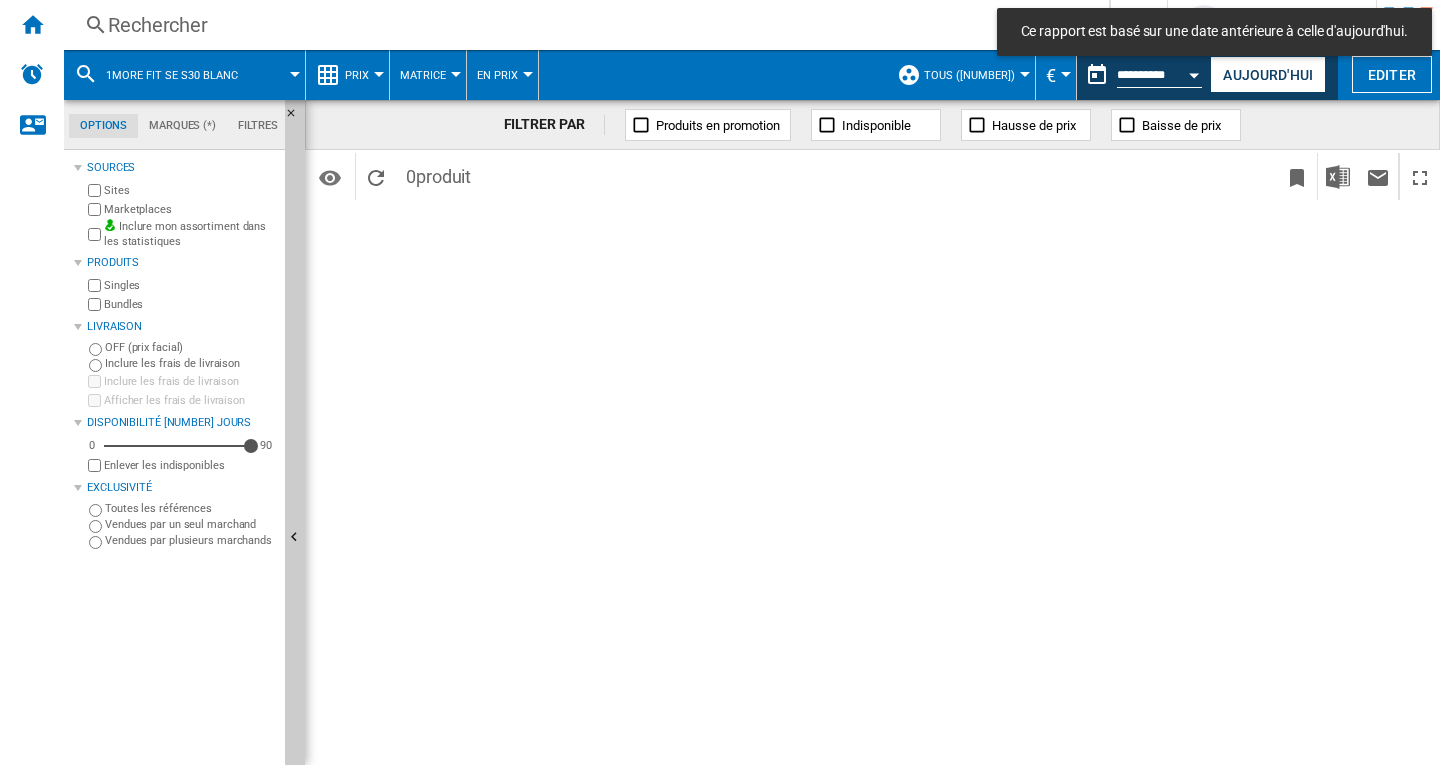 click on "FILTRER PAR
Identifiants
SKU - Stock Keeping Unit
EAN - European Article Numbering
Afficher les SKU de mon autre site
Afficher les EAN de mon autre site
Utiliser un identifiant personnalisé
Statistiques du profil (sites Web sélectionnés uniquement)
Nb. sites du profil
Nb. sites du profil moins chers que moi
Site le moins cher du profil
Prix moyen du profil
Site le plus cher du profil
Statistiques du marché (tous les sites Web)" at bounding box center (872, 432) 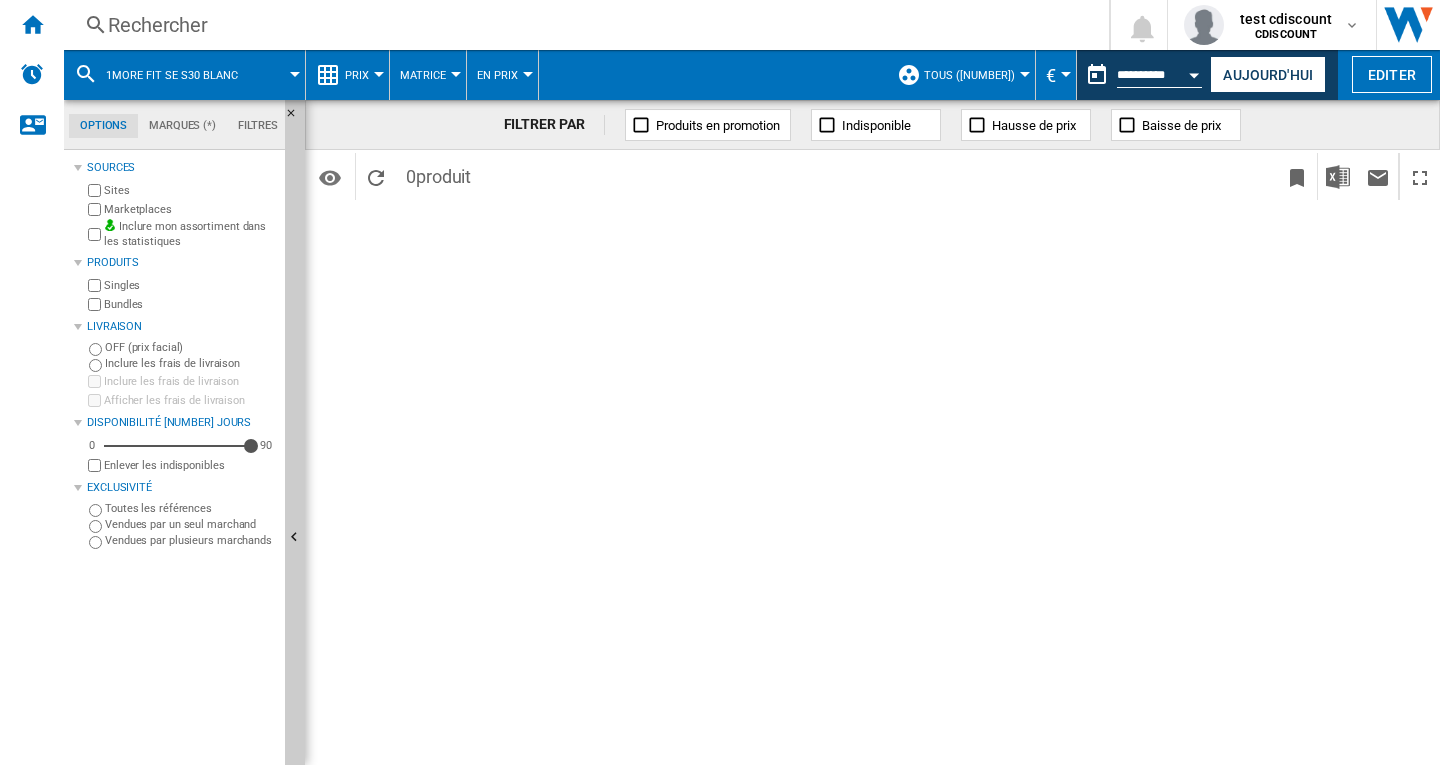 drag, startPoint x: 1270, startPoint y: 79, endPoint x: 1226, endPoint y: 272, distance: 197.95201 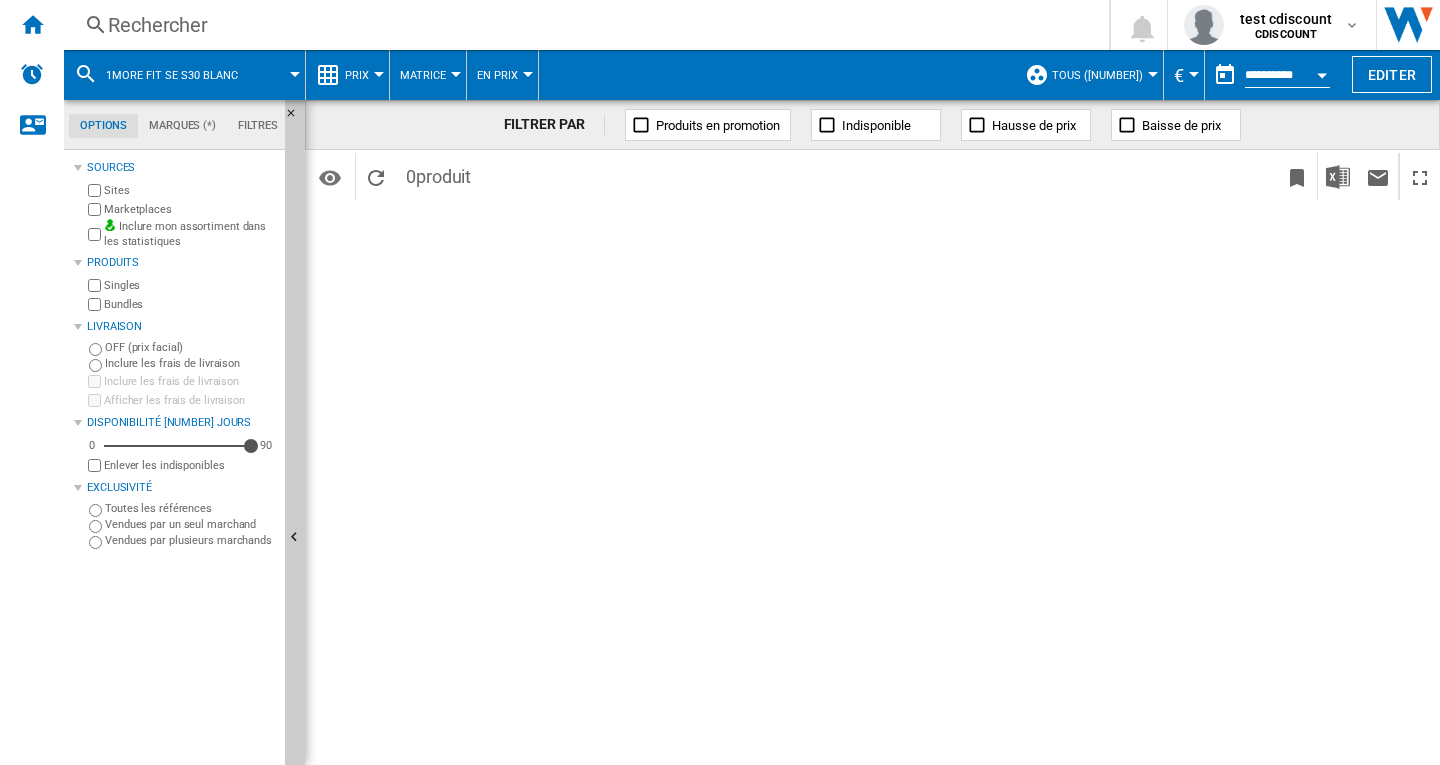 click on "Rechercher" at bounding box center [582, 25] 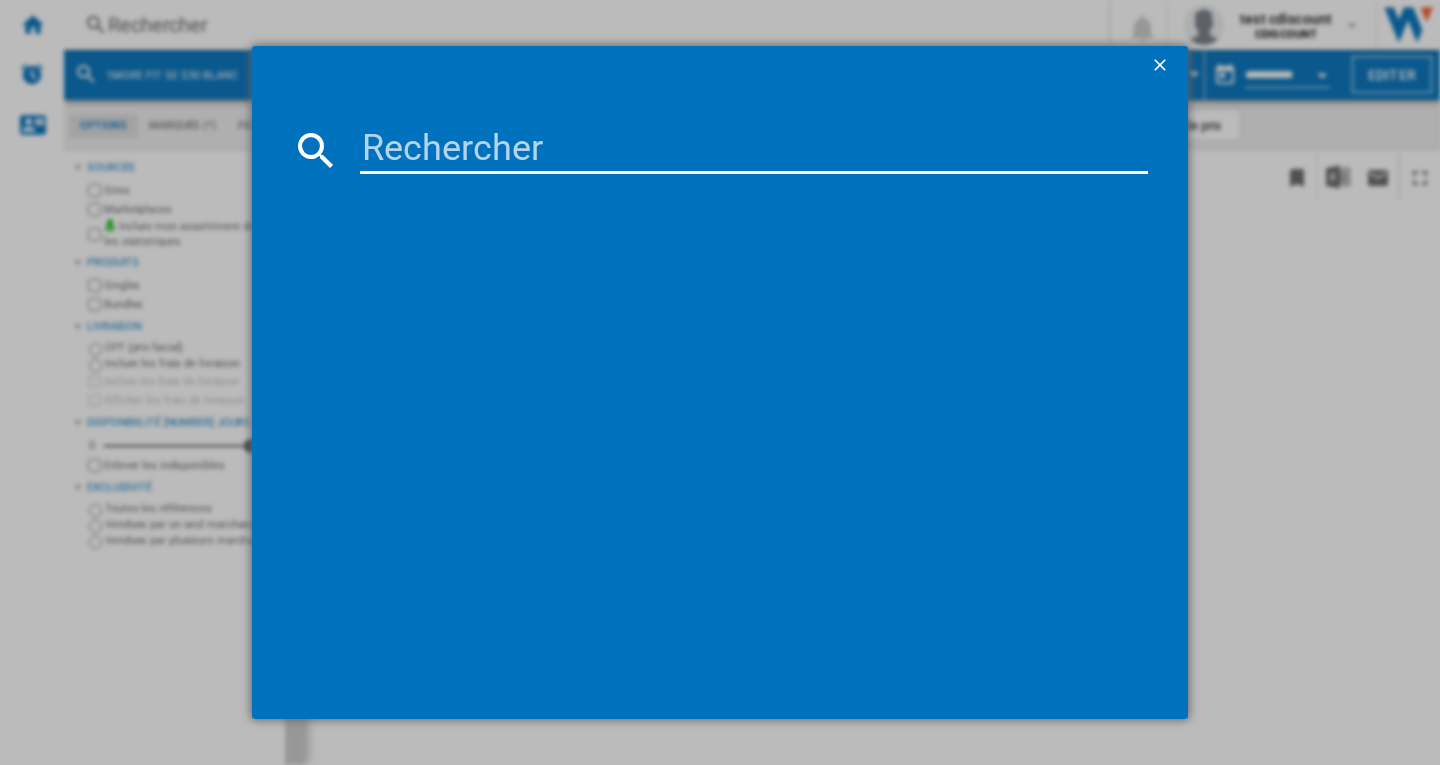 click at bounding box center [754, 150] 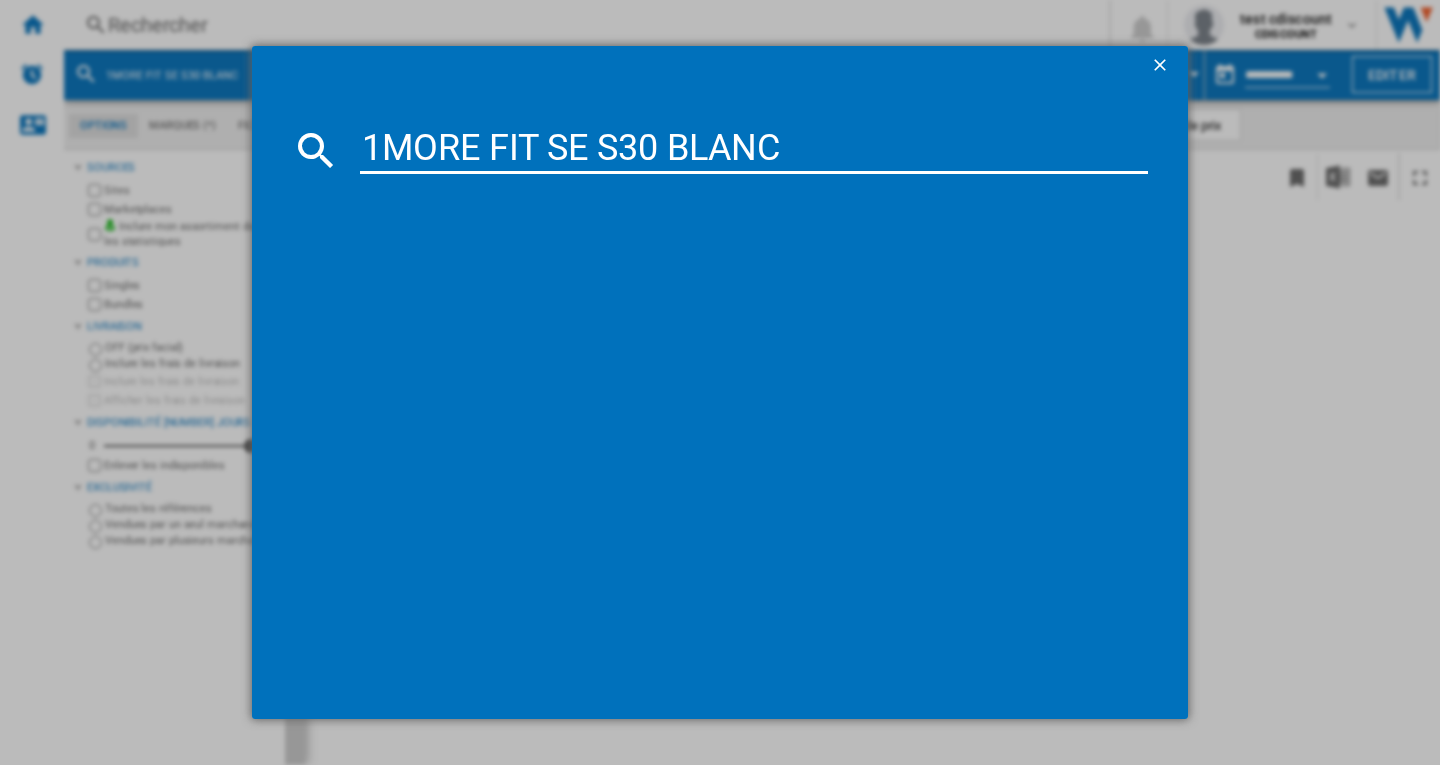 type on "1MORE FIT SE S30 BLANC" 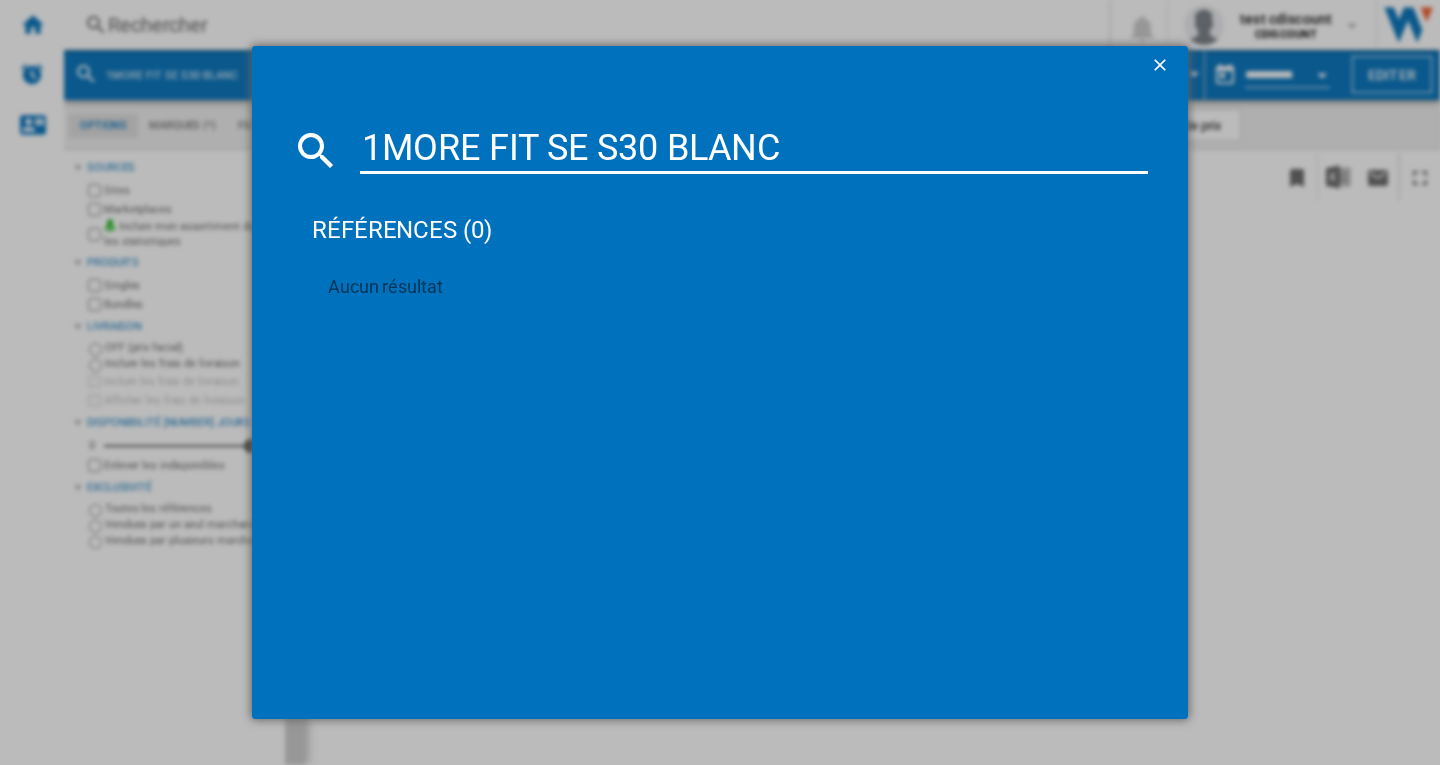 click at bounding box center [1162, 67] 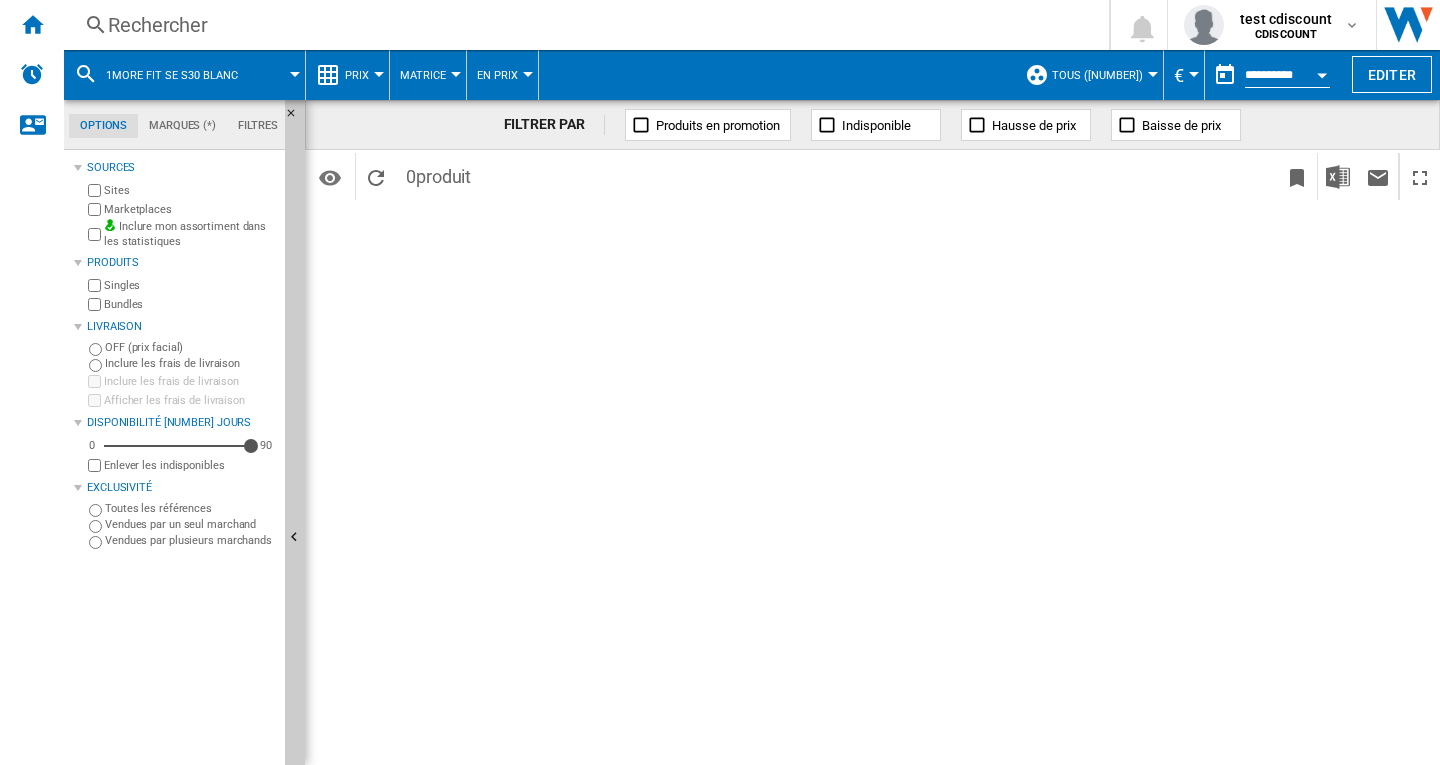 click on "Rechercher" at bounding box center [582, 25] 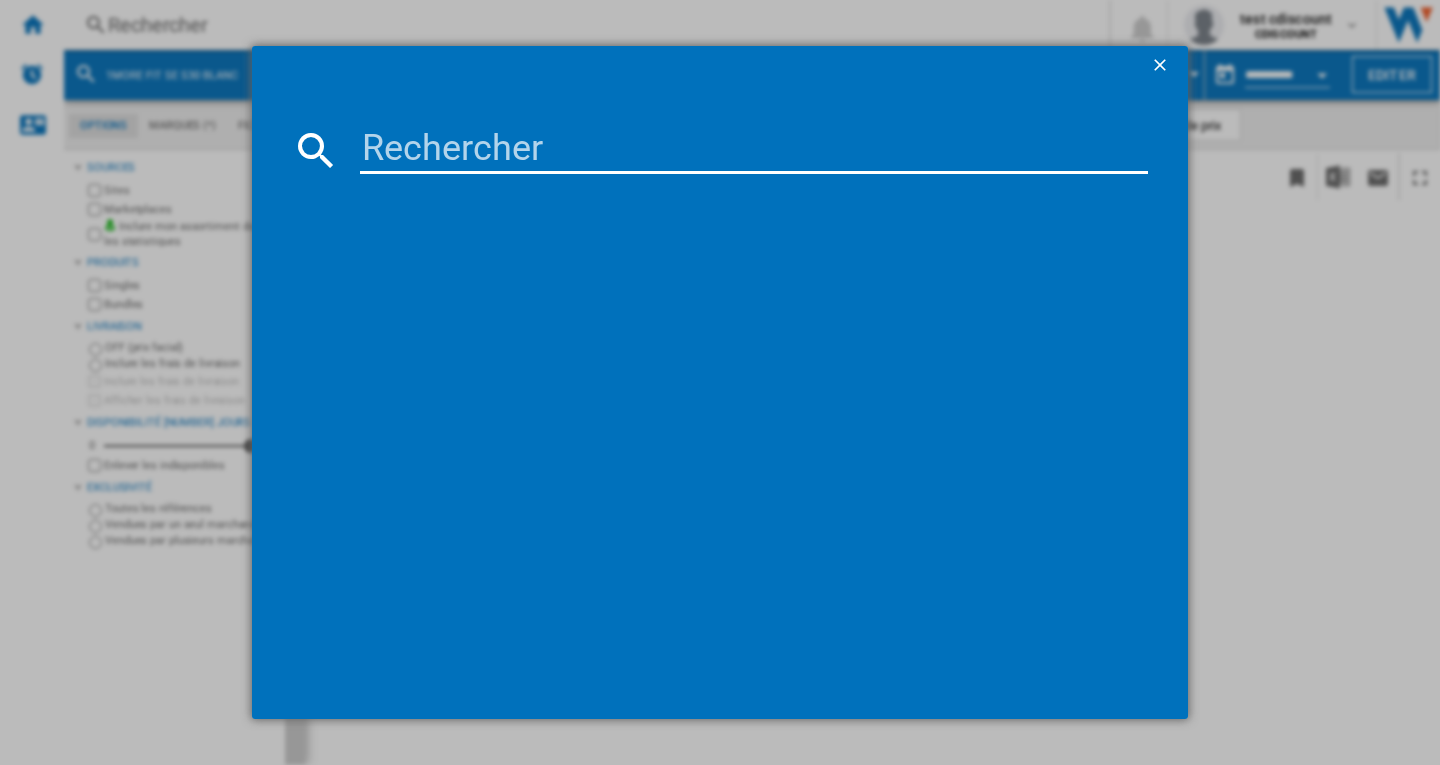click at bounding box center (1162, 67) 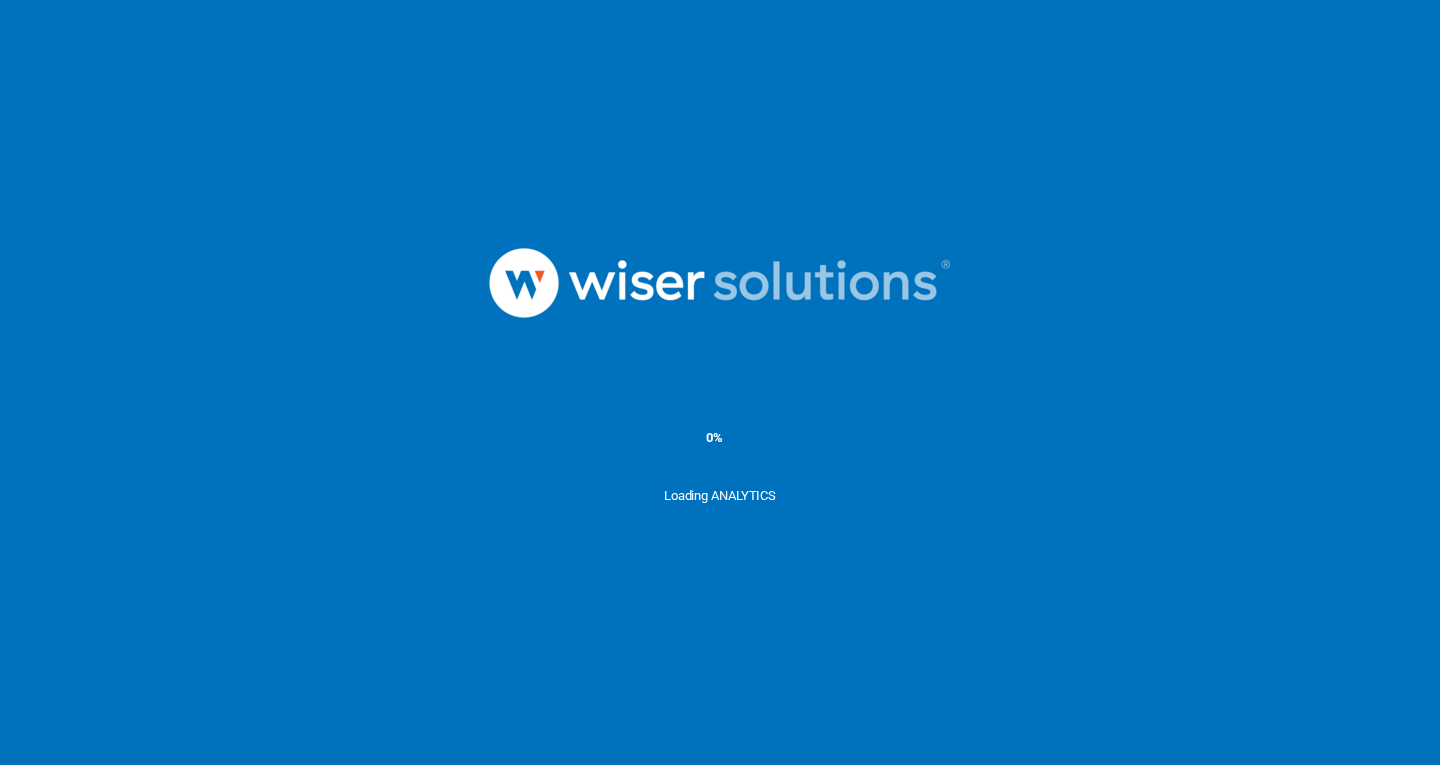 scroll, scrollTop: 0, scrollLeft: 0, axis: both 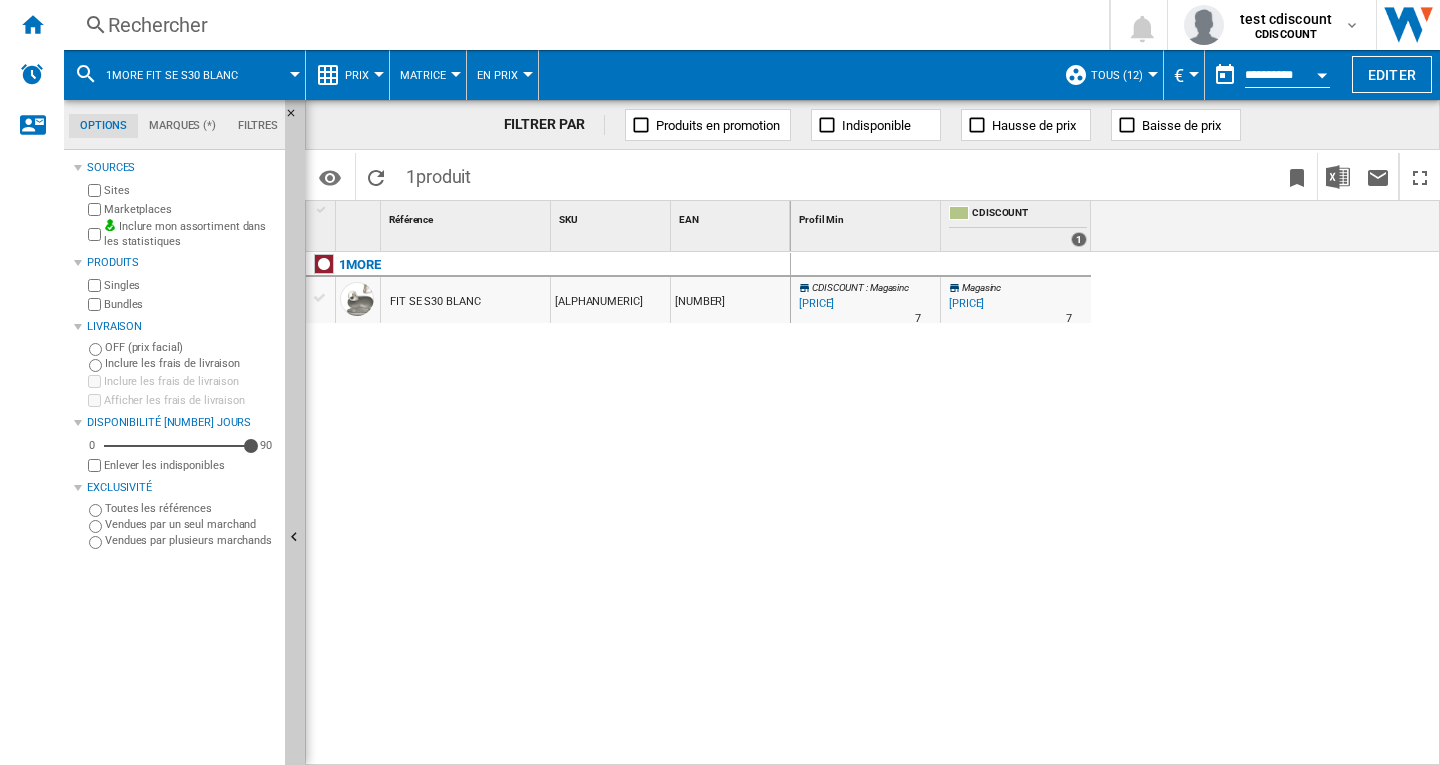 click on "Prix
Prix
Matrice des prix
Classement des prix
Analyses
Base 100
Références communes
Couverture
Marques
Distributeurs
Tranches de prix" at bounding box center (348, 75) 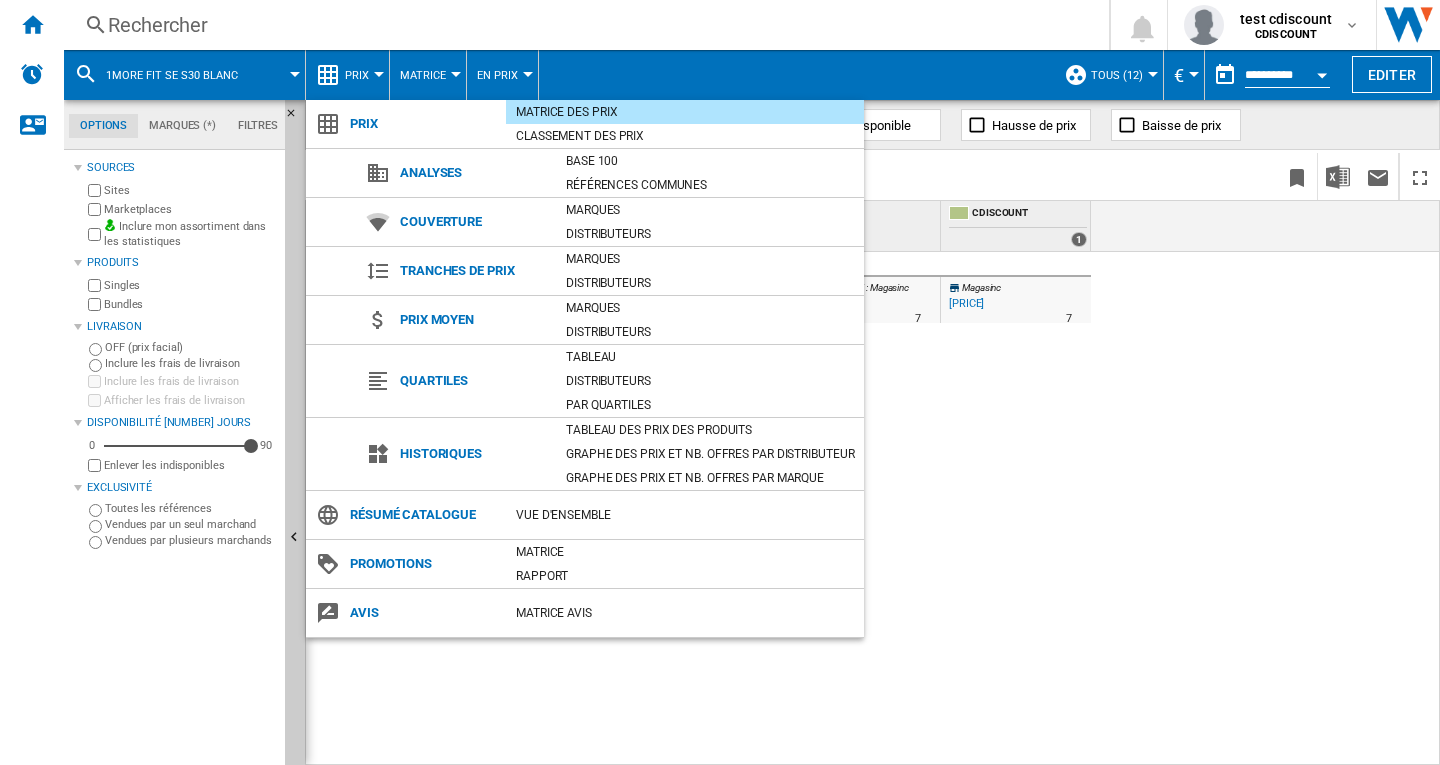 drag, startPoint x: 633, startPoint y: 426, endPoint x: 887, endPoint y: 402, distance: 255.13133 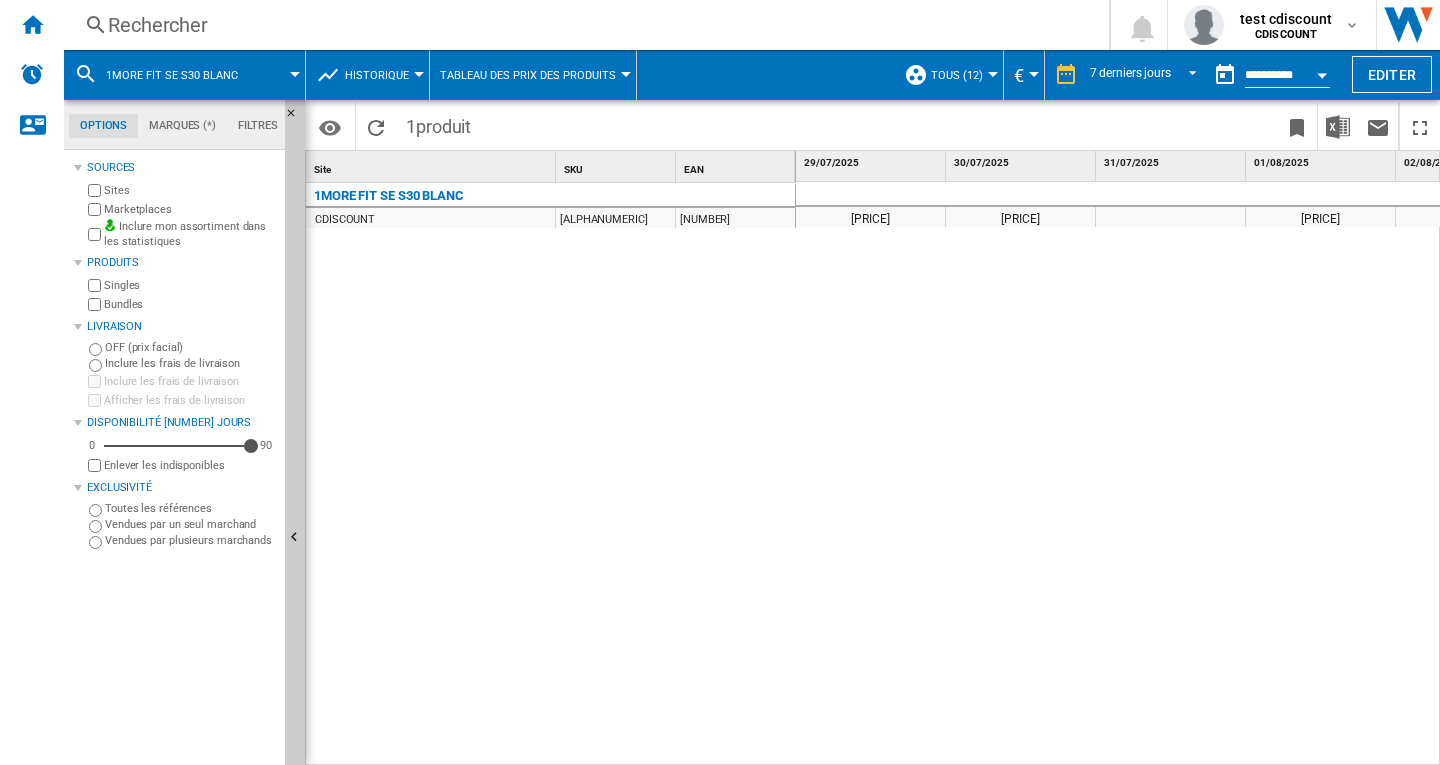 scroll, scrollTop: 0, scrollLeft: 276, axis: horizontal 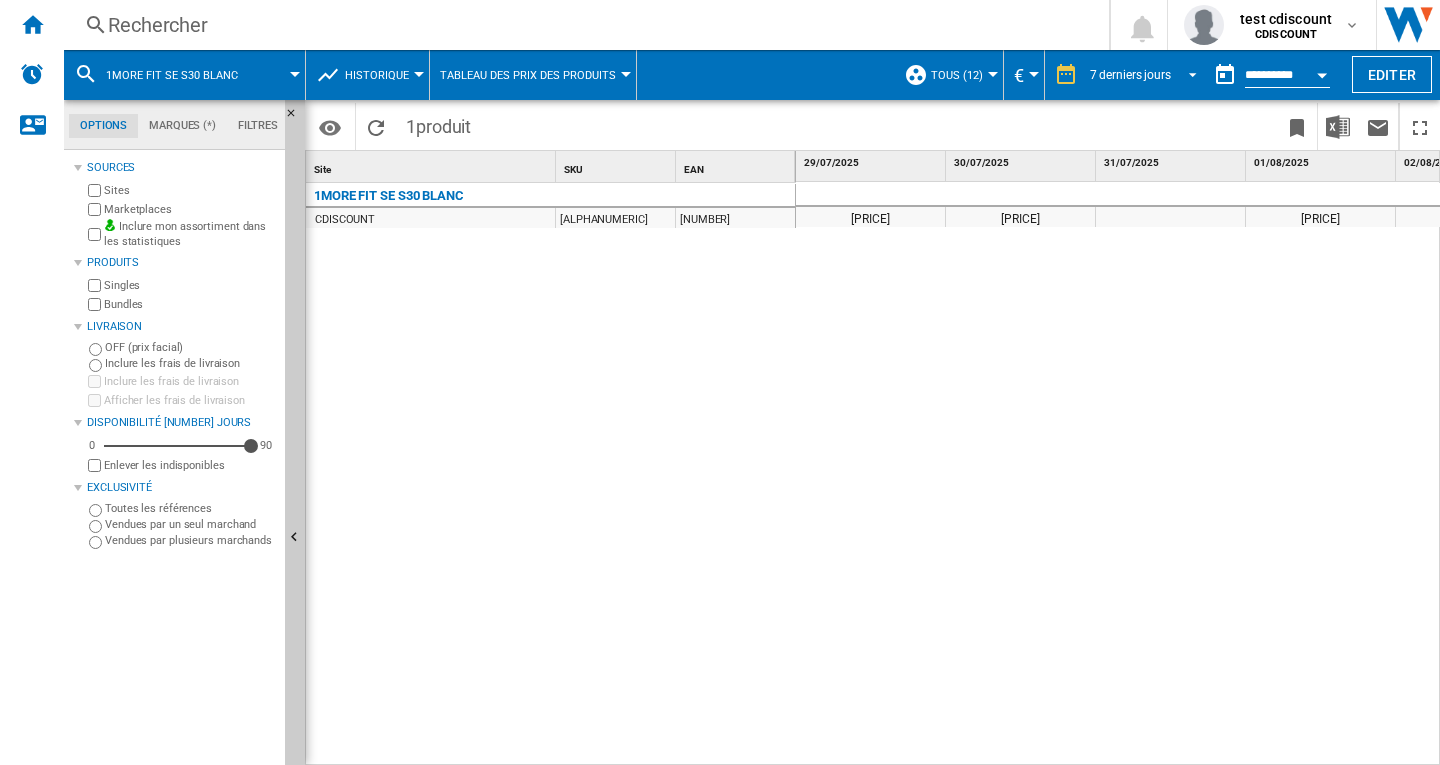 click at bounding box center (1187, 73) 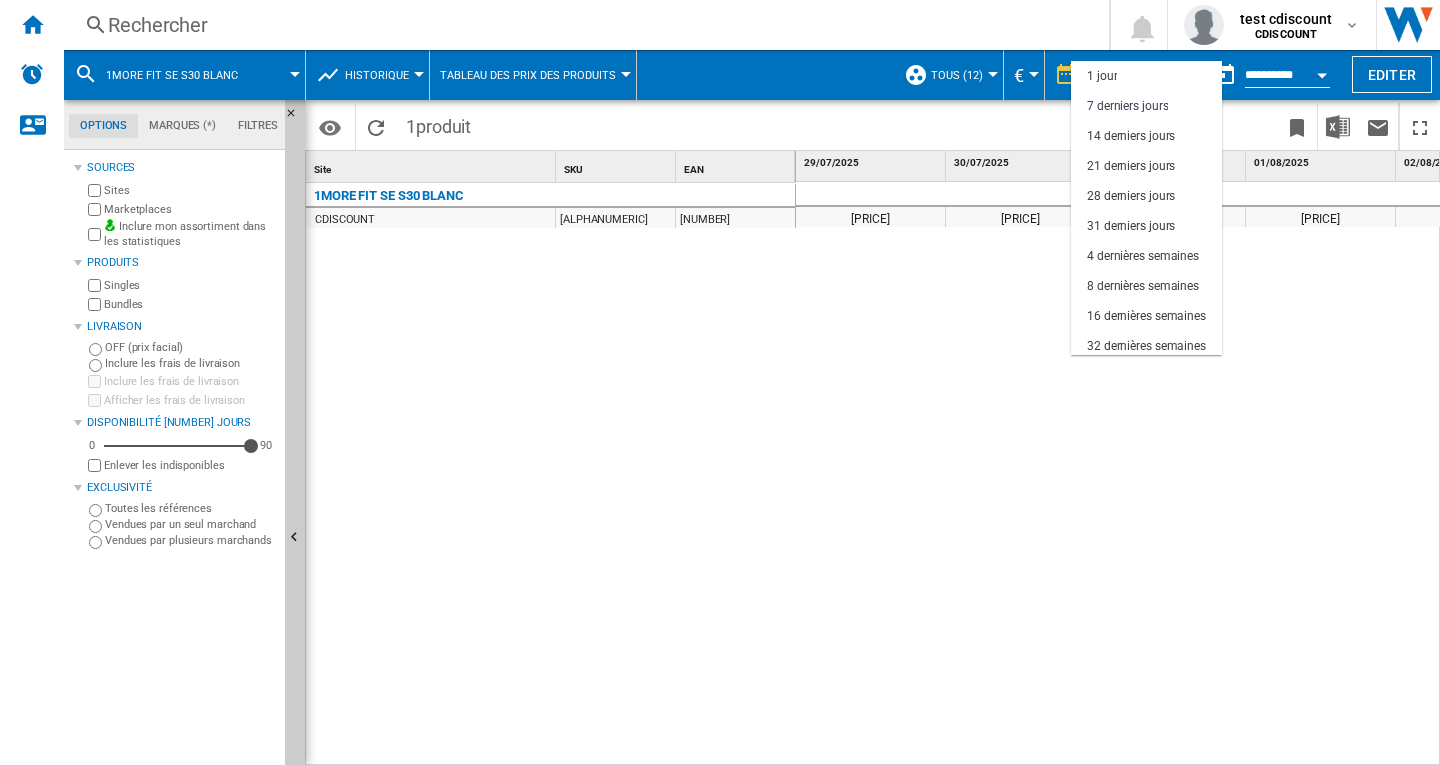 scroll, scrollTop: 30, scrollLeft: 0, axis: vertical 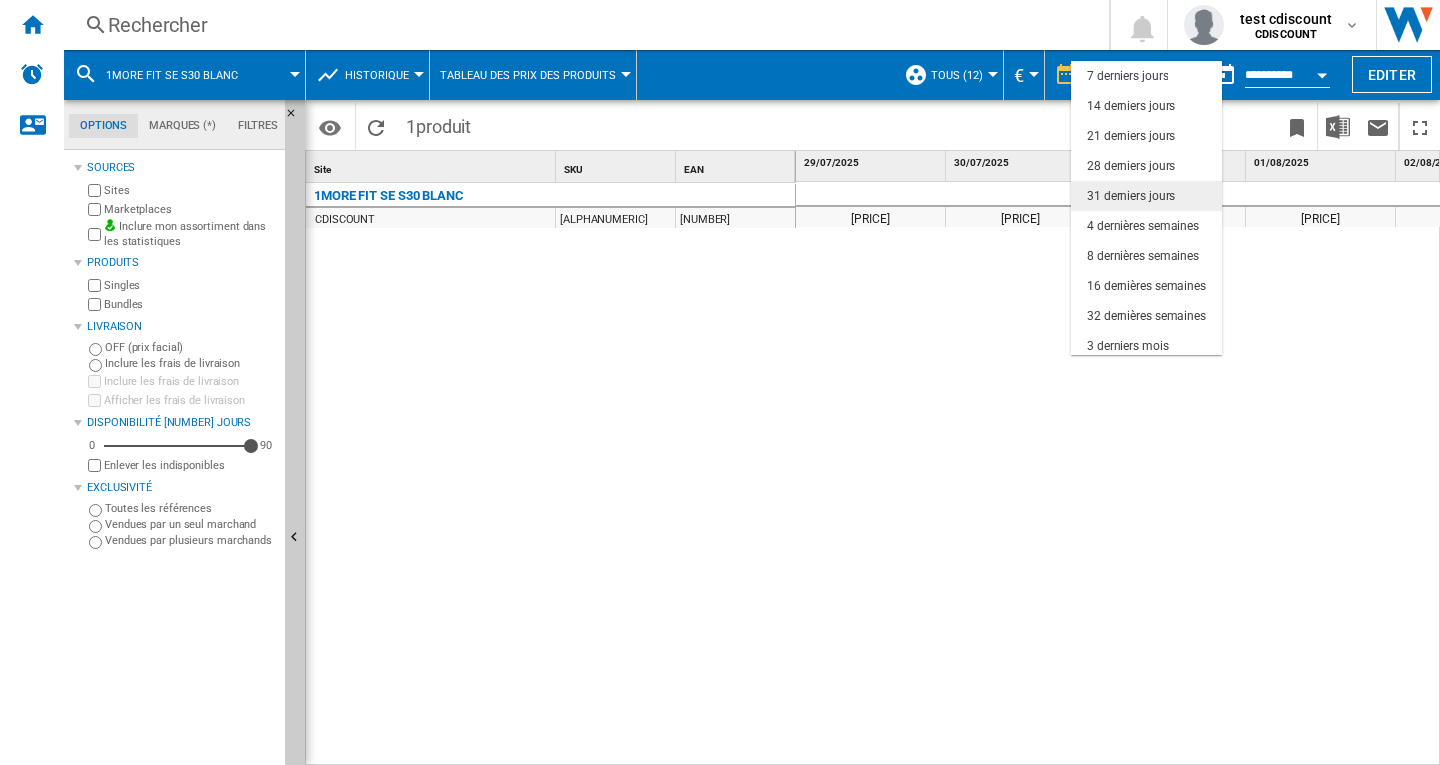 click on "[NUMBER] derniers jours" at bounding box center [1131, 196] 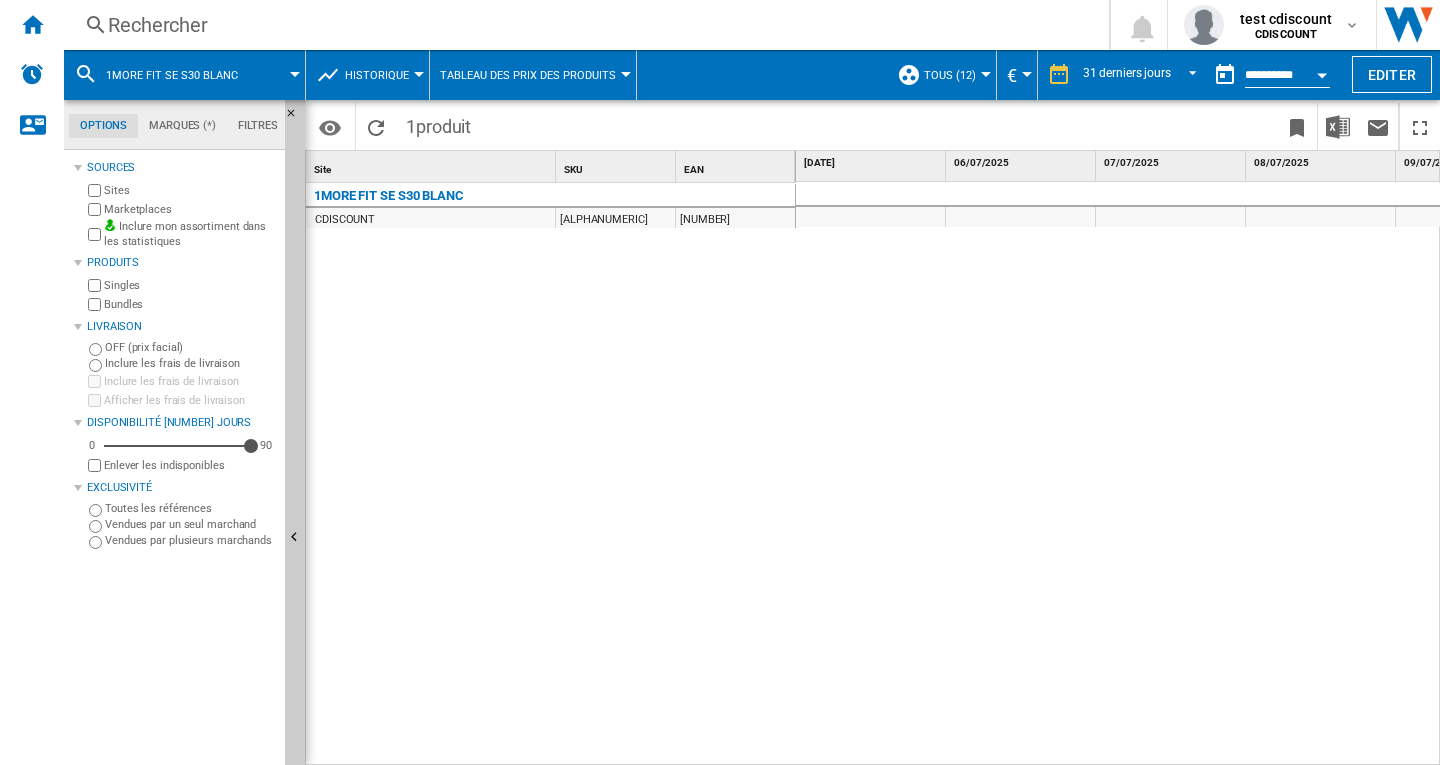 scroll, scrollTop: 0, scrollLeft: 439, axis: horizontal 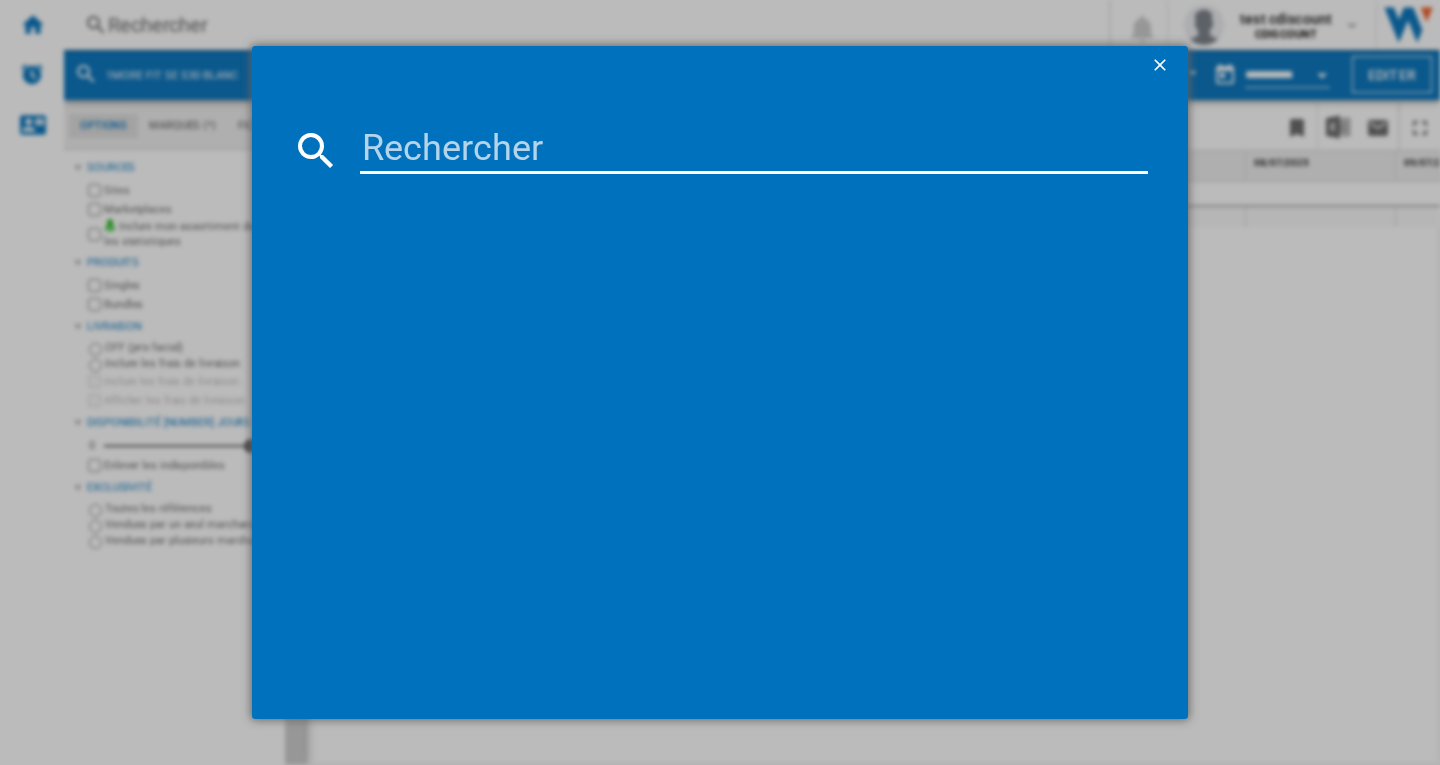 click at bounding box center (754, 150) 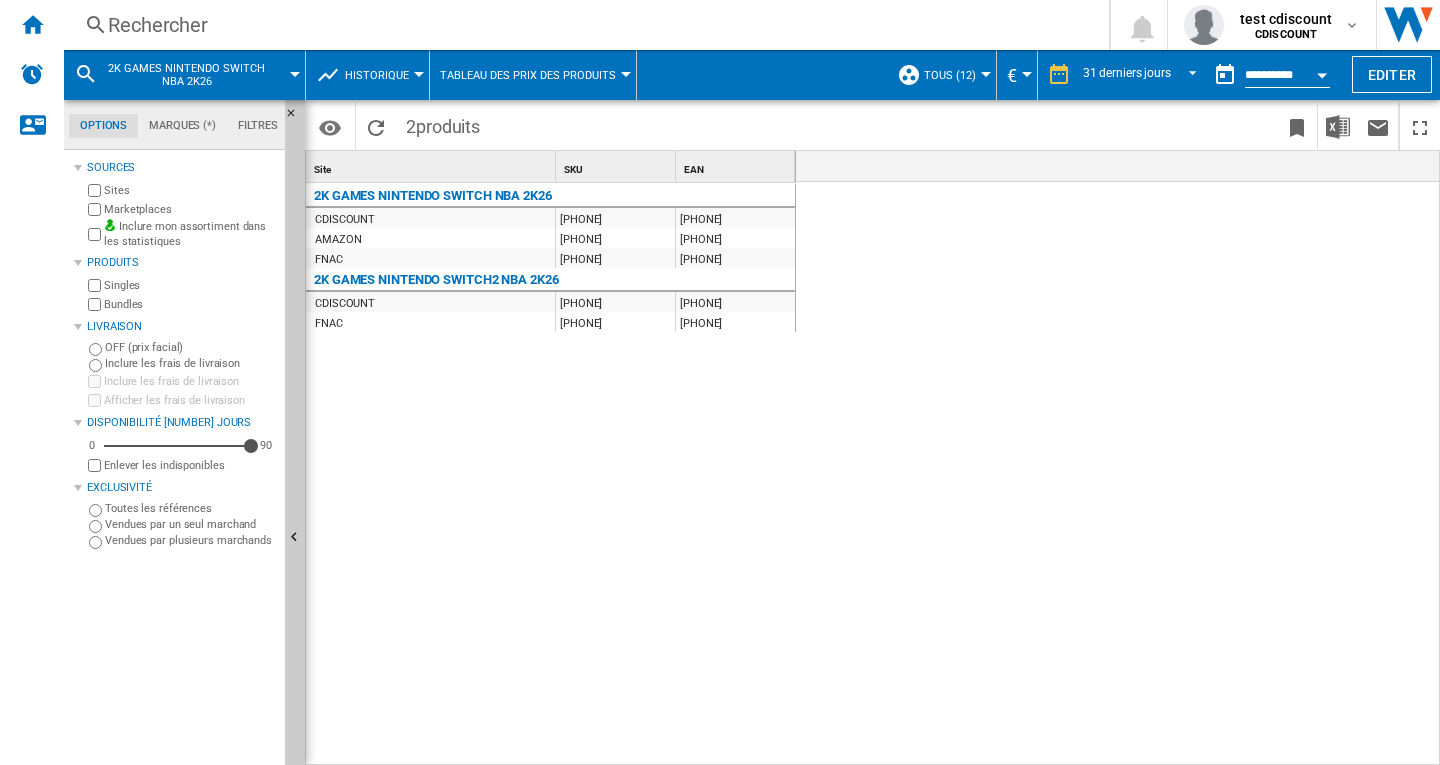 scroll, scrollTop: 0, scrollLeft: 1437, axis: horizontal 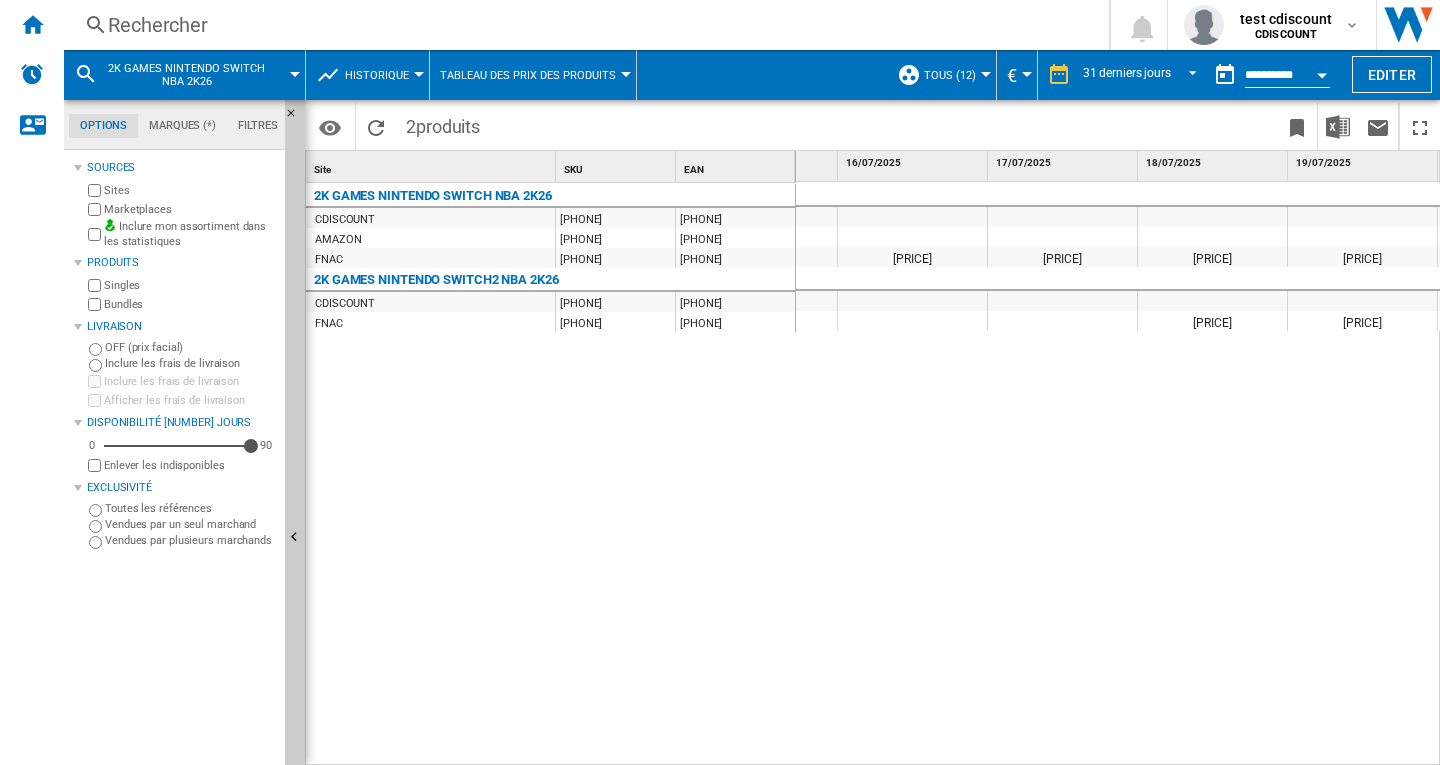 click on "Rechercher" at bounding box center [582, 25] 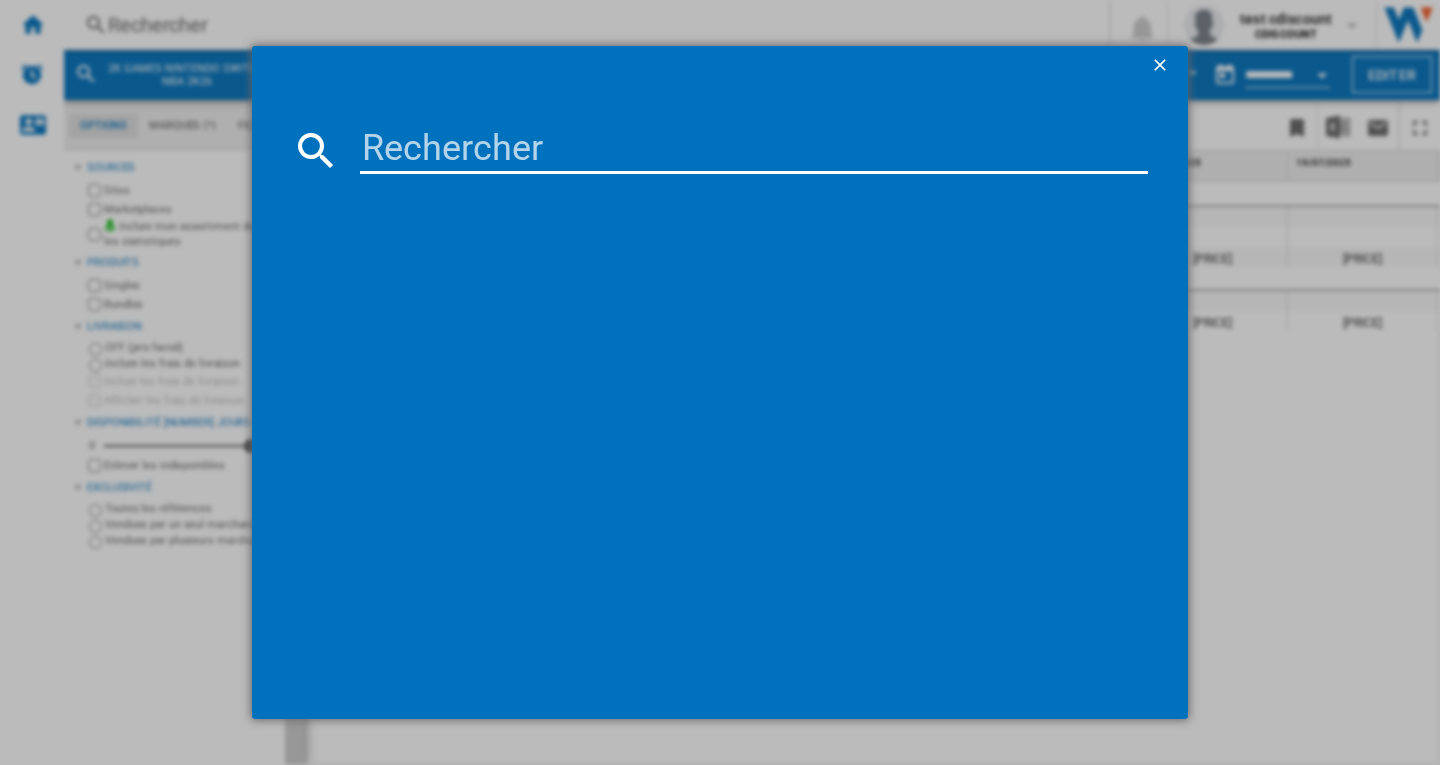 click at bounding box center (754, 150) 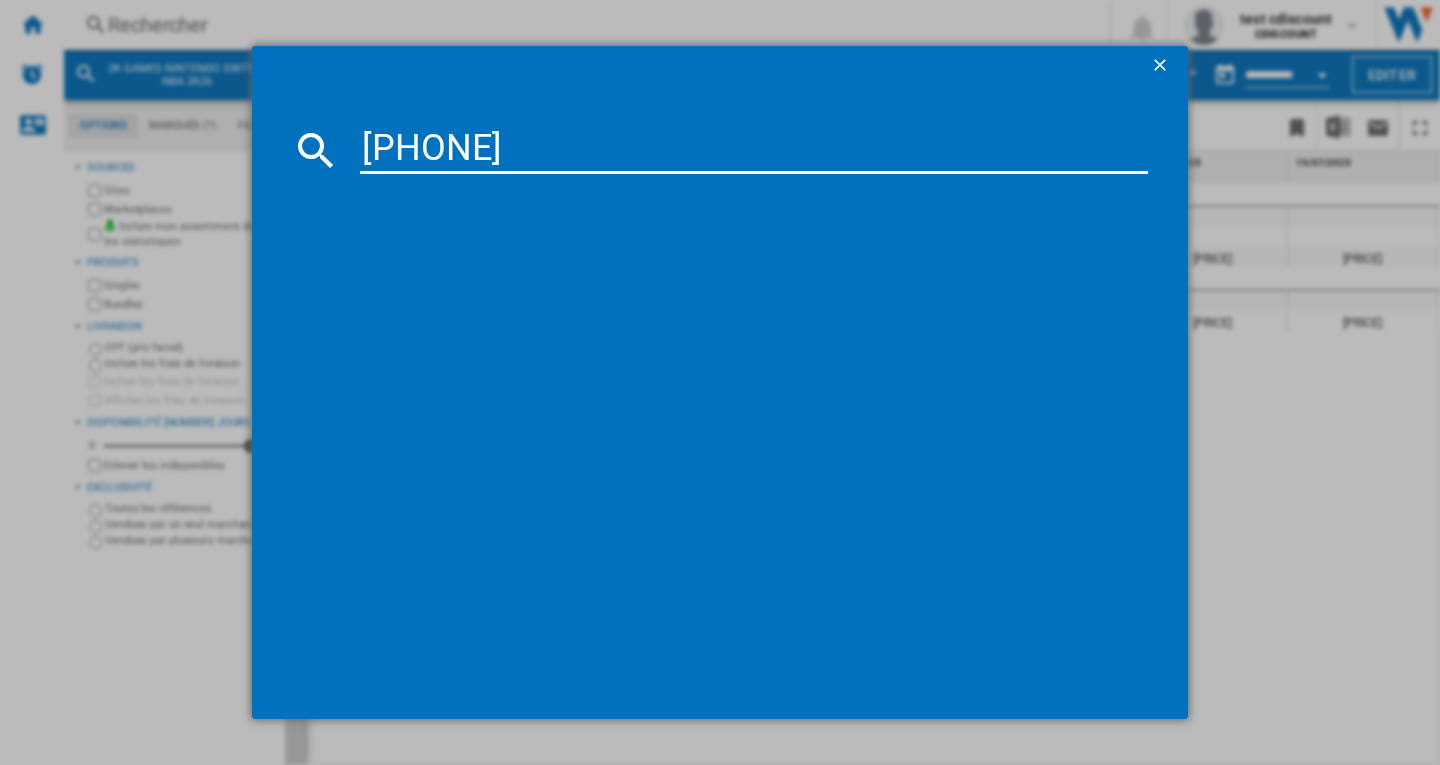 type on "5026555072472" 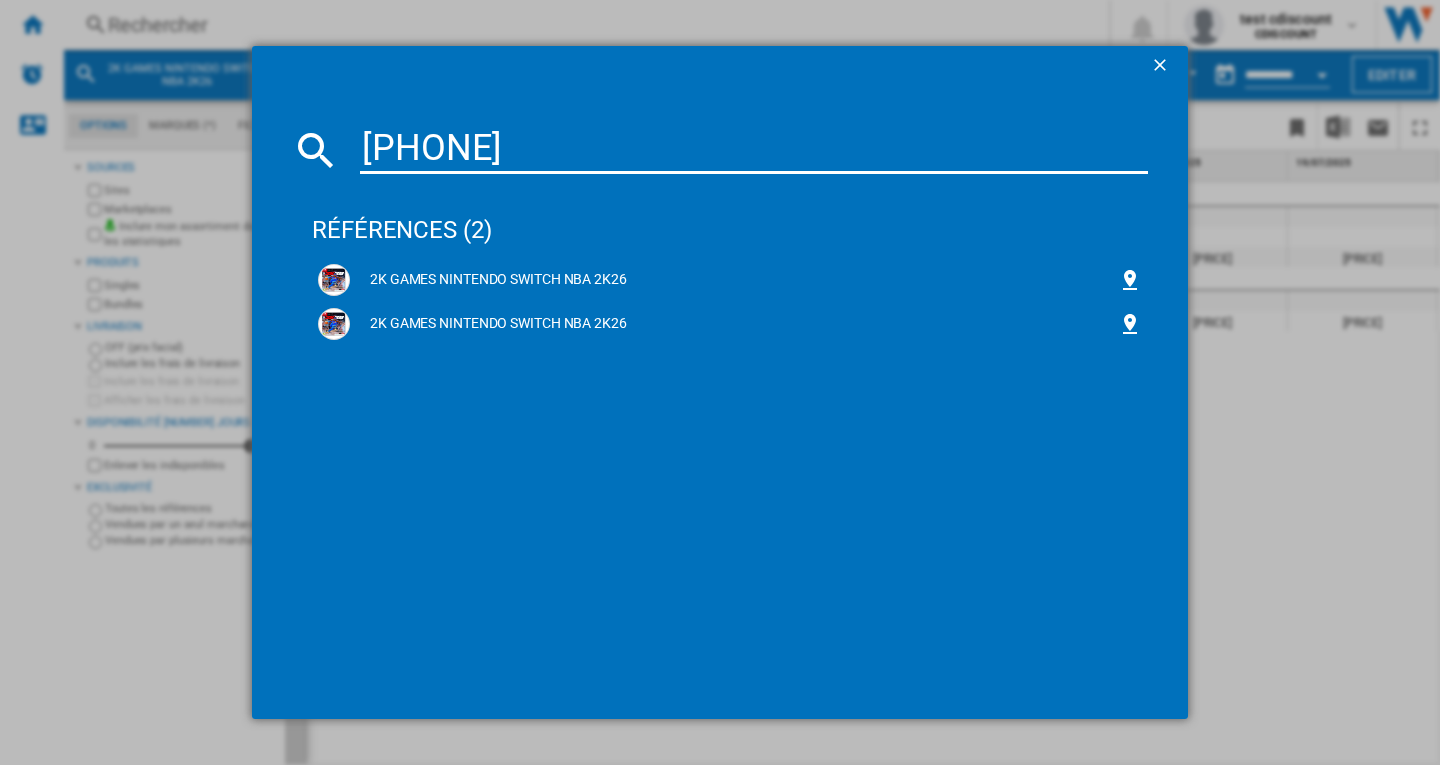 drag, startPoint x: 402, startPoint y: 229, endPoint x: 416, endPoint y: 233, distance: 14.56022 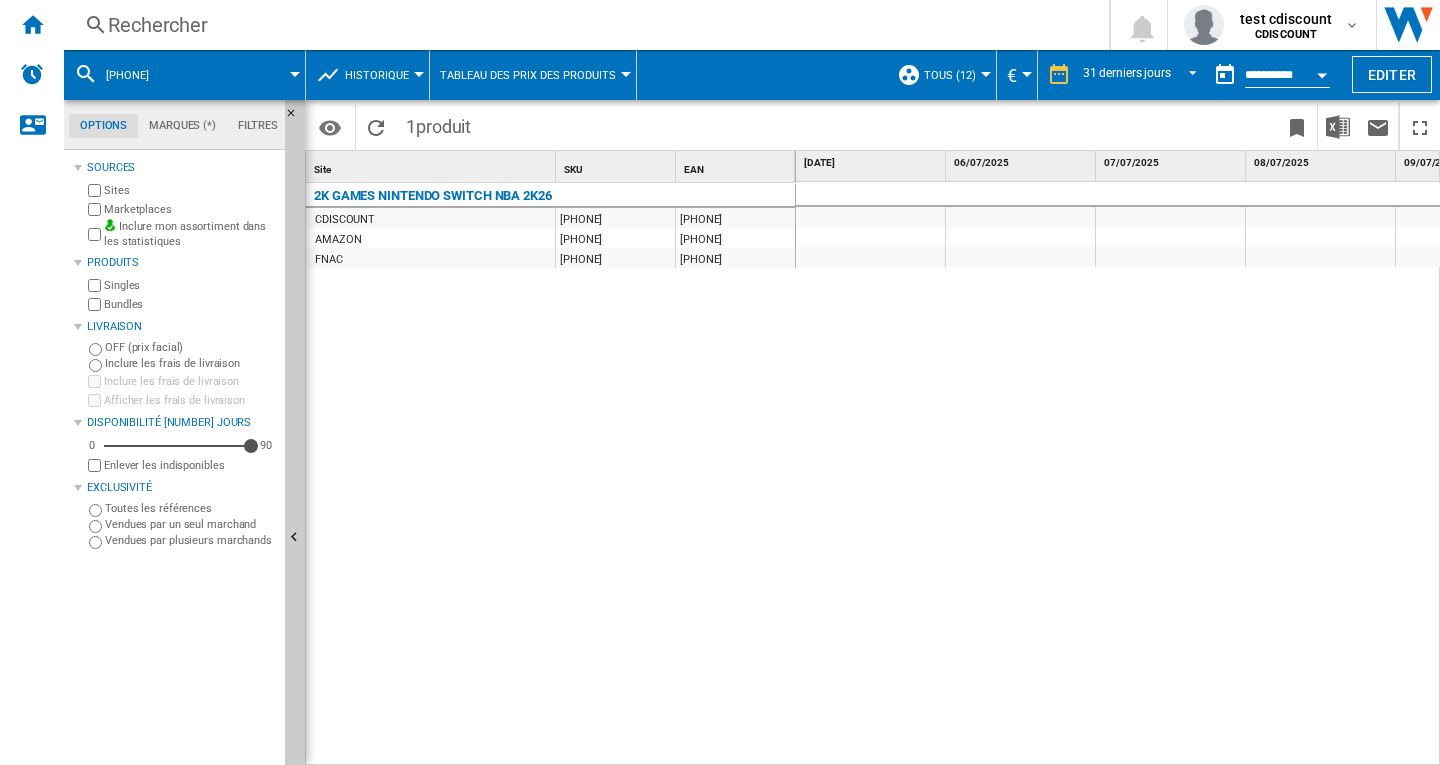 scroll, scrollTop: 0, scrollLeft: 469, axis: horizontal 